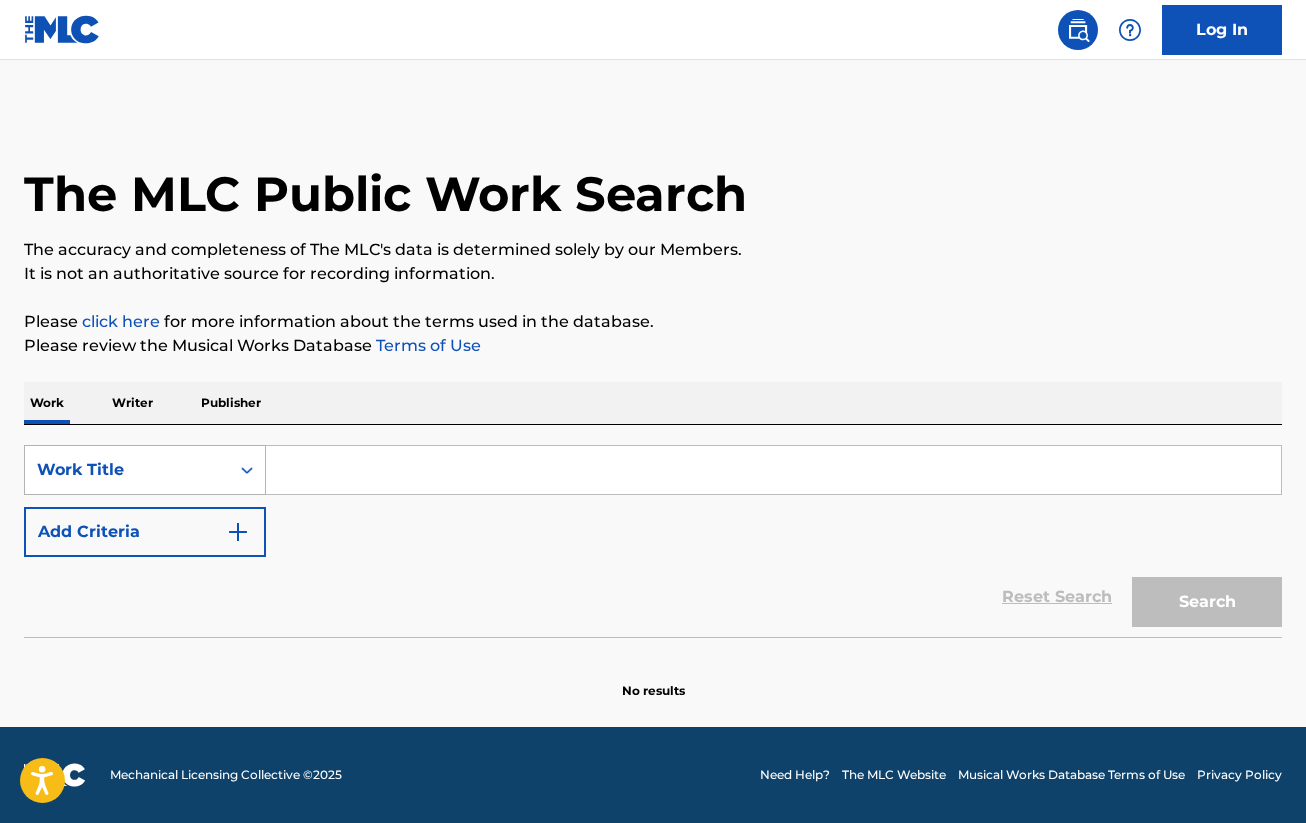 scroll, scrollTop: 0, scrollLeft: 0, axis: both 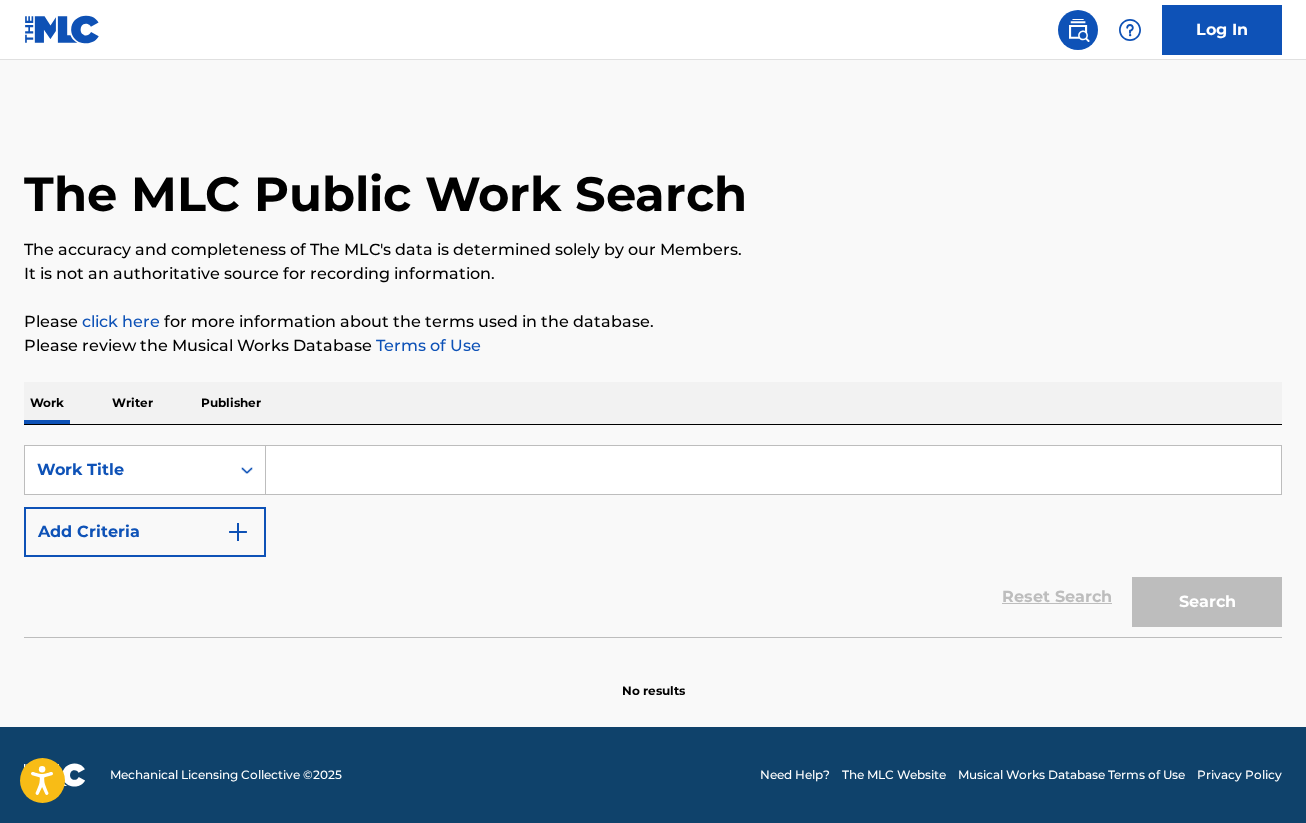 click at bounding box center [773, 470] 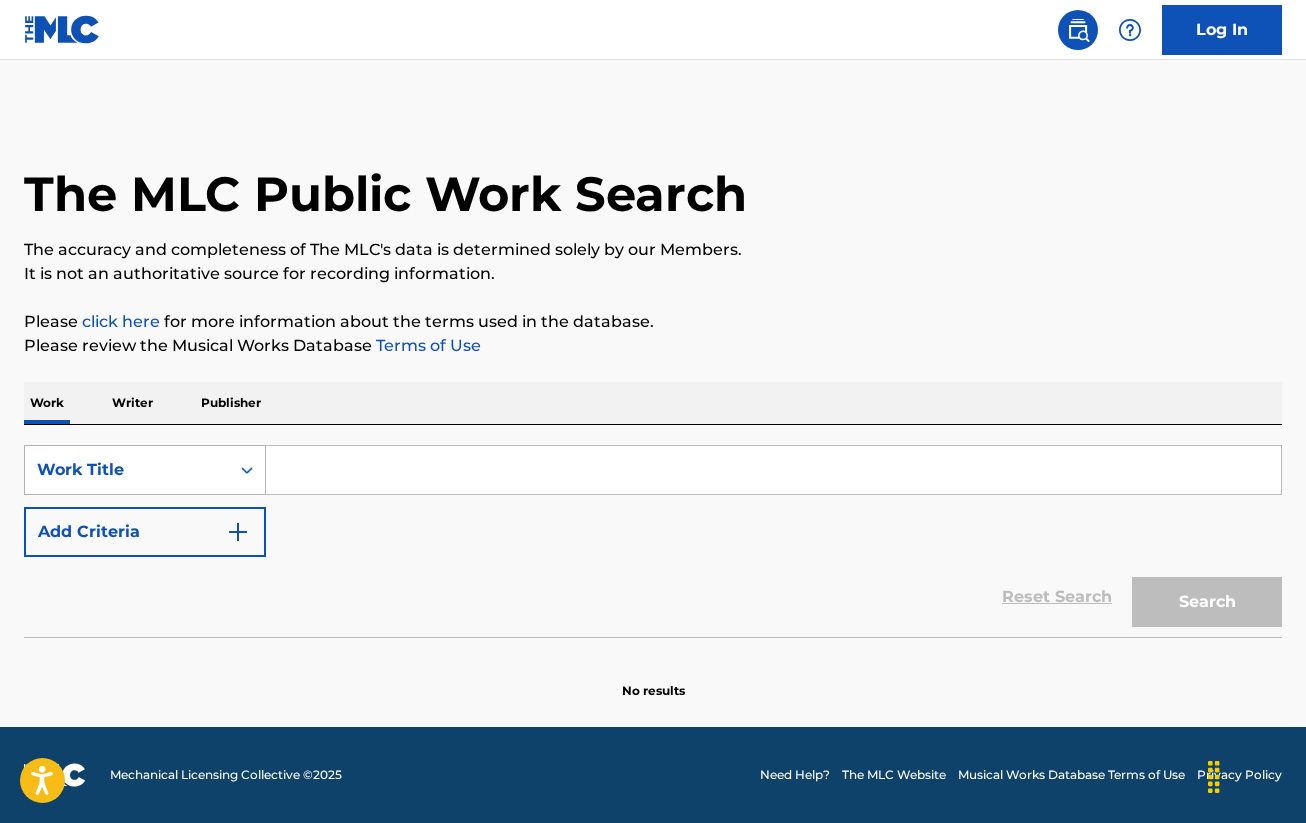 click at bounding box center (247, 470) 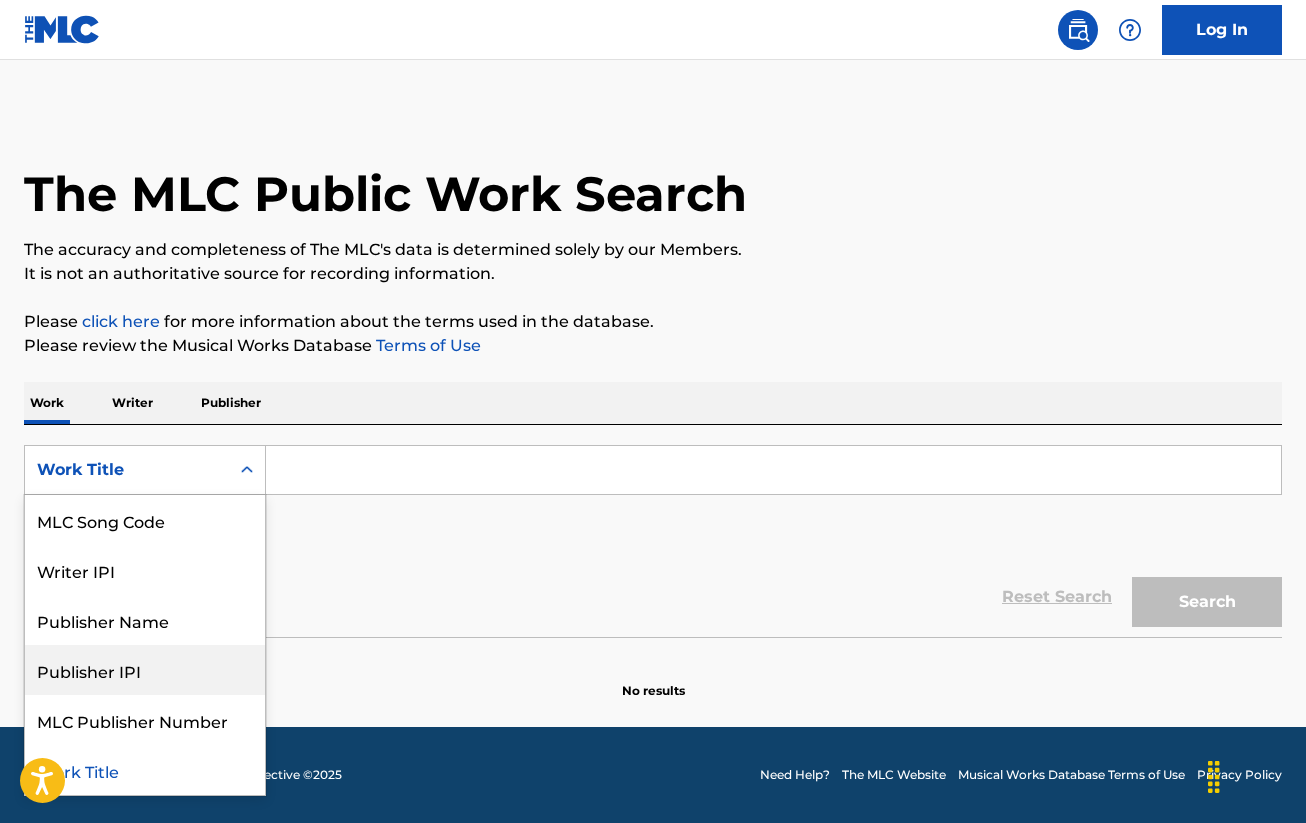 scroll, scrollTop: 0, scrollLeft: 0, axis: both 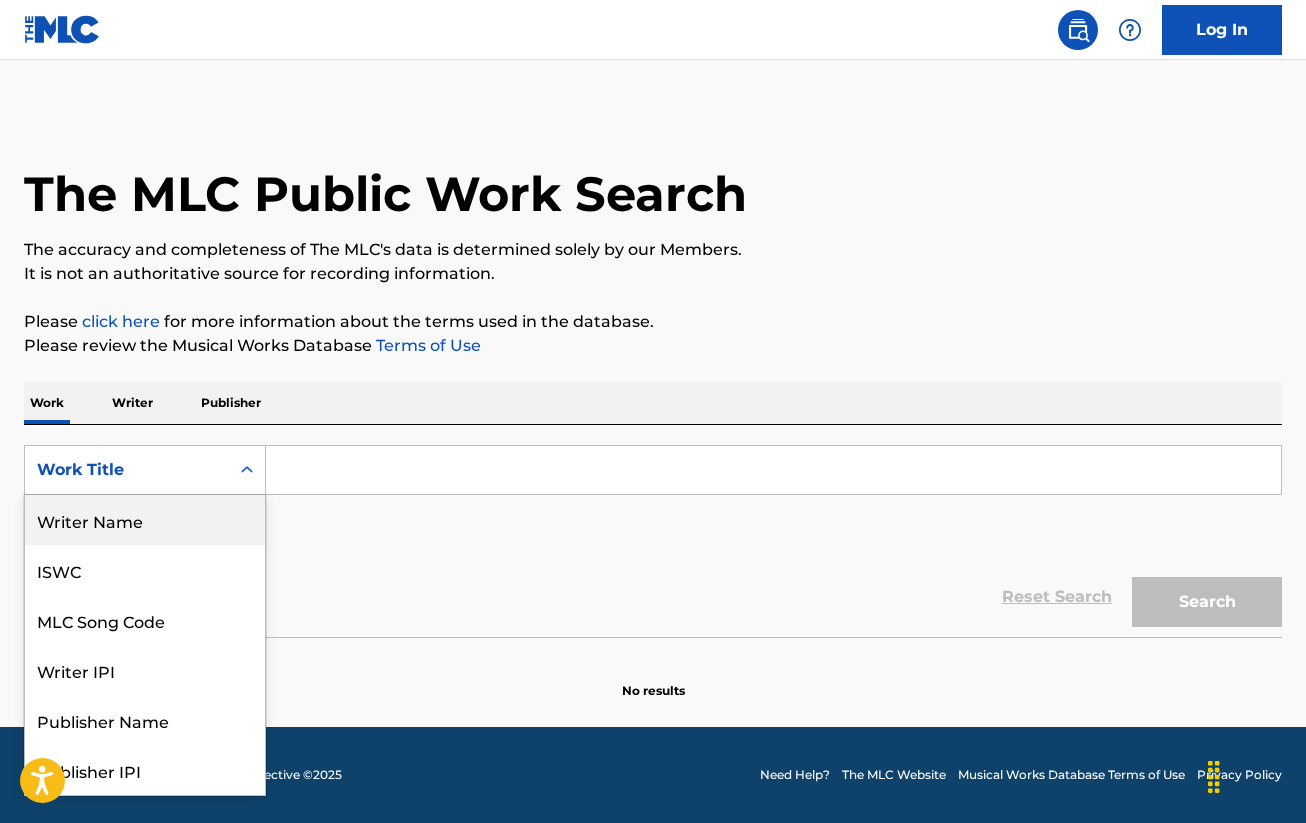 click on "Writer Name" at bounding box center [145, 520] 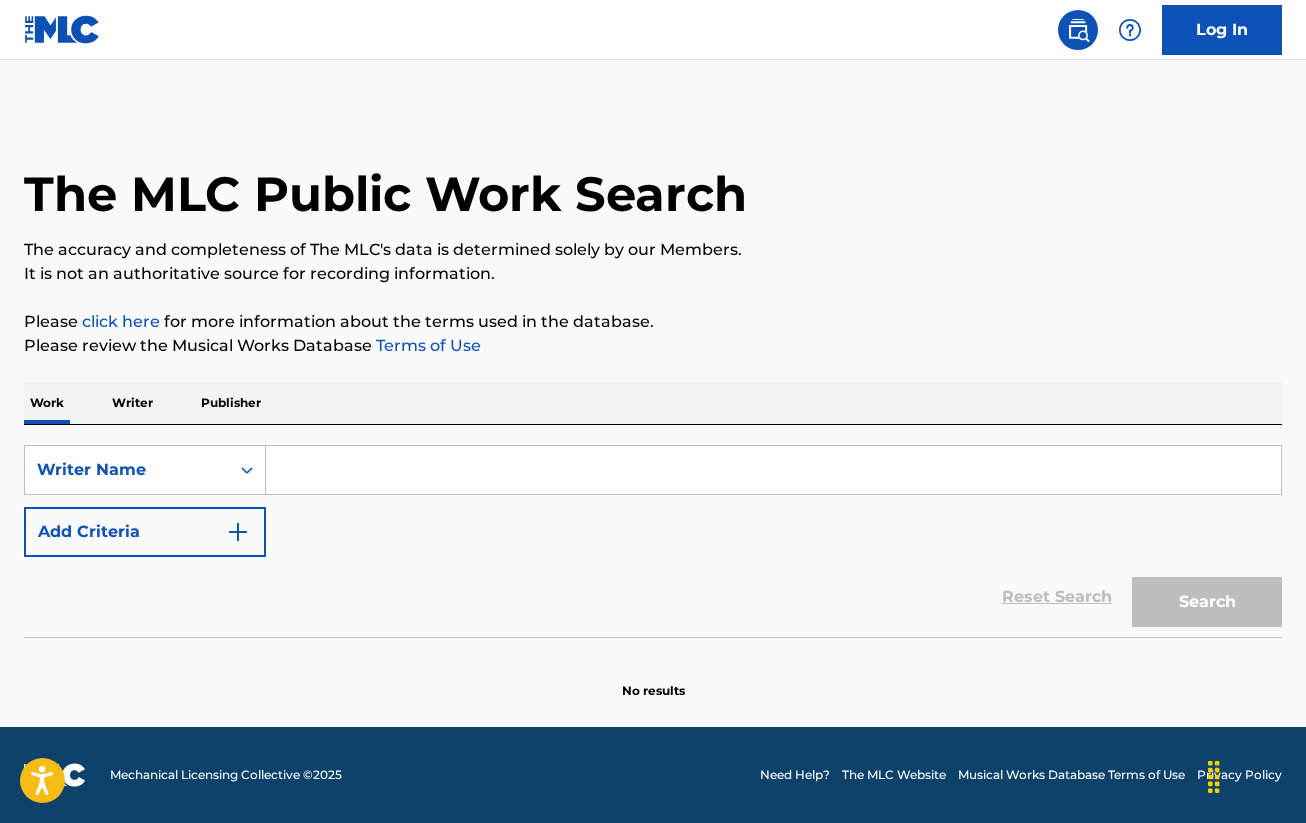 click on "SearchWithCriteria27b42858-6d54-4745-b590-cfbbf41389d7 Writer Name Add Criteria Reset Search Search" at bounding box center (653, 531) 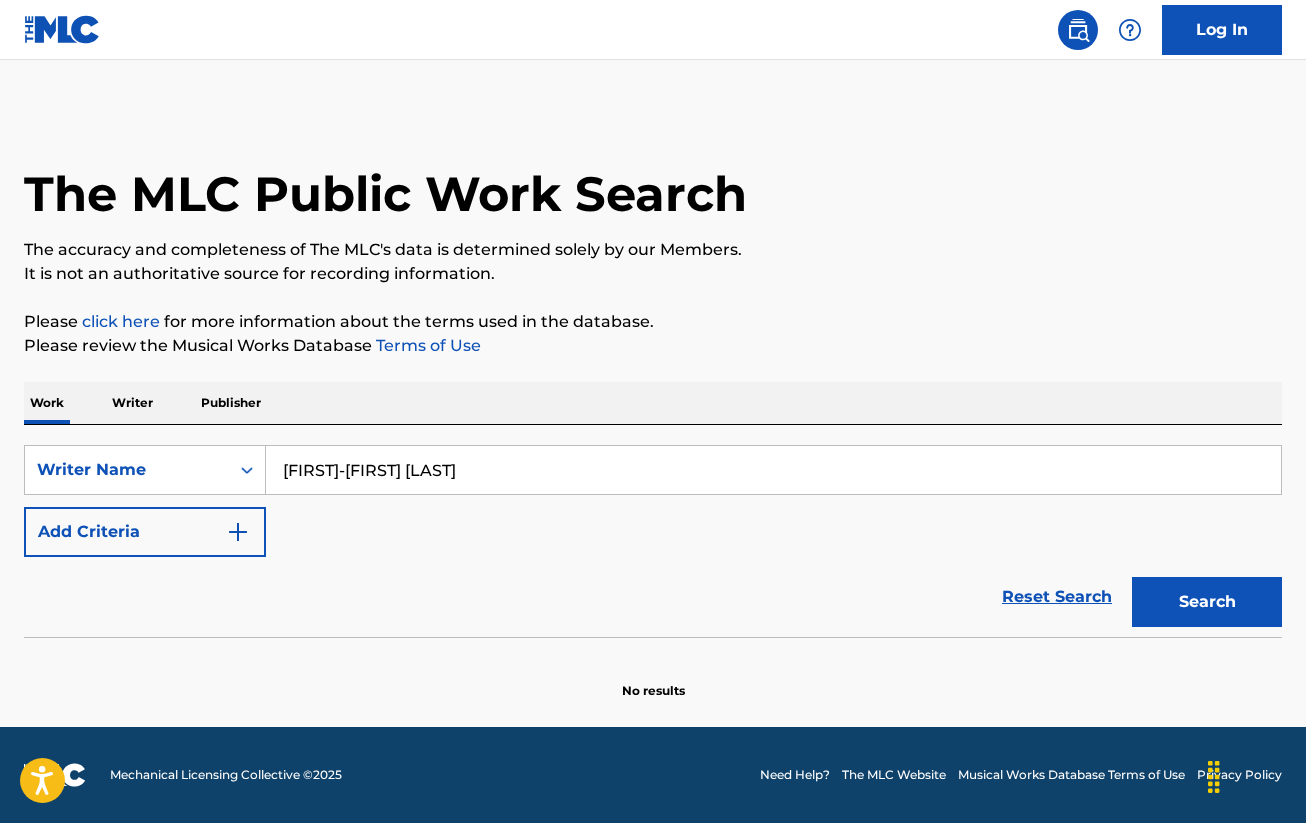 type on "[FIRST]-[FIRST] [LAST]" 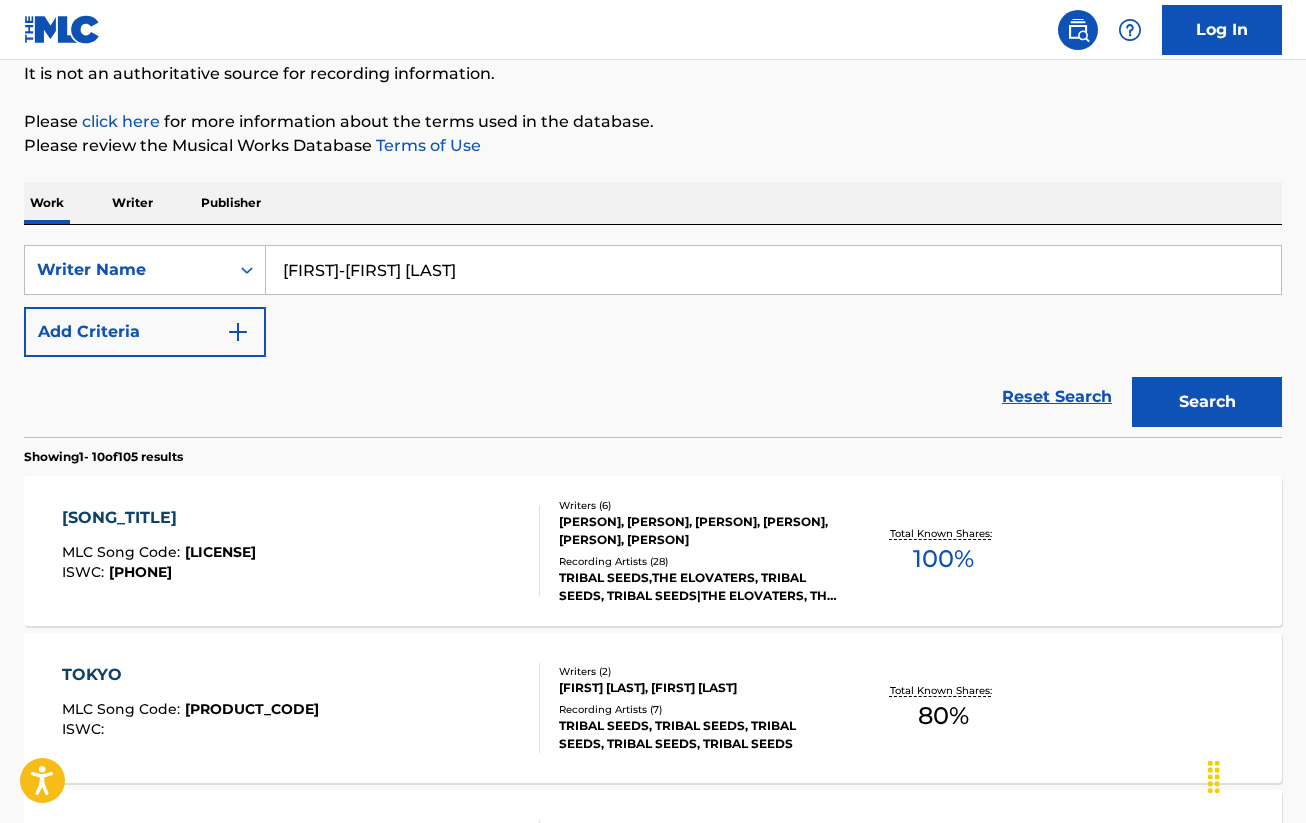 scroll, scrollTop: 300, scrollLeft: 0, axis: vertical 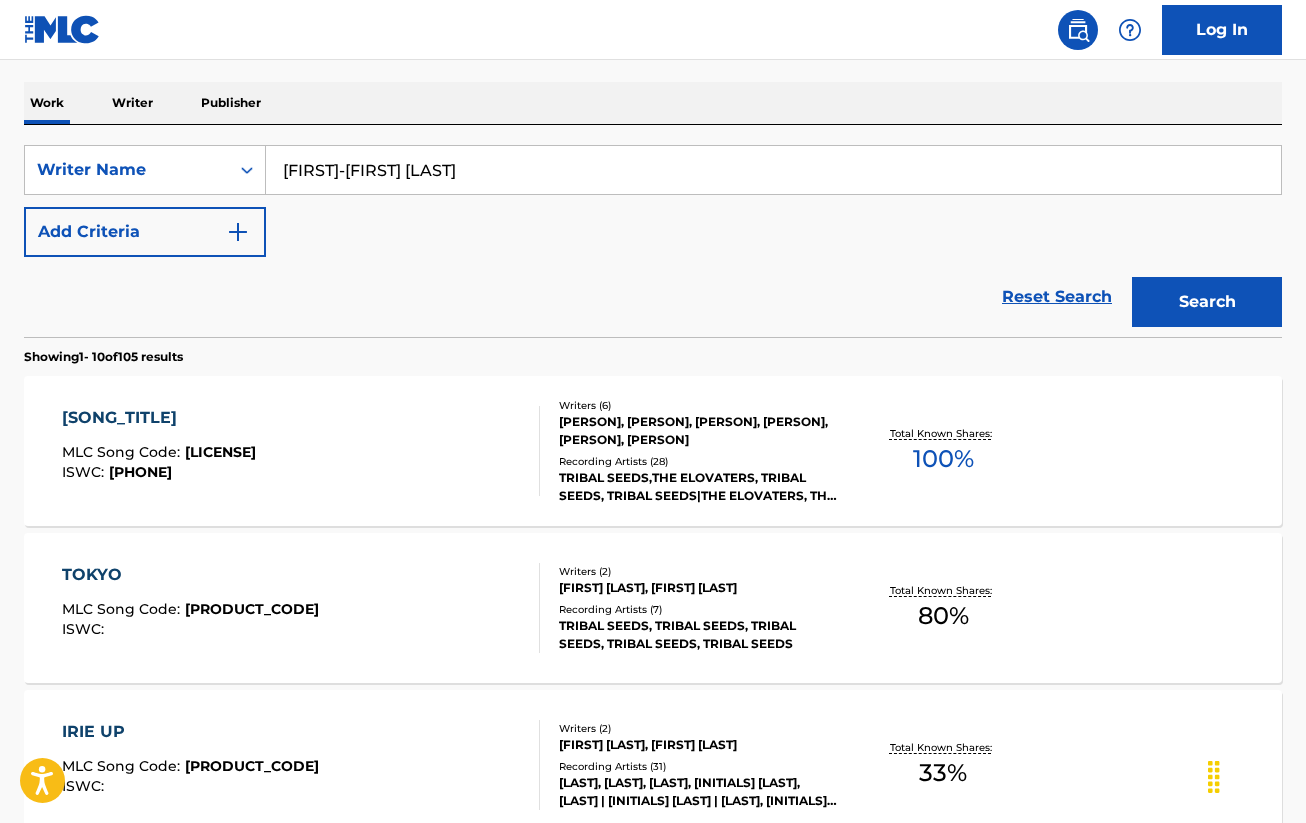 click on "TOKYO MLC Song Code : [PRODUCT_CODE] ISWC :" at bounding box center (301, 608) 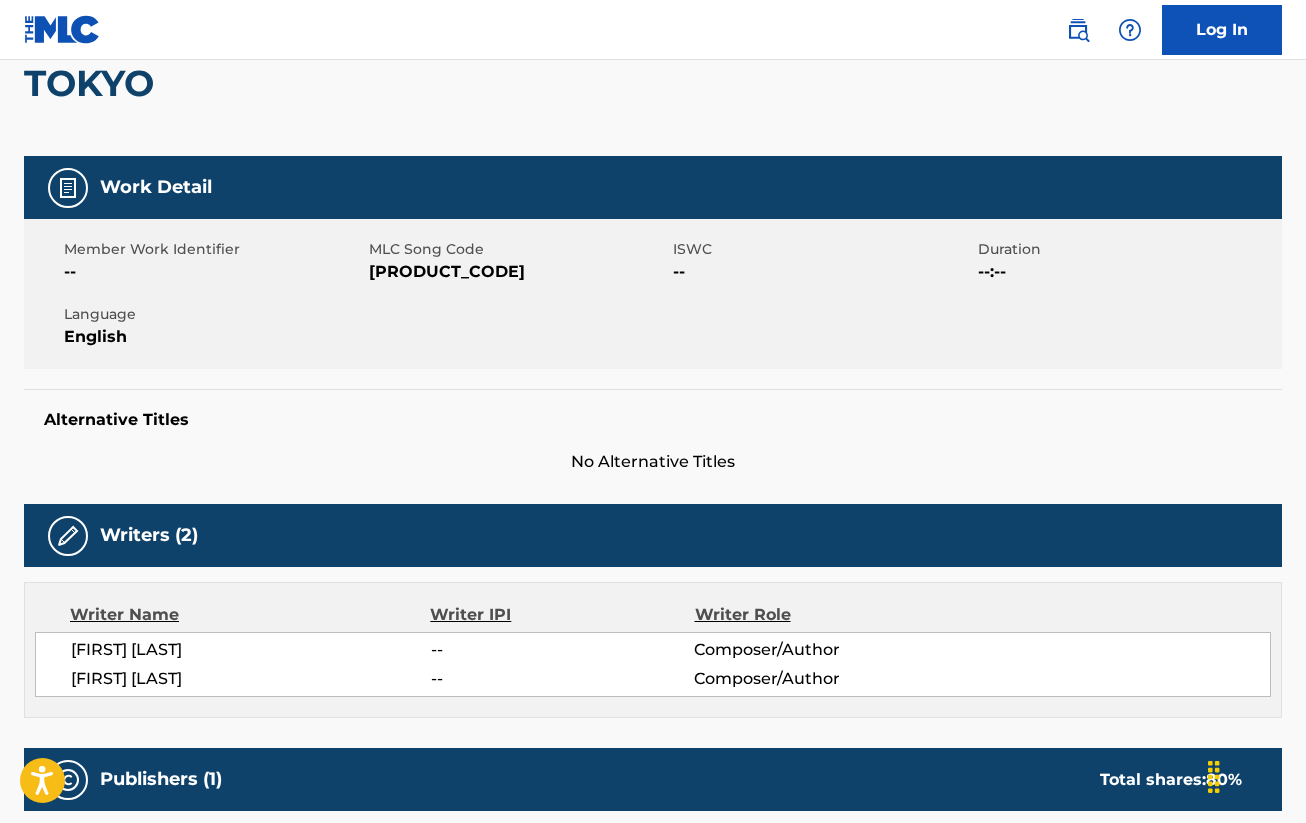 scroll, scrollTop: 0, scrollLeft: 0, axis: both 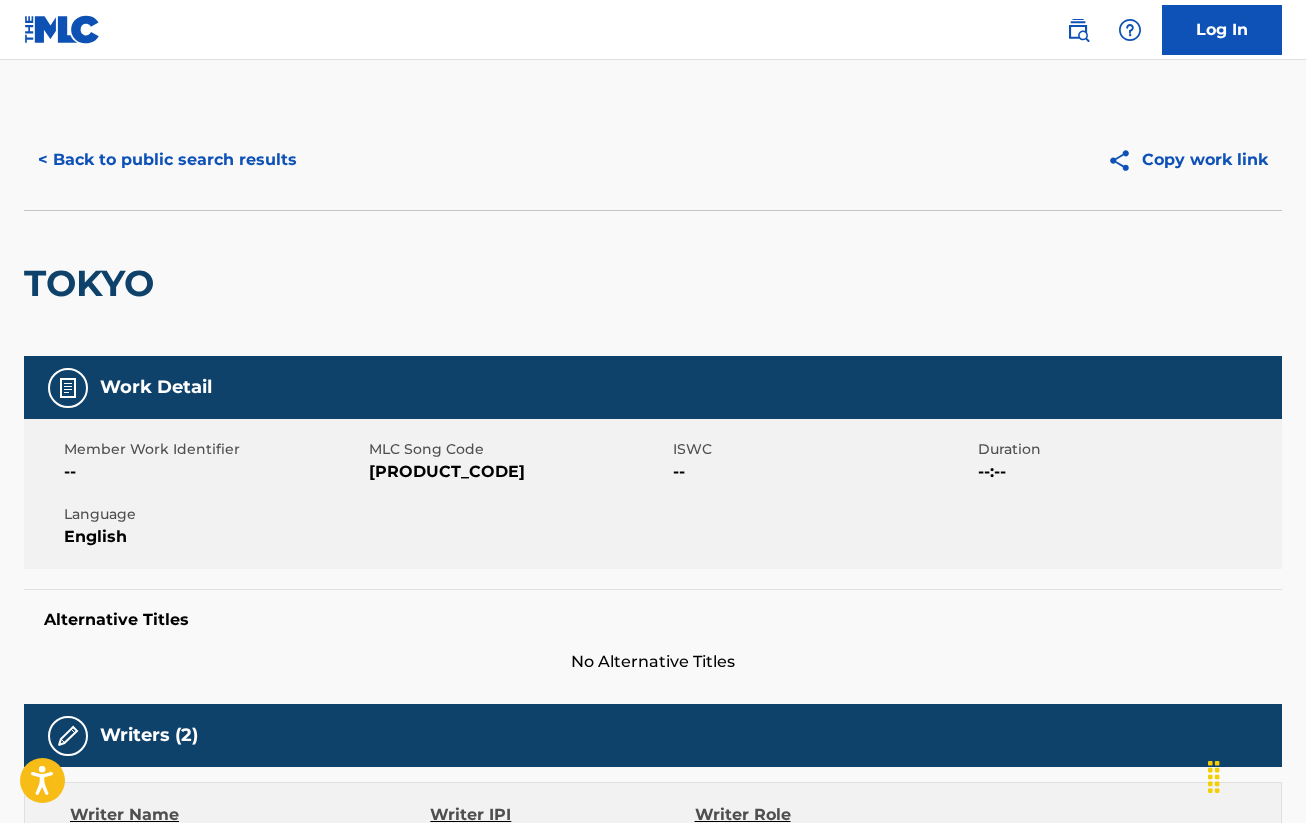 click on "< Back to public search results" at bounding box center (167, 160) 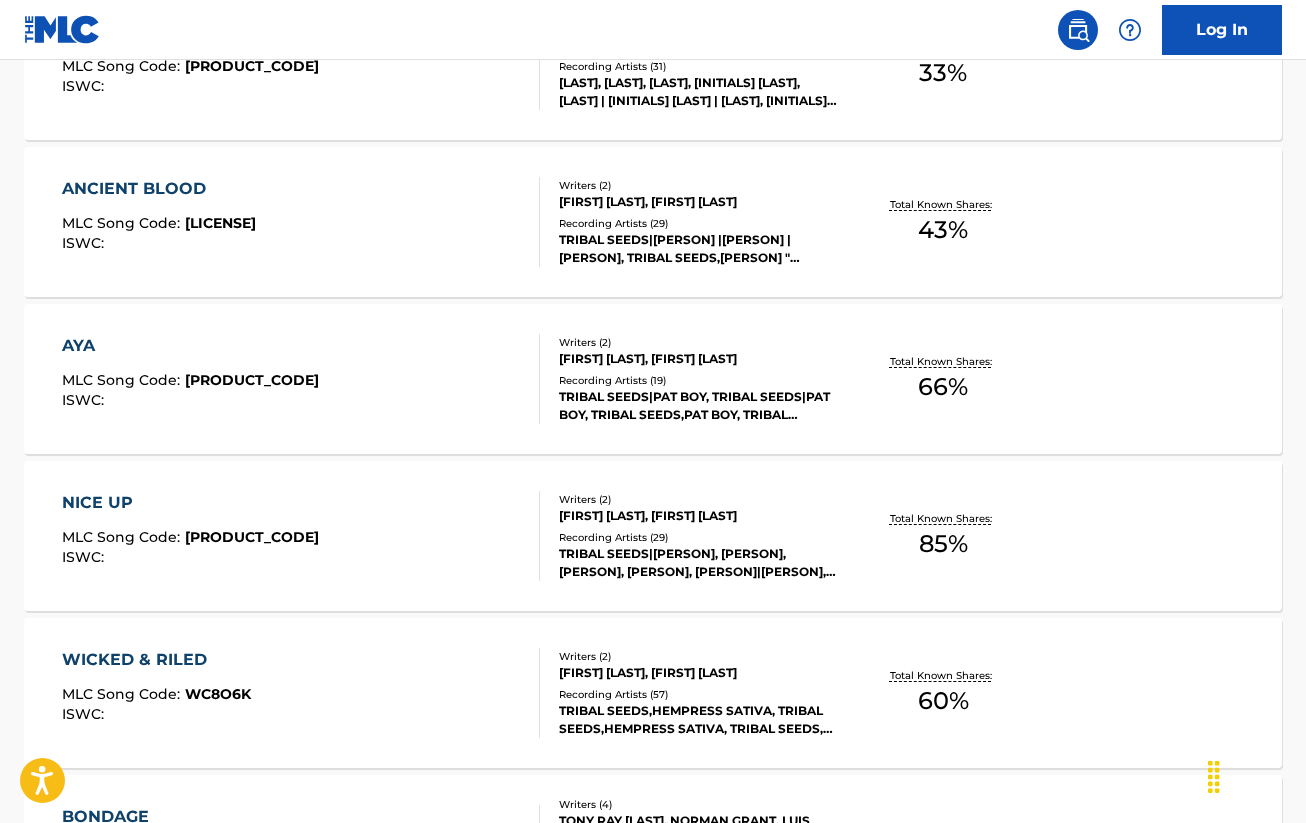 scroll, scrollTop: 1500, scrollLeft: 0, axis: vertical 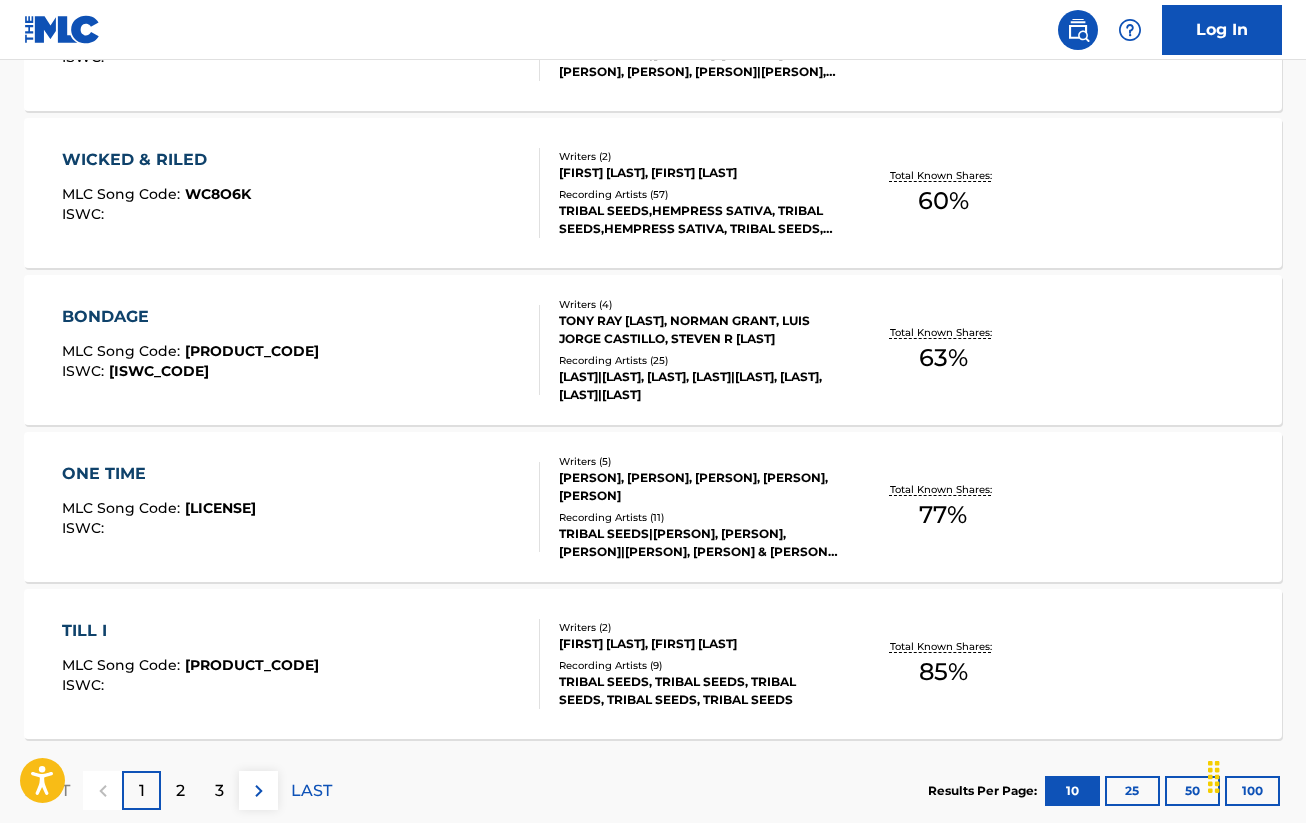 click on "BONDAGE" at bounding box center [190, 317] 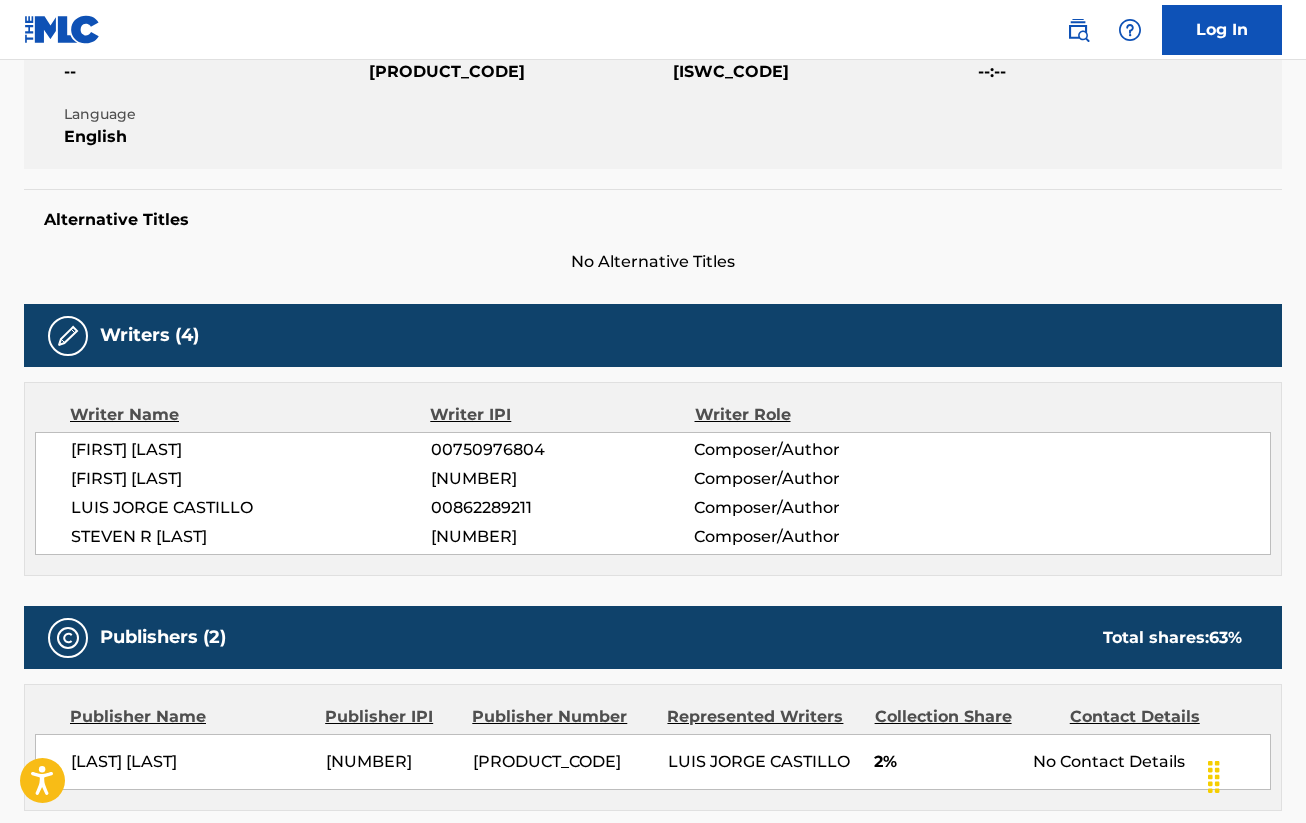 scroll, scrollTop: 0, scrollLeft: 0, axis: both 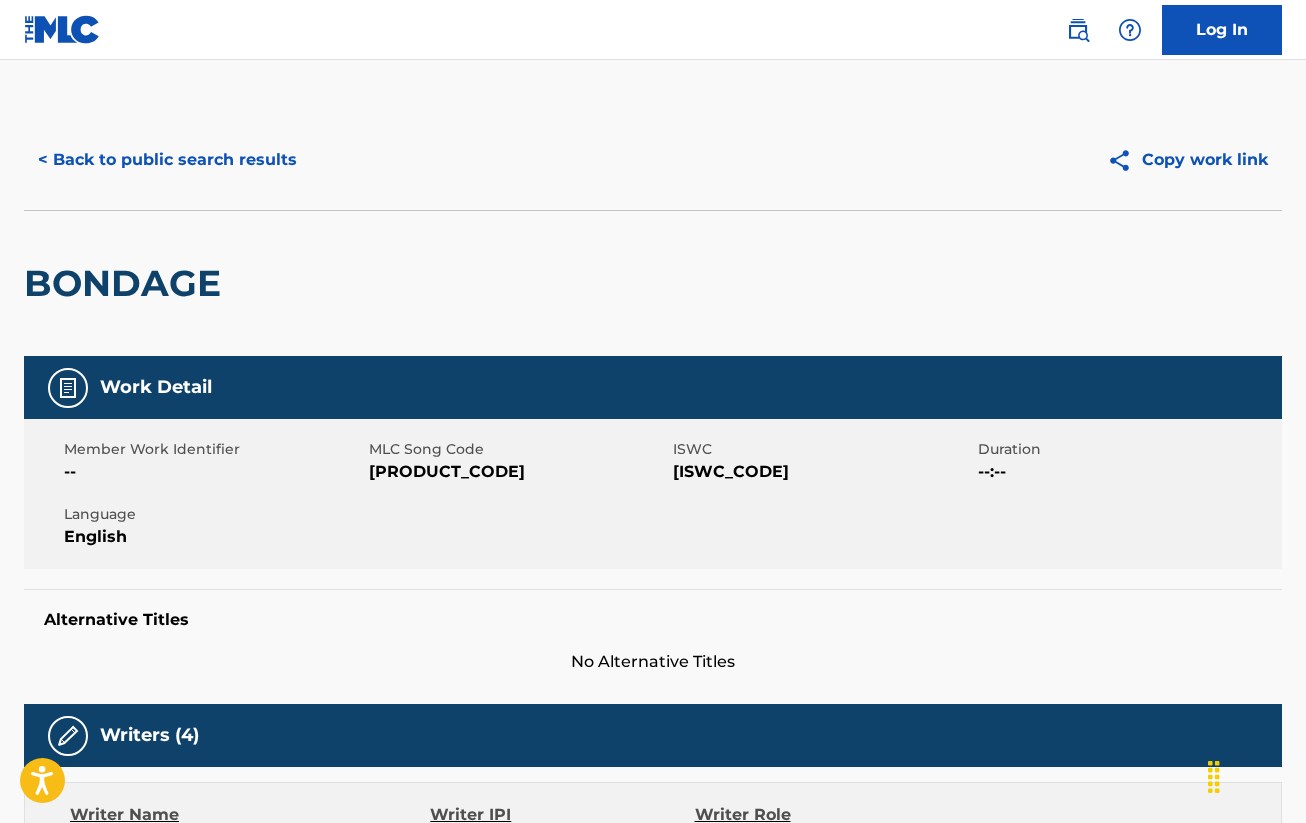 click on "< Back to public search results" at bounding box center (167, 160) 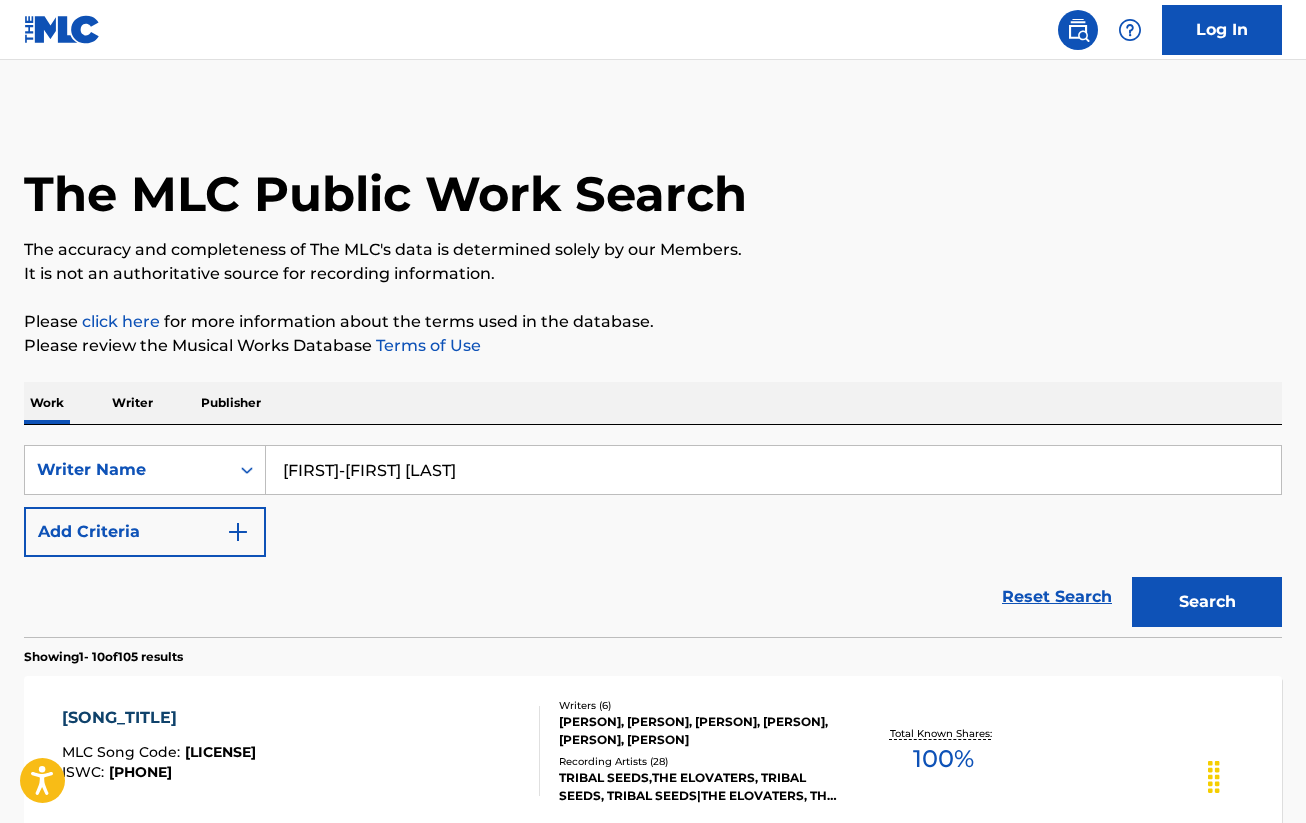 scroll, scrollTop: 1552, scrollLeft: 0, axis: vertical 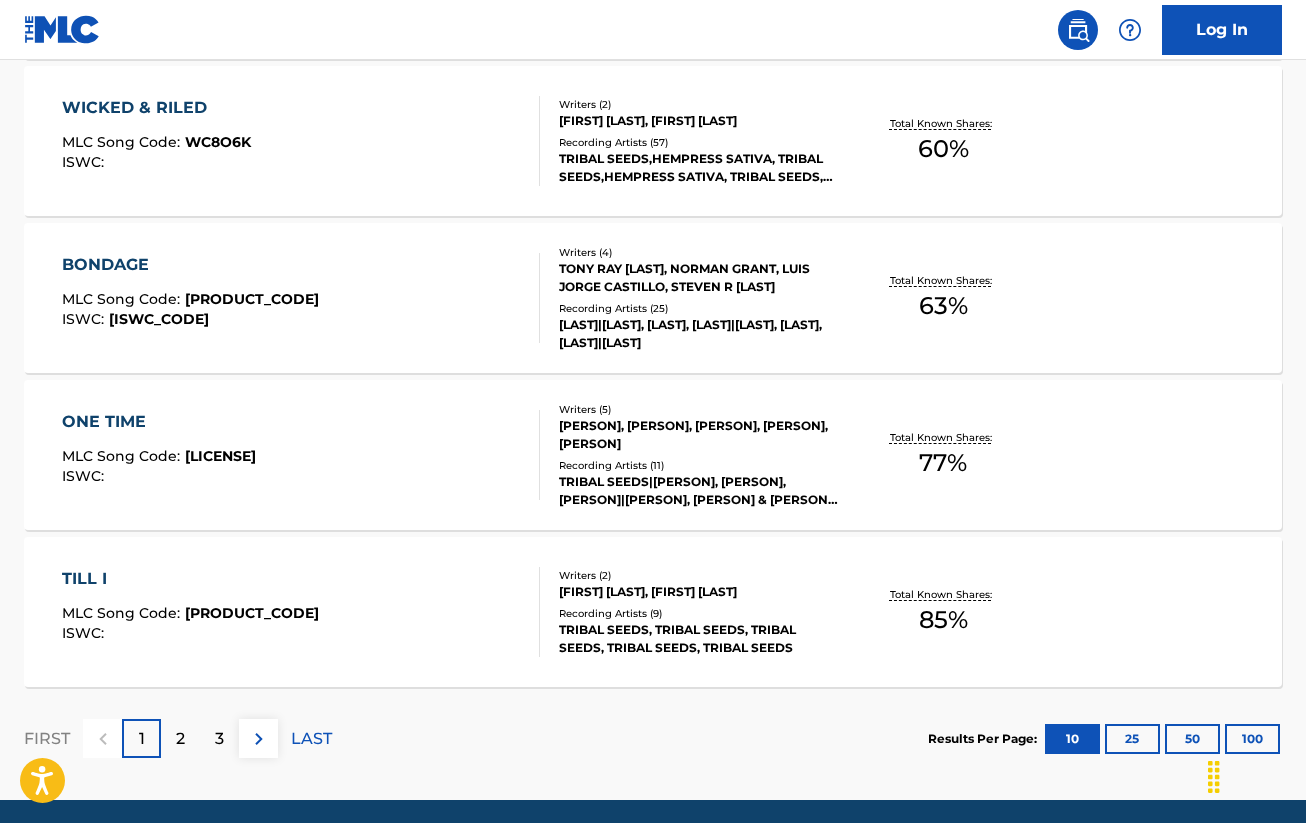 click on "2" at bounding box center (180, 738) 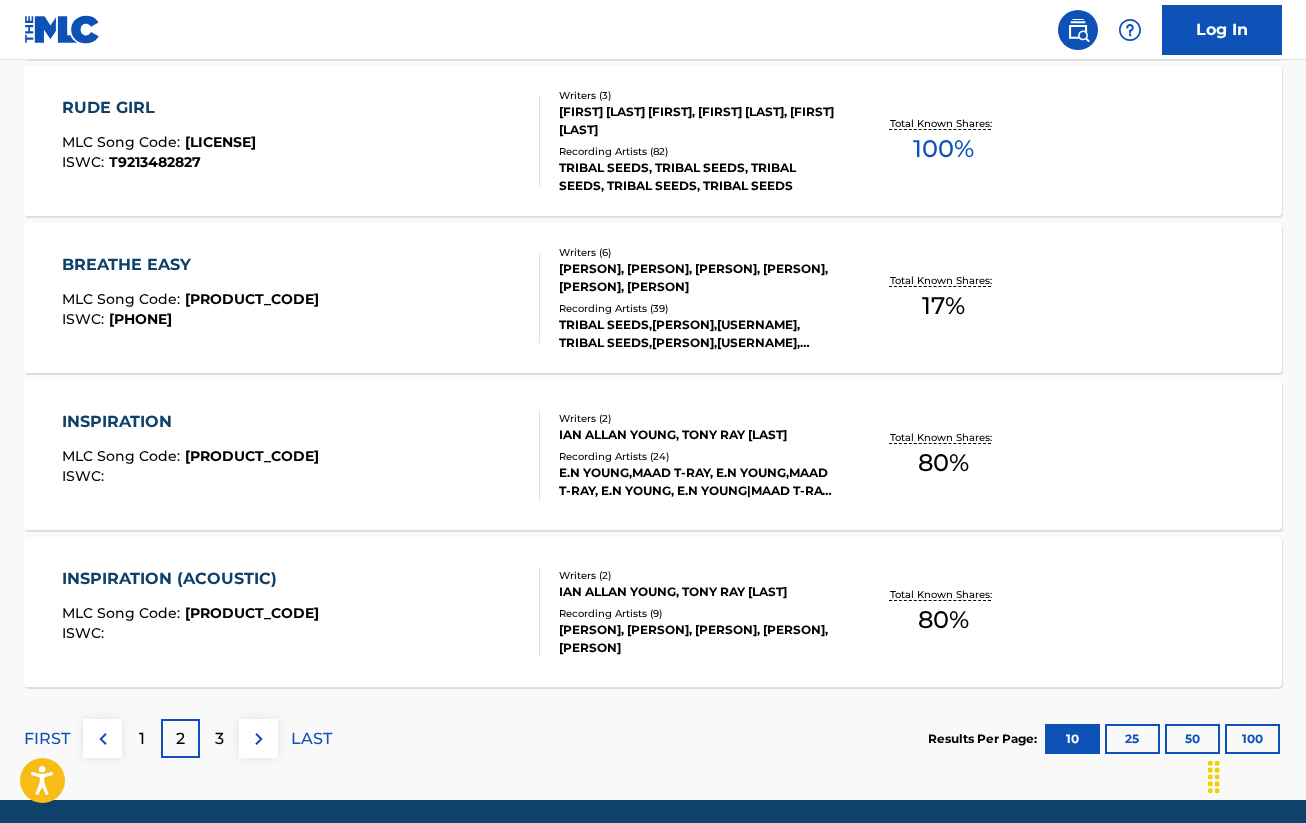 scroll, scrollTop: 1625, scrollLeft: 0, axis: vertical 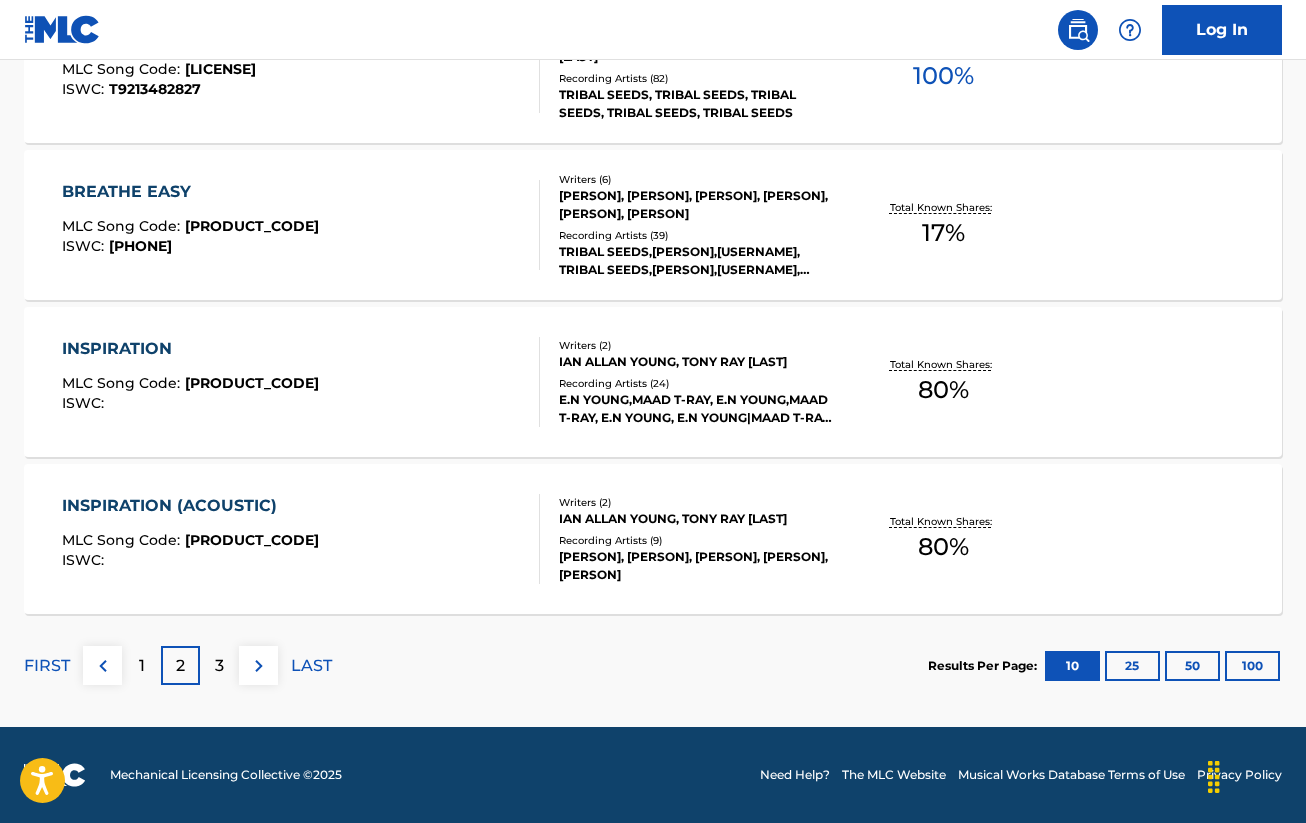 click on "[FIRST] [LAST] [CODE] : [CODE] [ISWC] :" at bounding box center [301, 382] 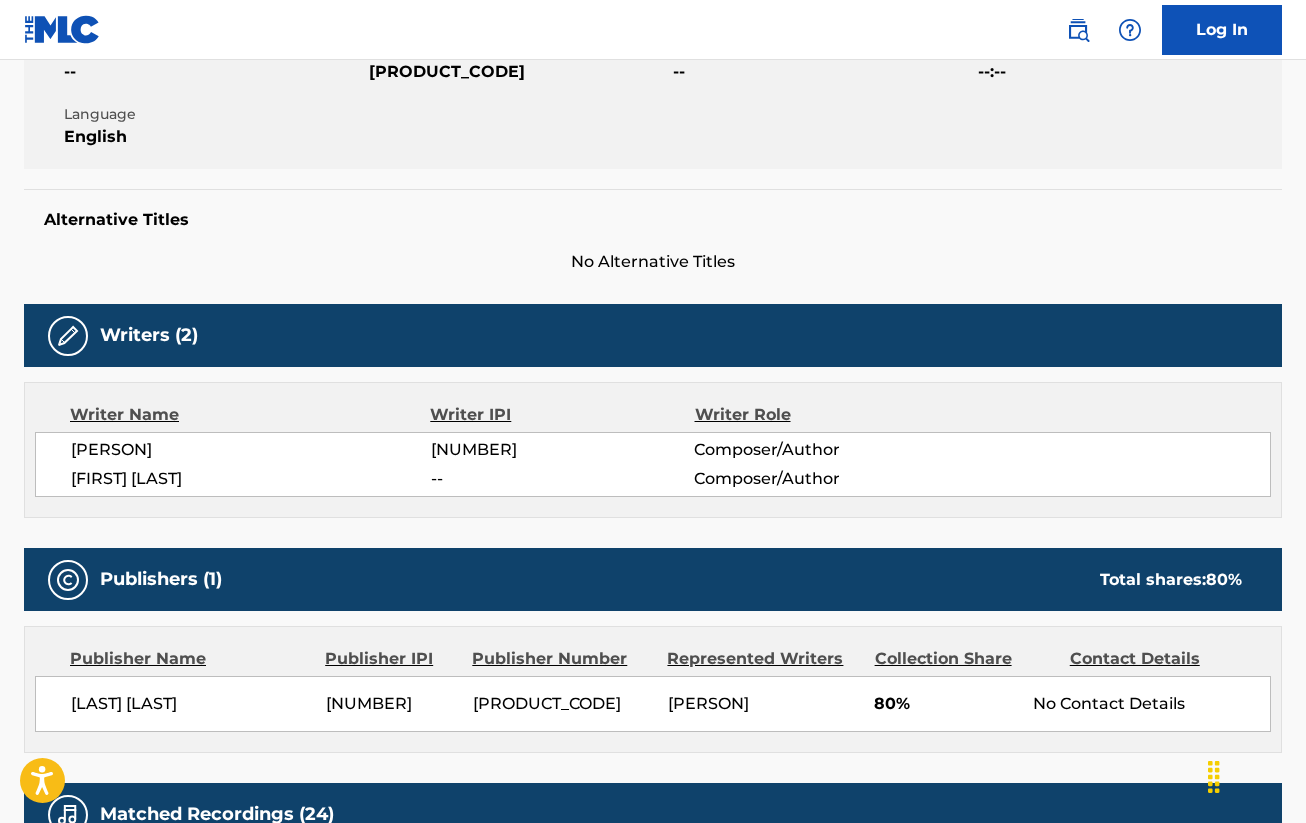 scroll, scrollTop: 0, scrollLeft: 0, axis: both 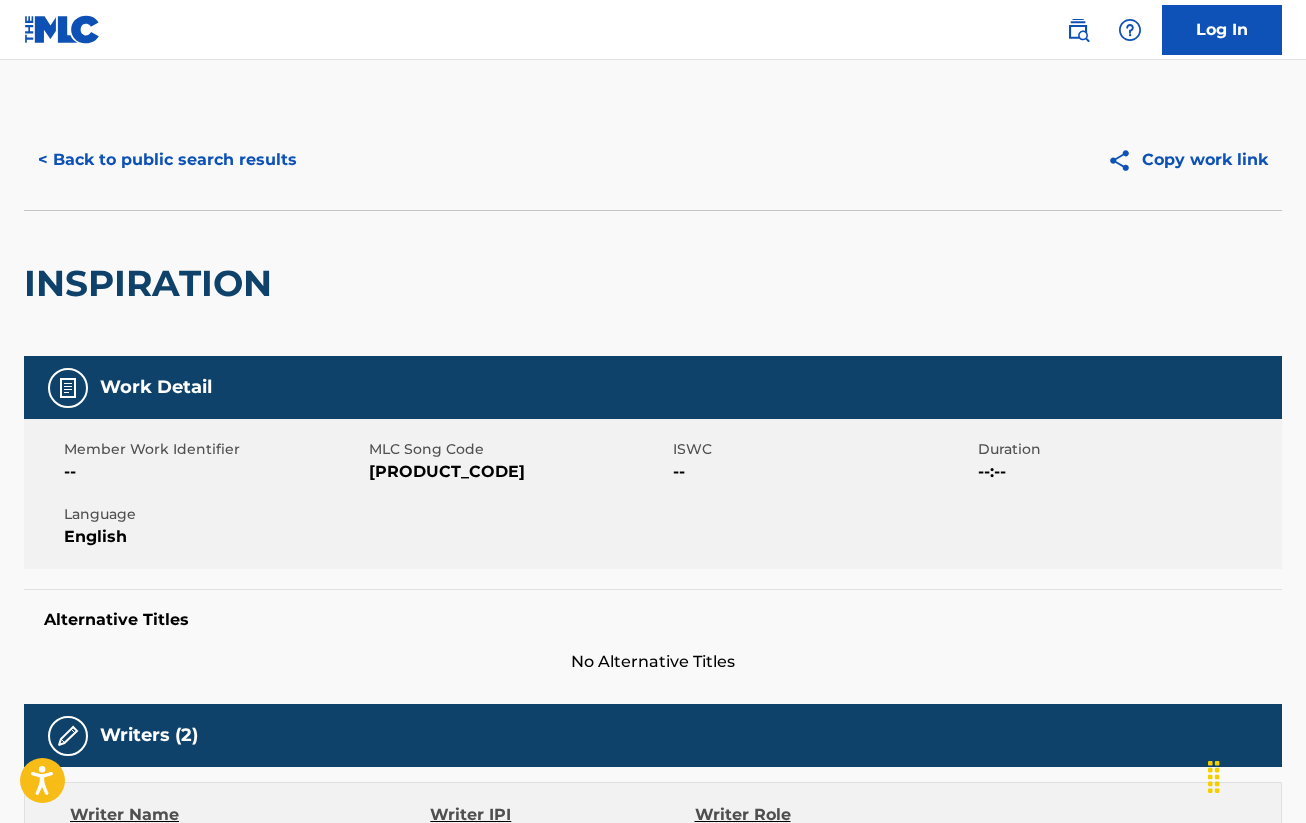 click on "< Back to public search results Copy work link" at bounding box center (653, 160) 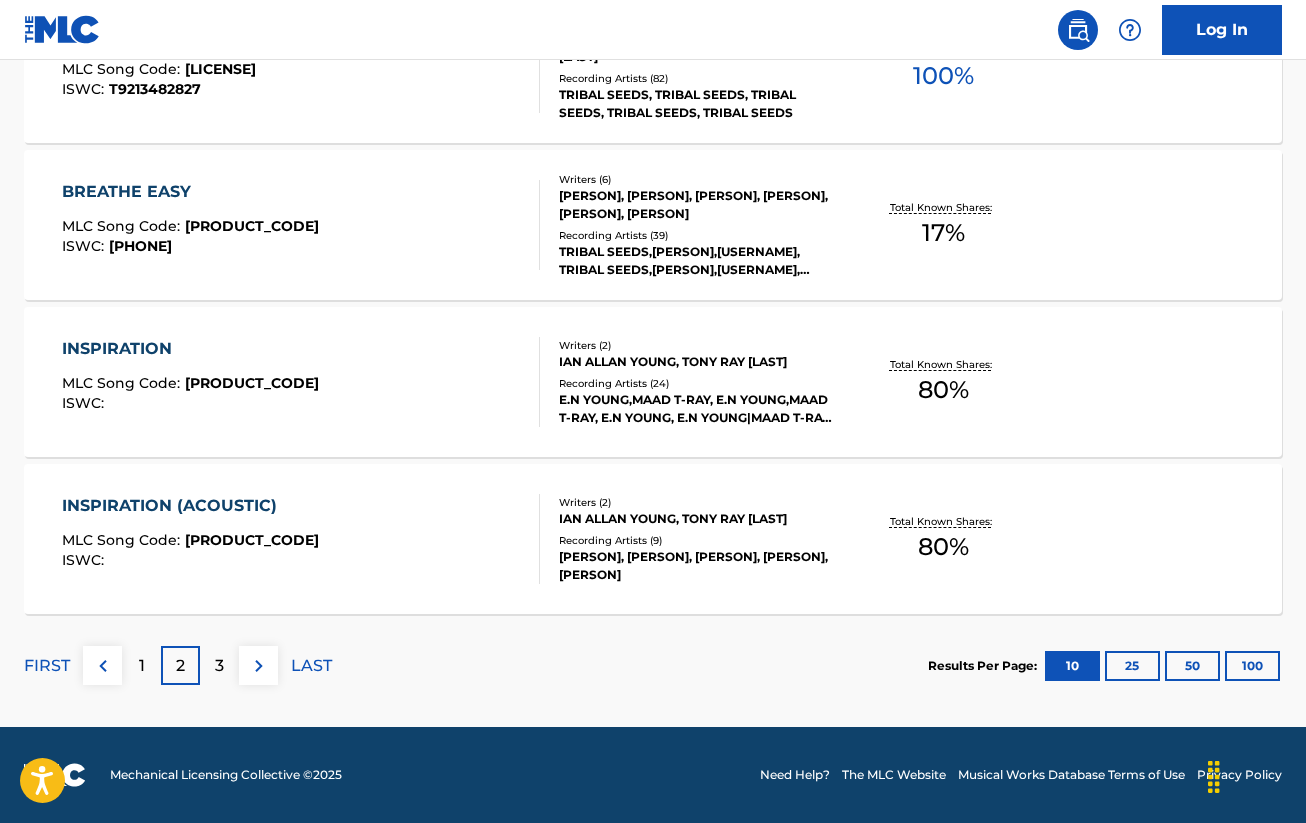 click on "3" at bounding box center (219, 666) 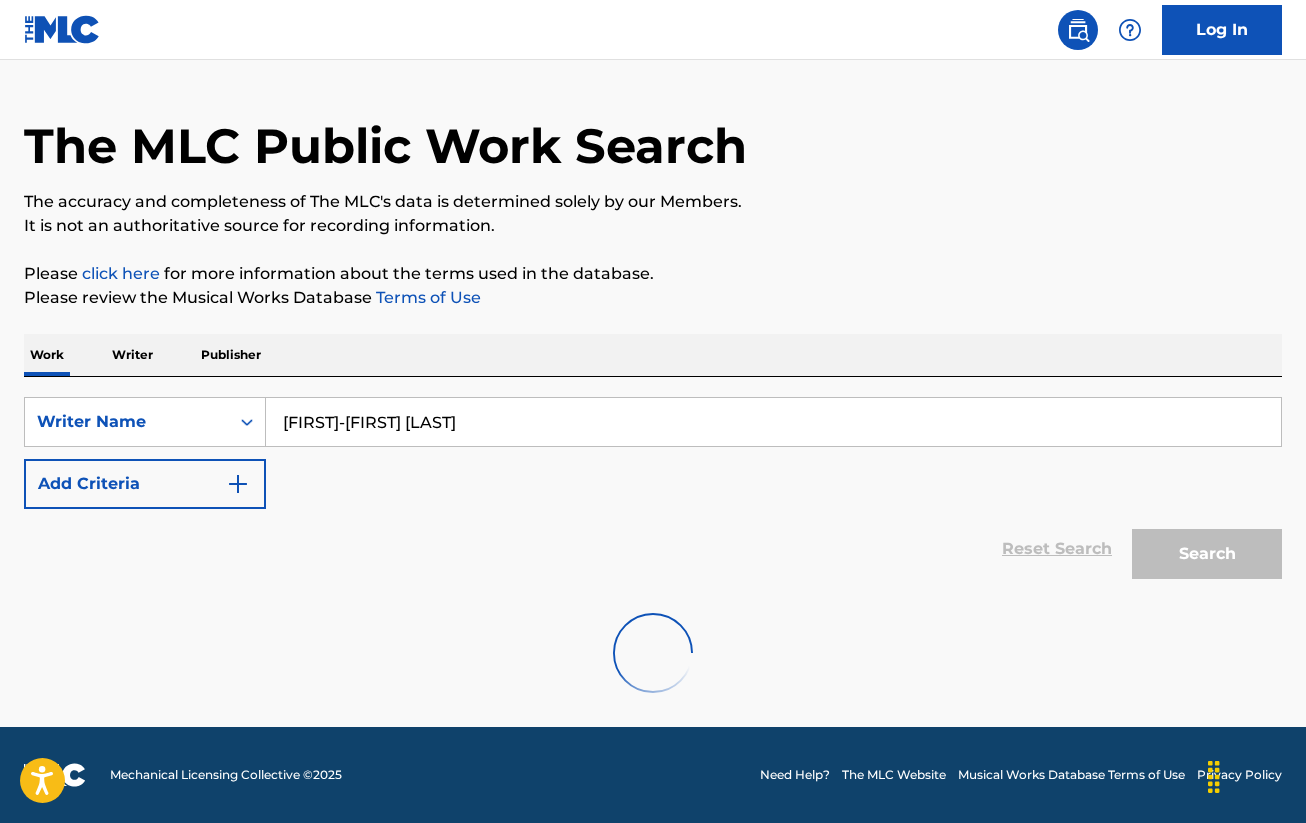 scroll, scrollTop: 1625, scrollLeft: 0, axis: vertical 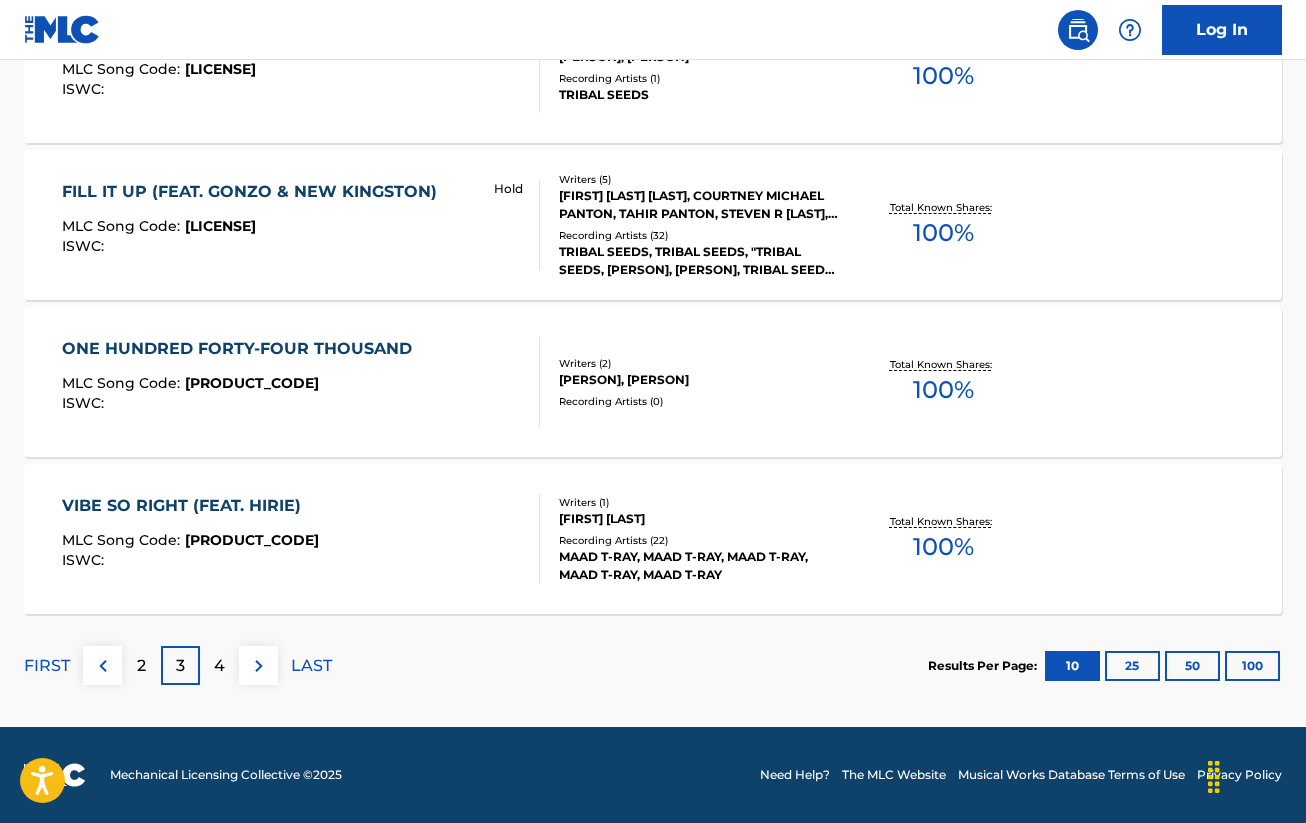 click on "ISWC :" at bounding box center (242, 403) 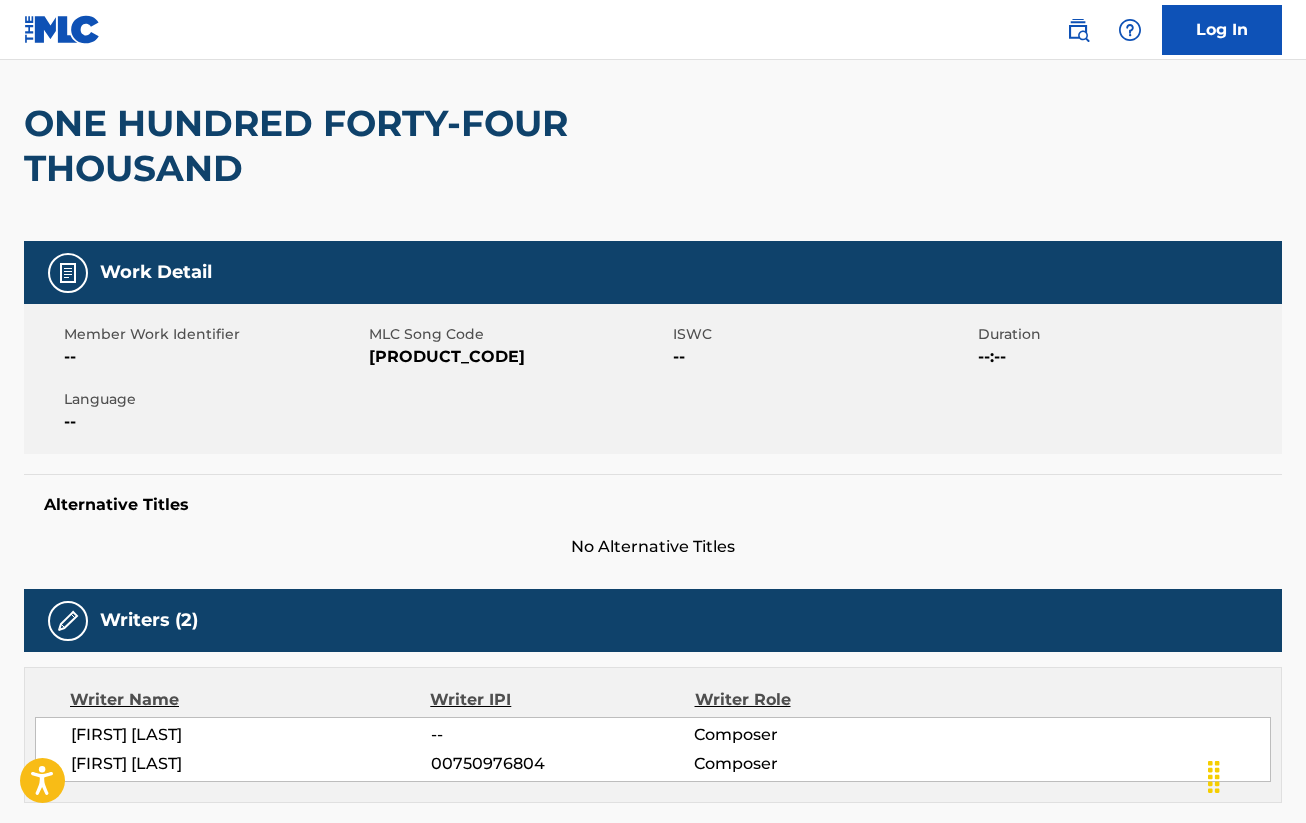 scroll, scrollTop: 0, scrollLeft: 0, axis: both 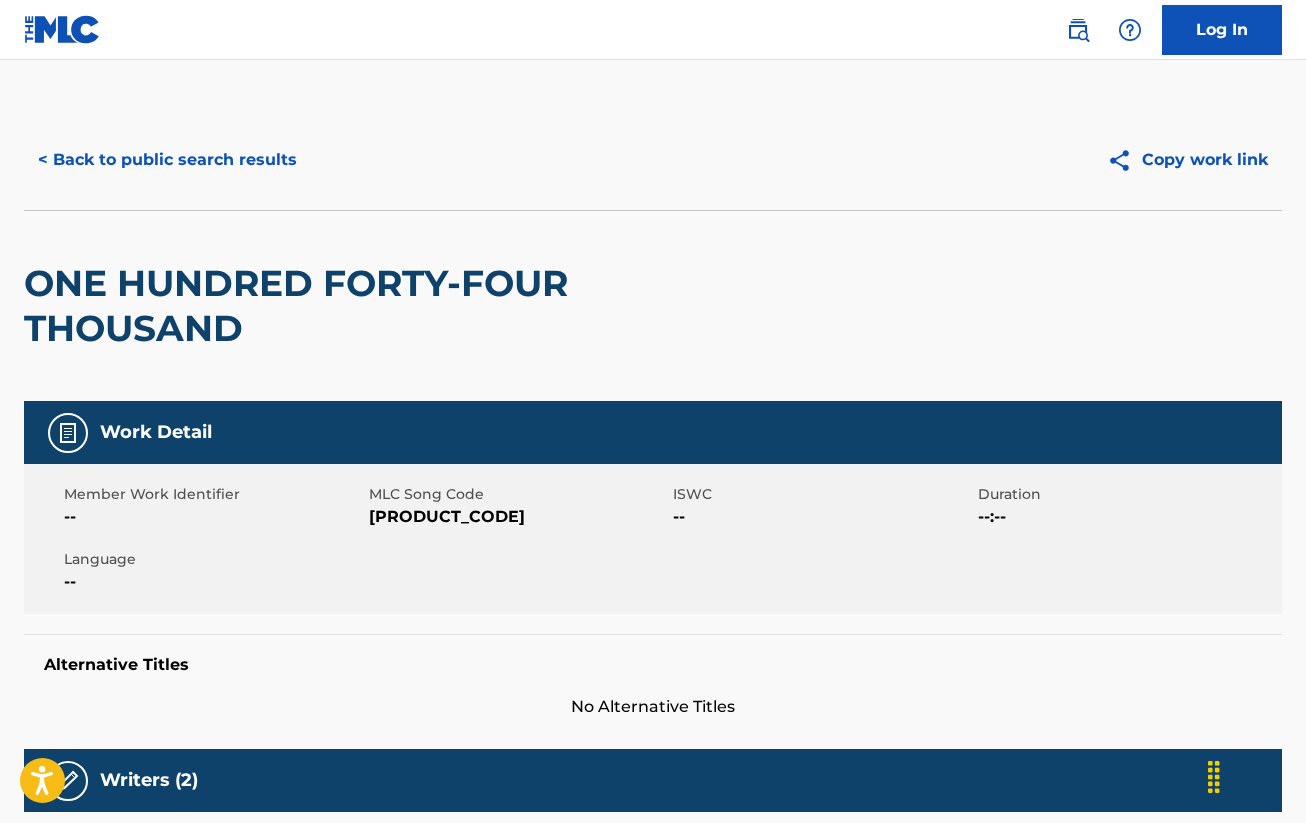 click on "< Back to public search results" at bounding box center (167, 160) 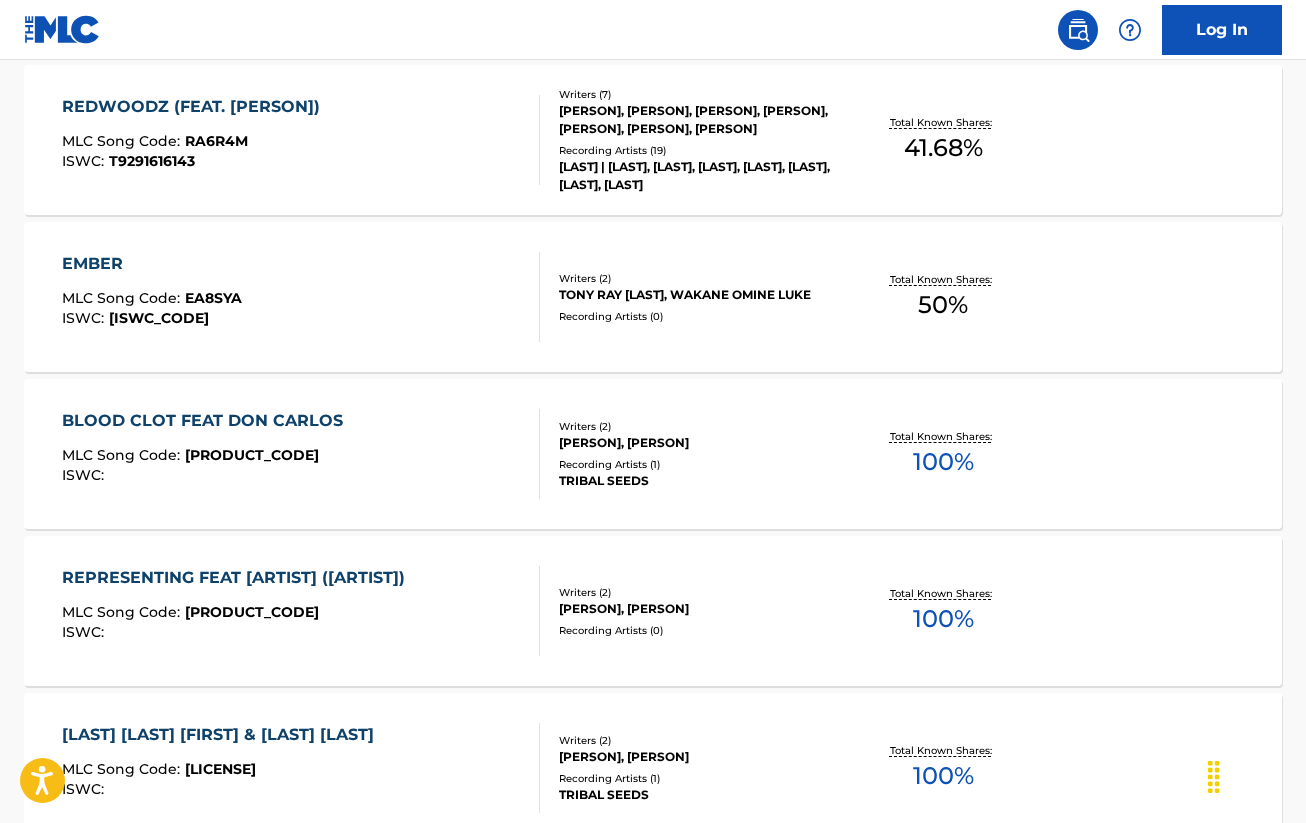 scroll, scrollTop: 725, scrollLeft: 0, axis: vertical 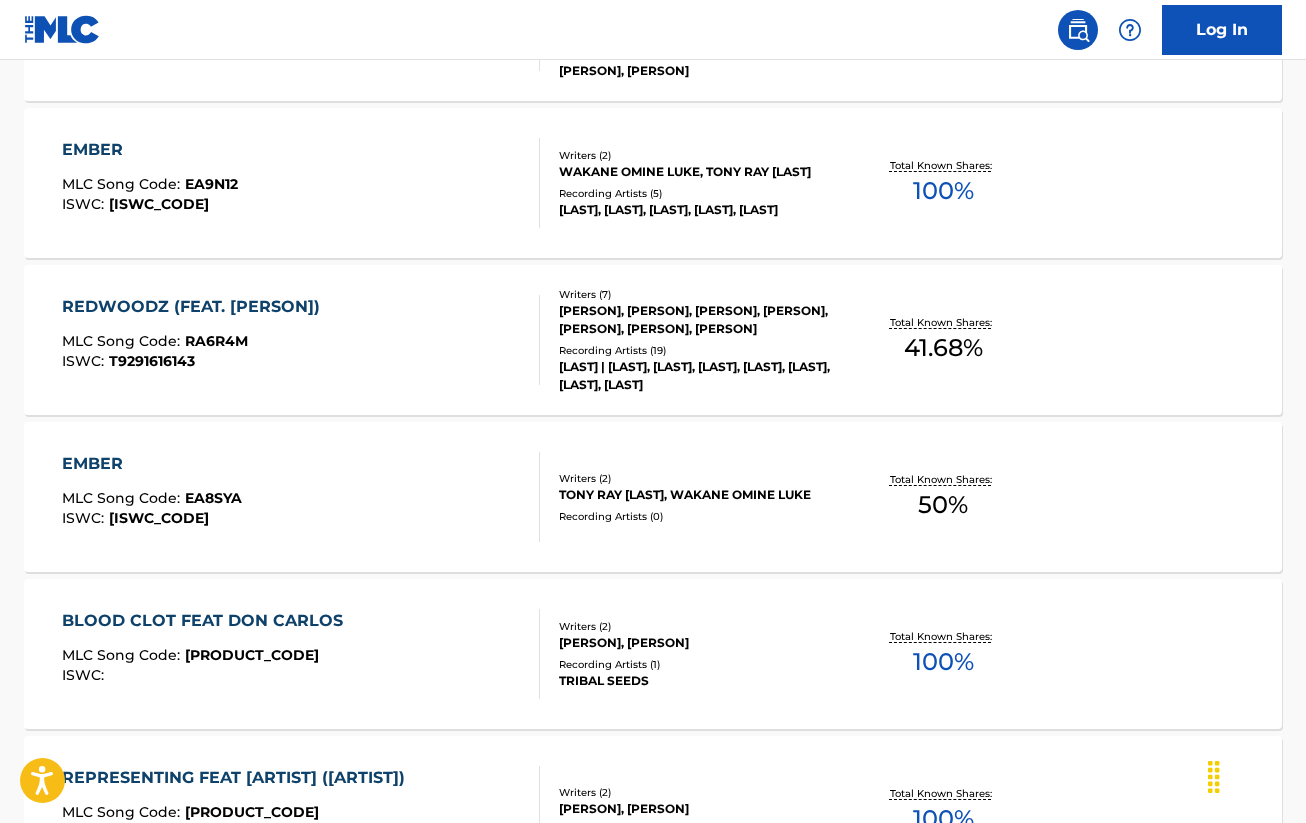 click on "EMBER" at bounding box center [152, 464] 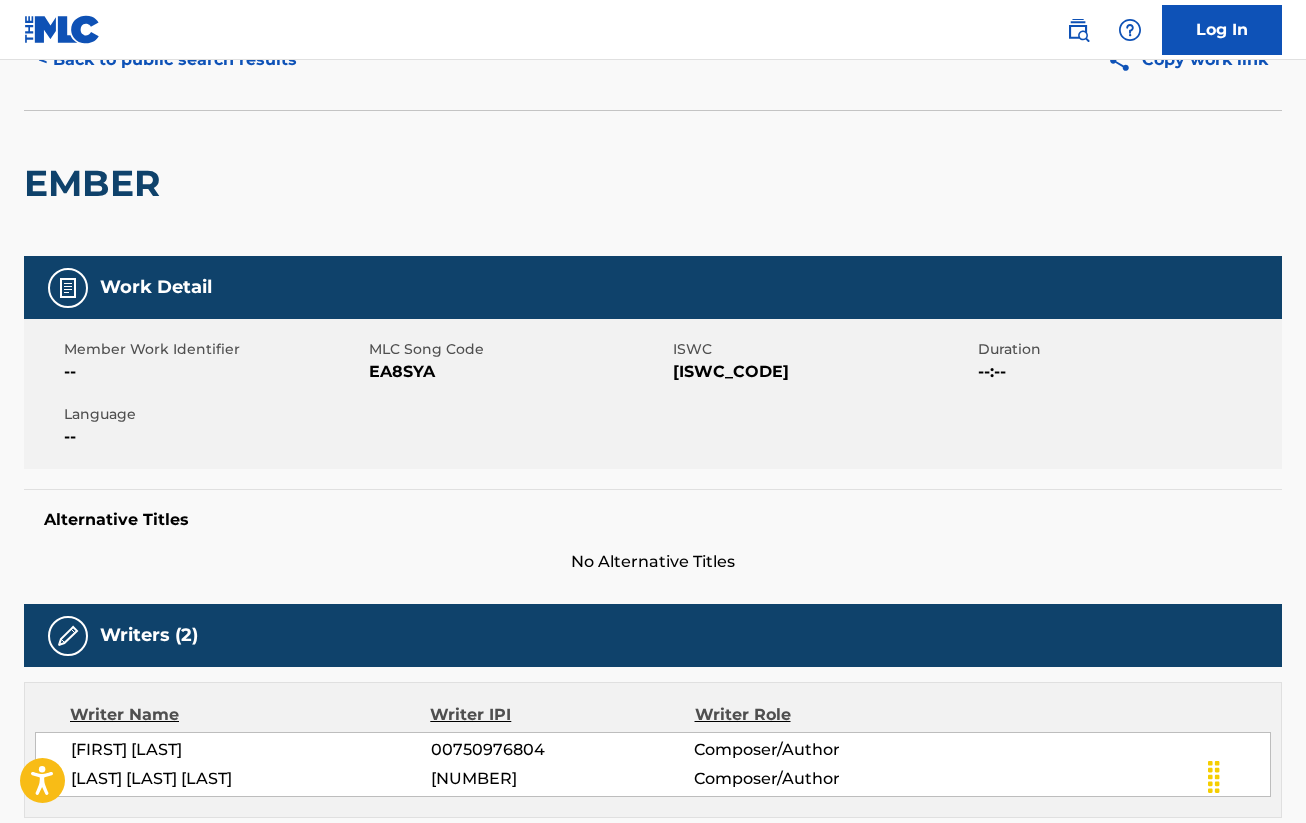 scroll, scrollTop: 0, scrollLeft: 0, axis: both 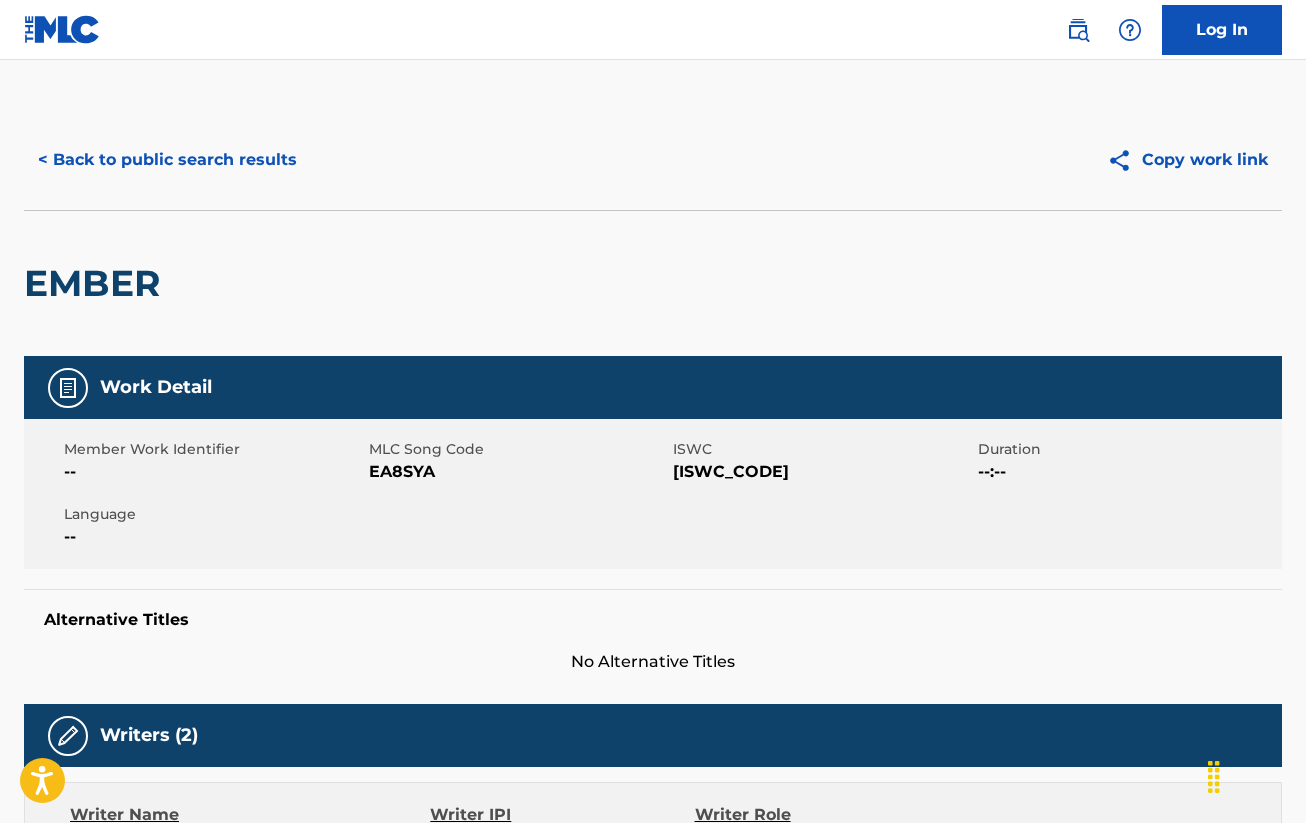 click on "< Back to public search results" at bounding box center [167, 160] 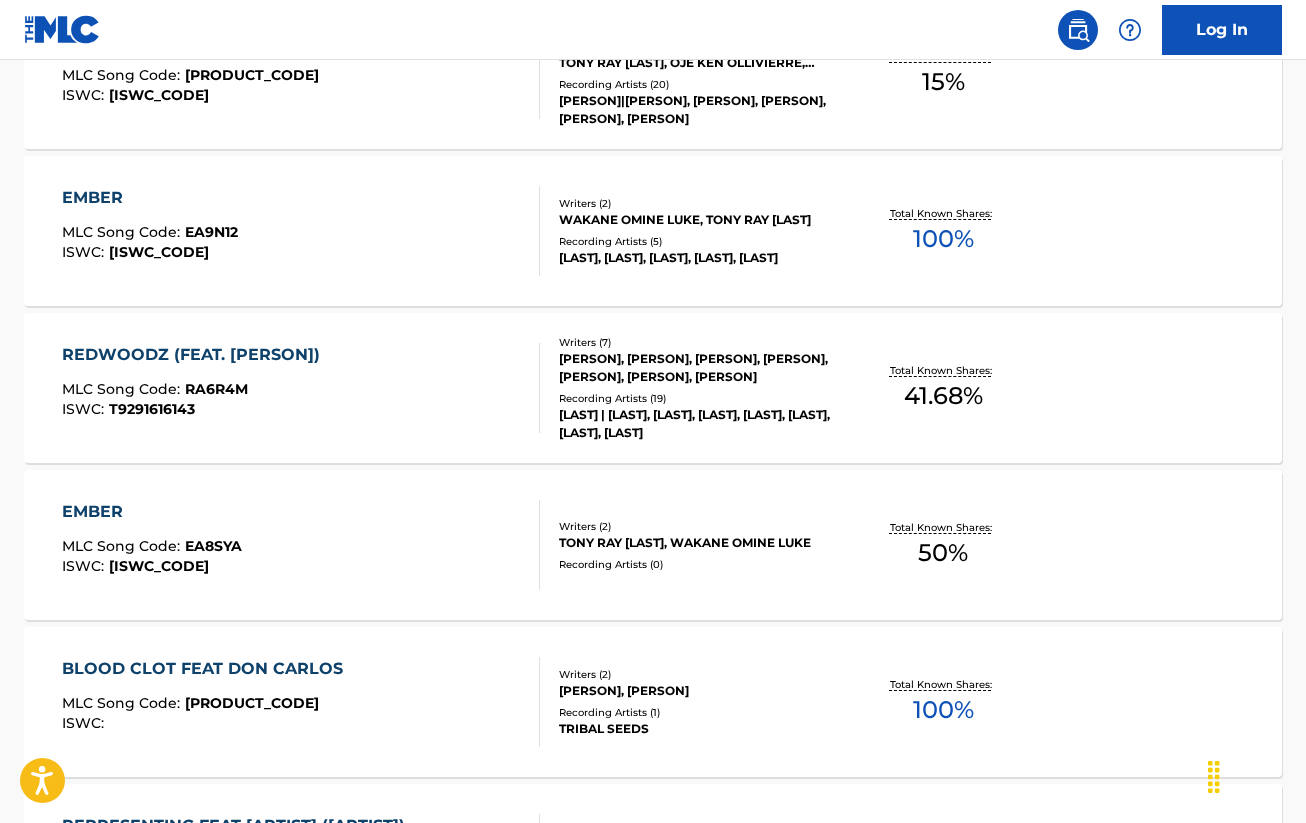 scroll, scrollTop: 577, scrollLeft: 0, axis: vertical 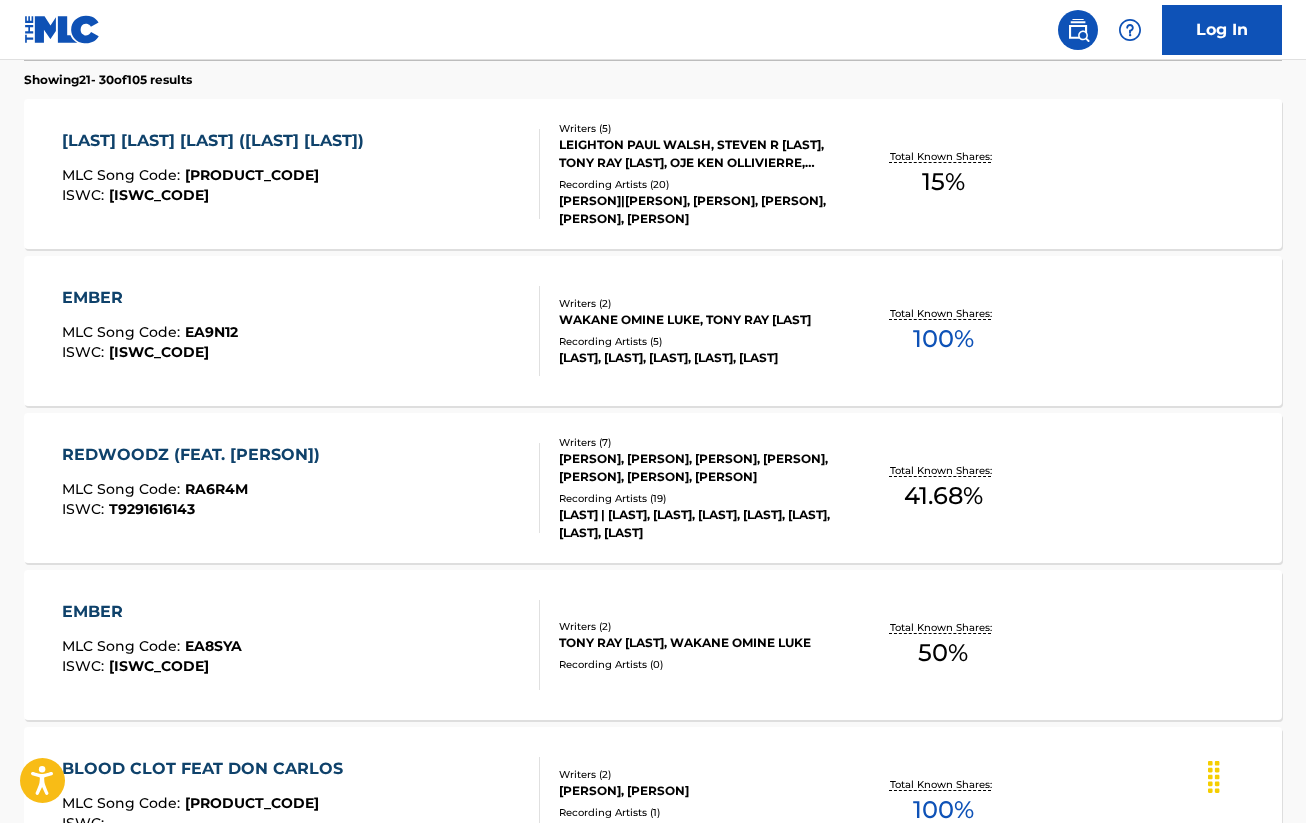 click on "REDWOODZ (FEAT. IYA TERRA) MLC Song Code : RA6R4M ISWC : T9291616143" at bounding box center (301, 488) 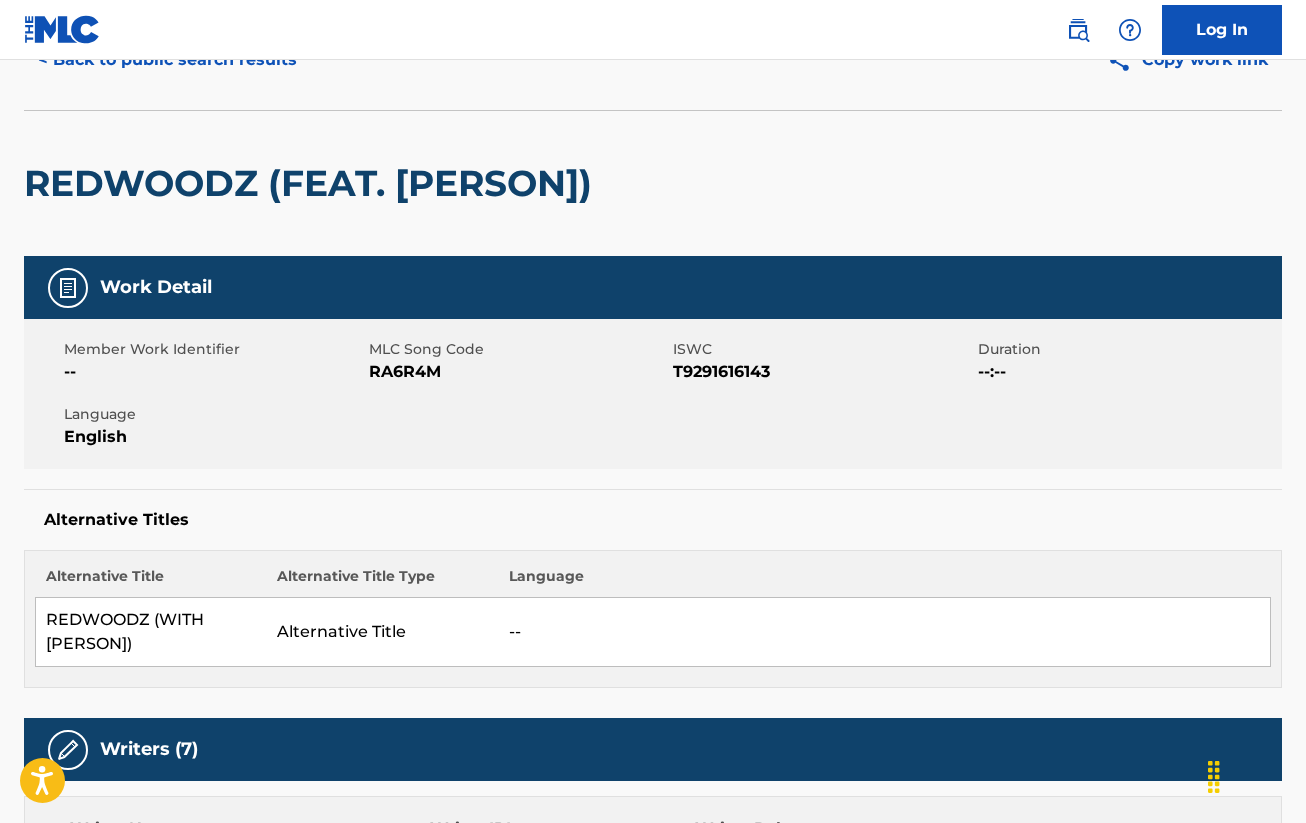 scroll, scrollTop: 0, scrollLeft: 0, axis: both 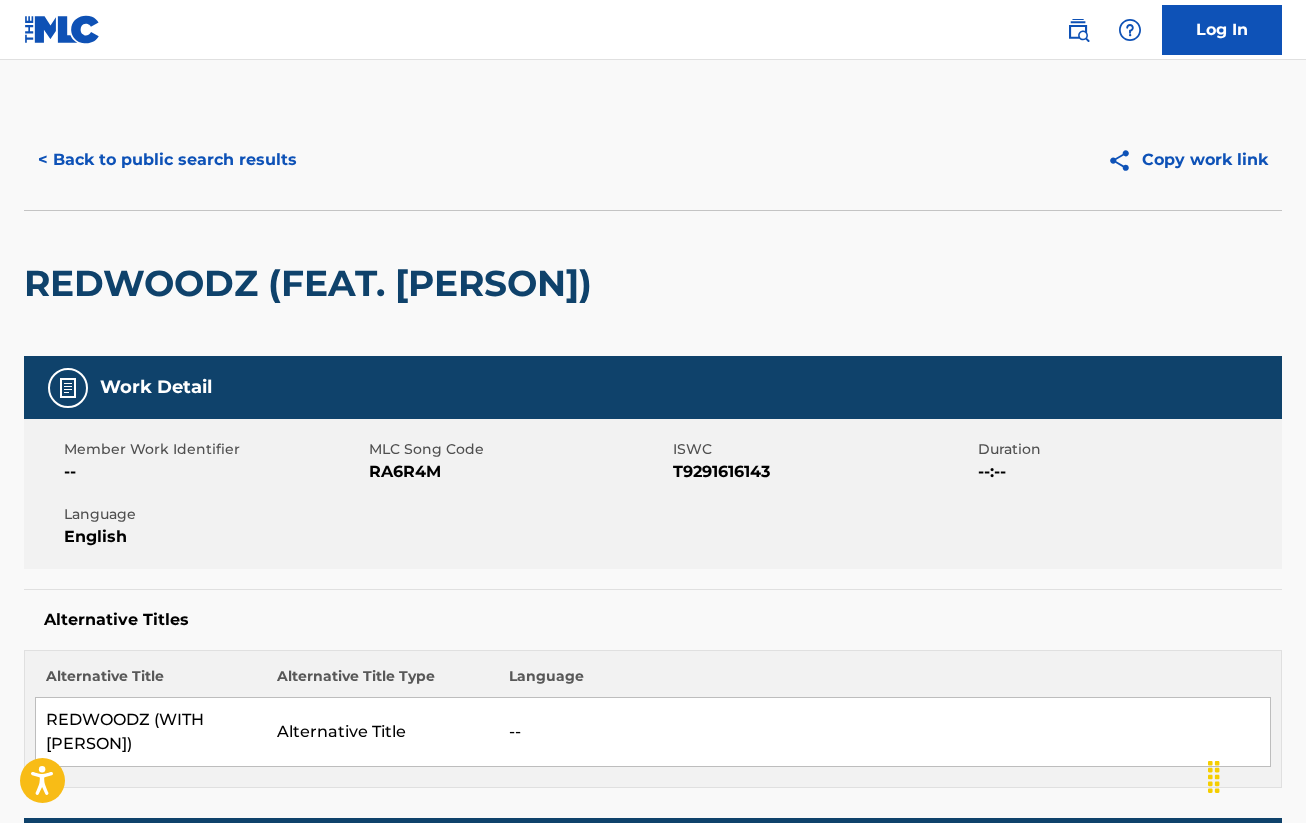 click on "< Back to public search results" at bounding box center [167, 160] 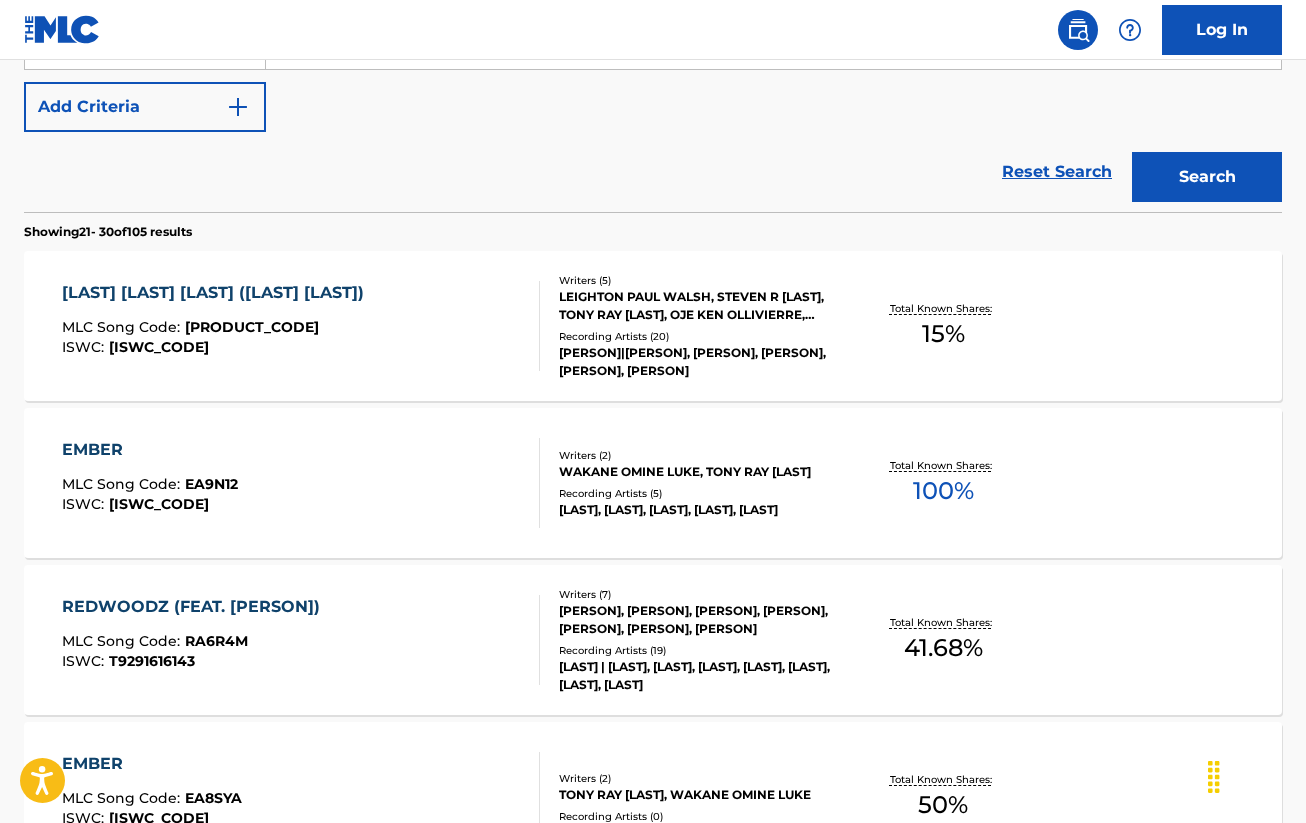 scroll, scrollTop: 225, scrollLeft: 0, axis: vertical 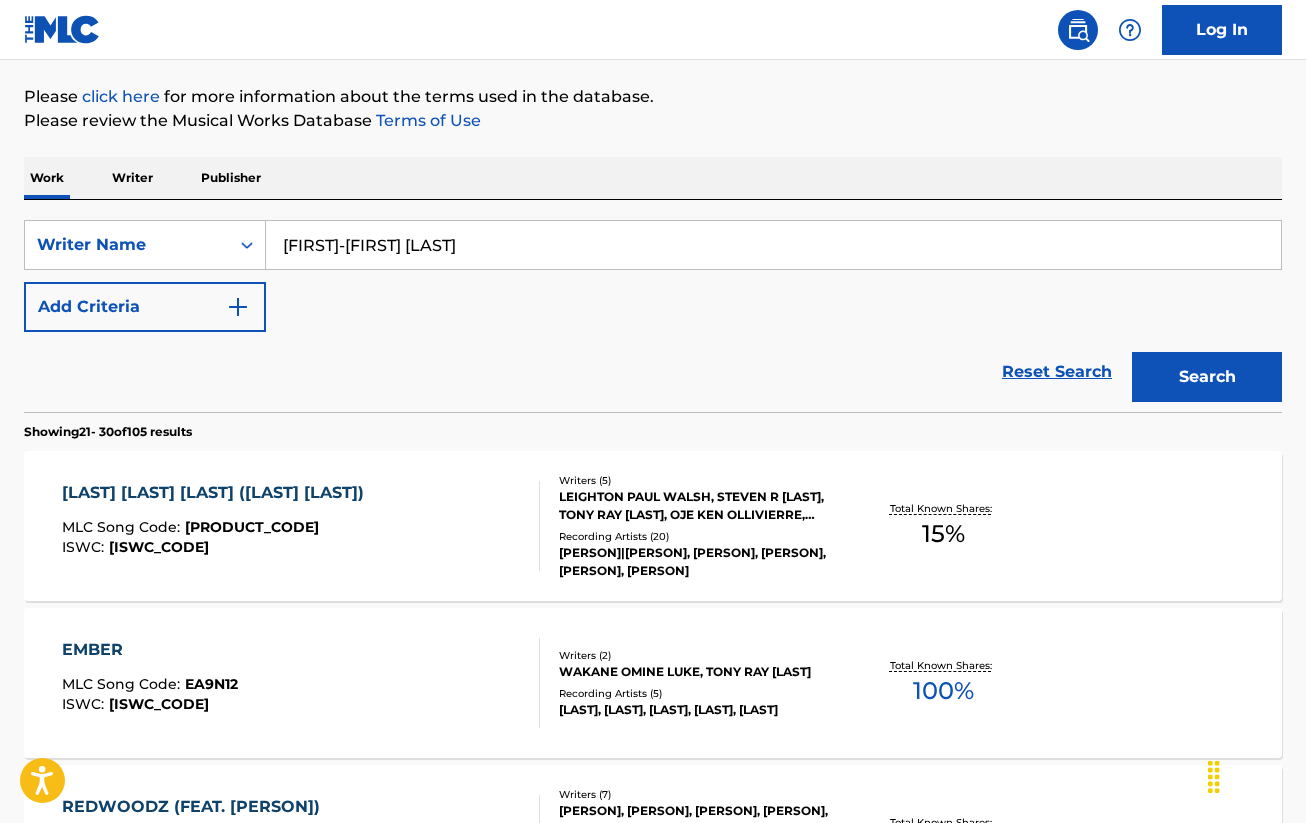 click on "Reset Search Search" at bounding box center (653, 372) 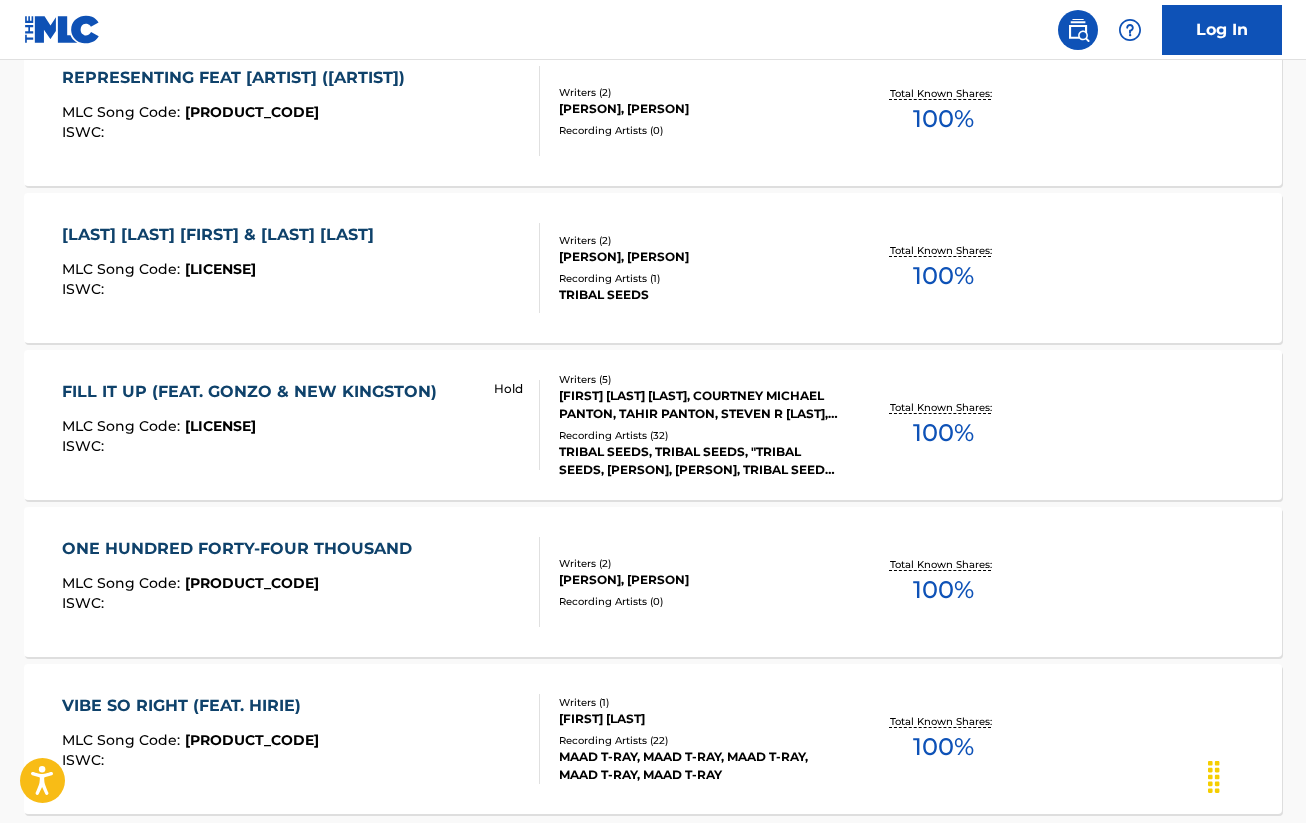 scroll, scrollTop: 1625, scrollLeft: 0, axis: vertical 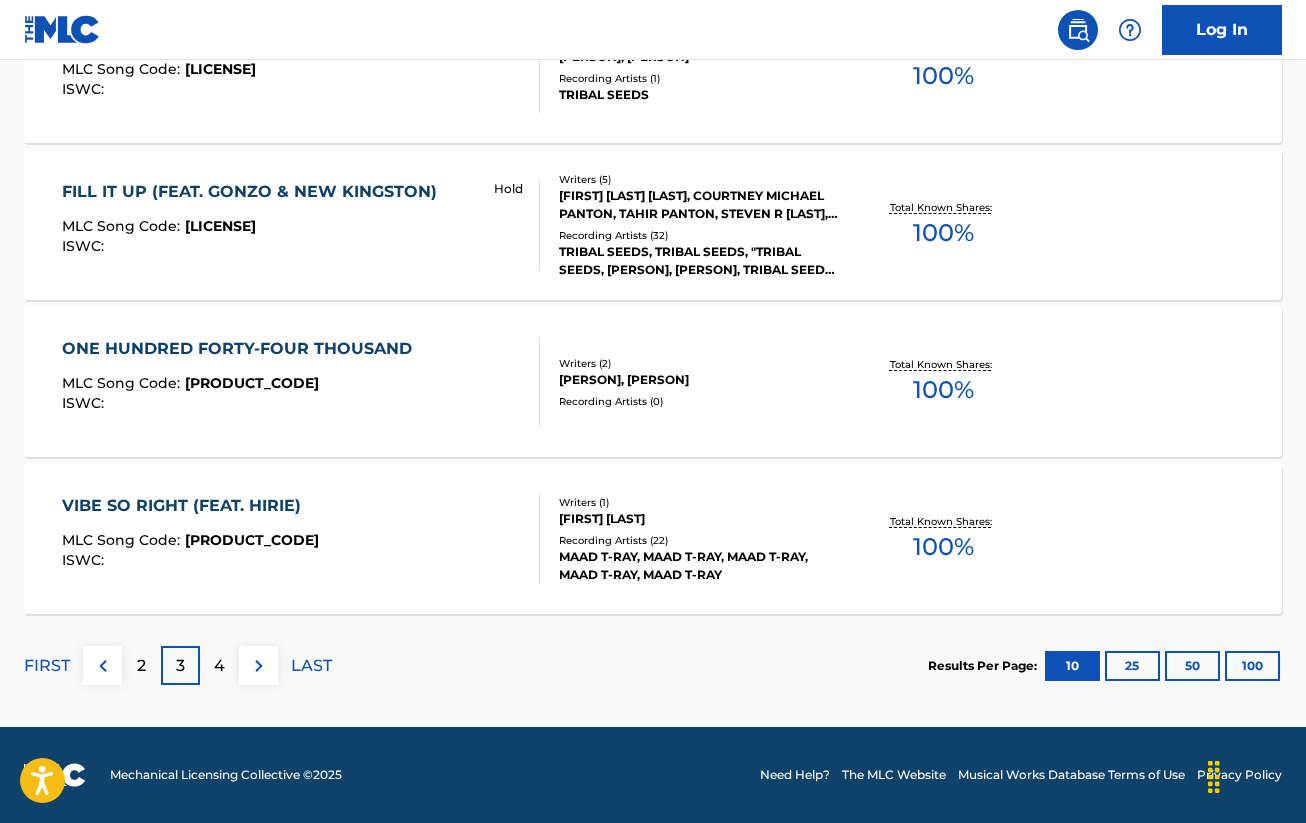 click on "4" at bounding box center [219, 665] 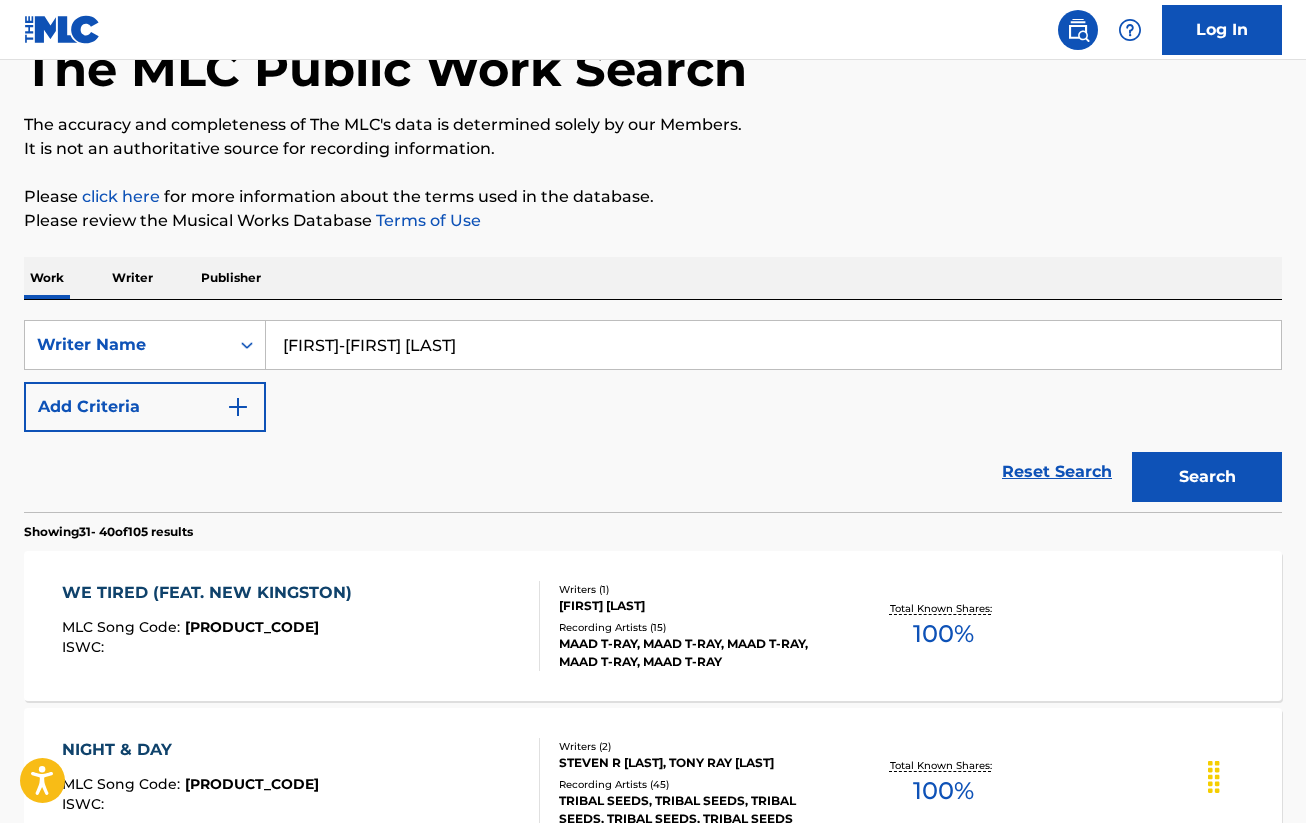 scroll, scrollTop: 425, scrollLeft: 0, axis: vertical 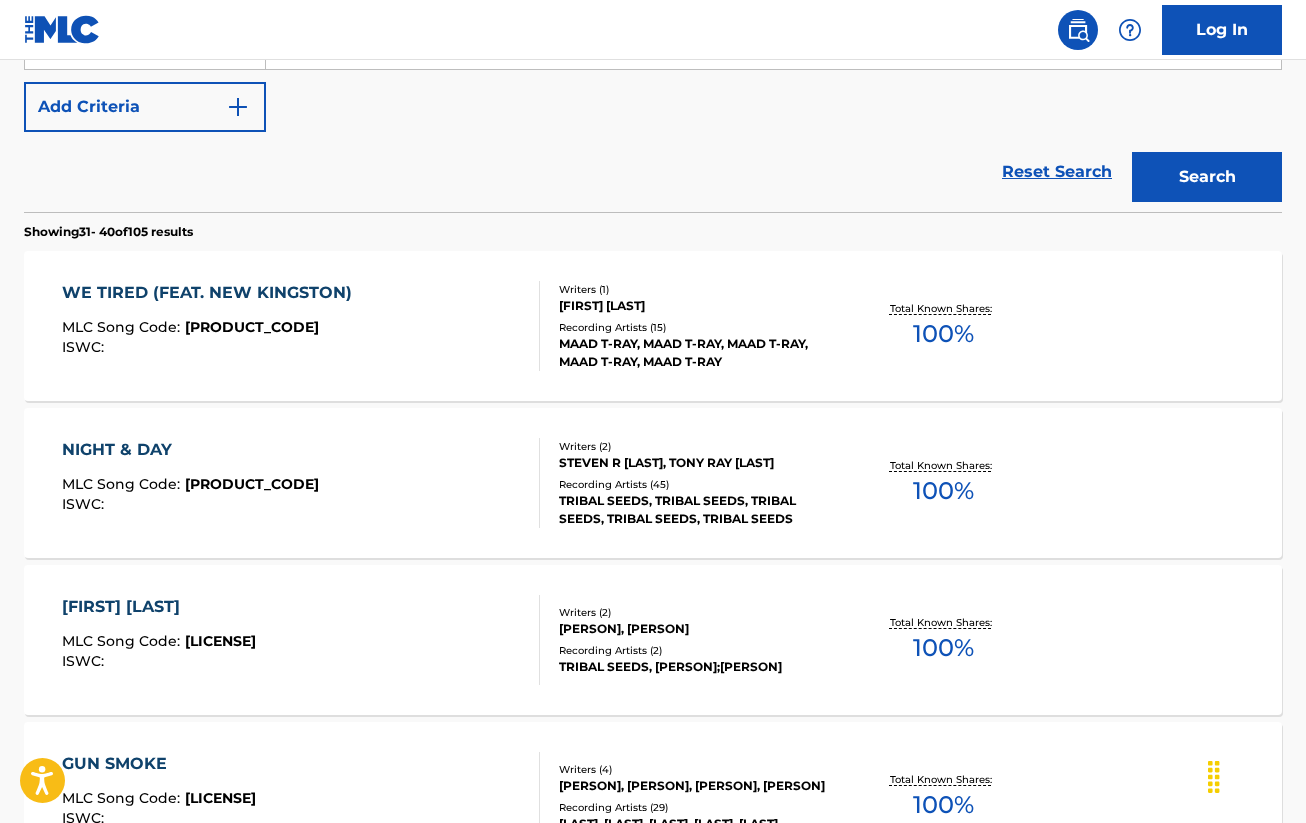 click on "NIGHT & DAY MLC Song Code : NV7MLA ISWC :" at bounding box center (190, 483) 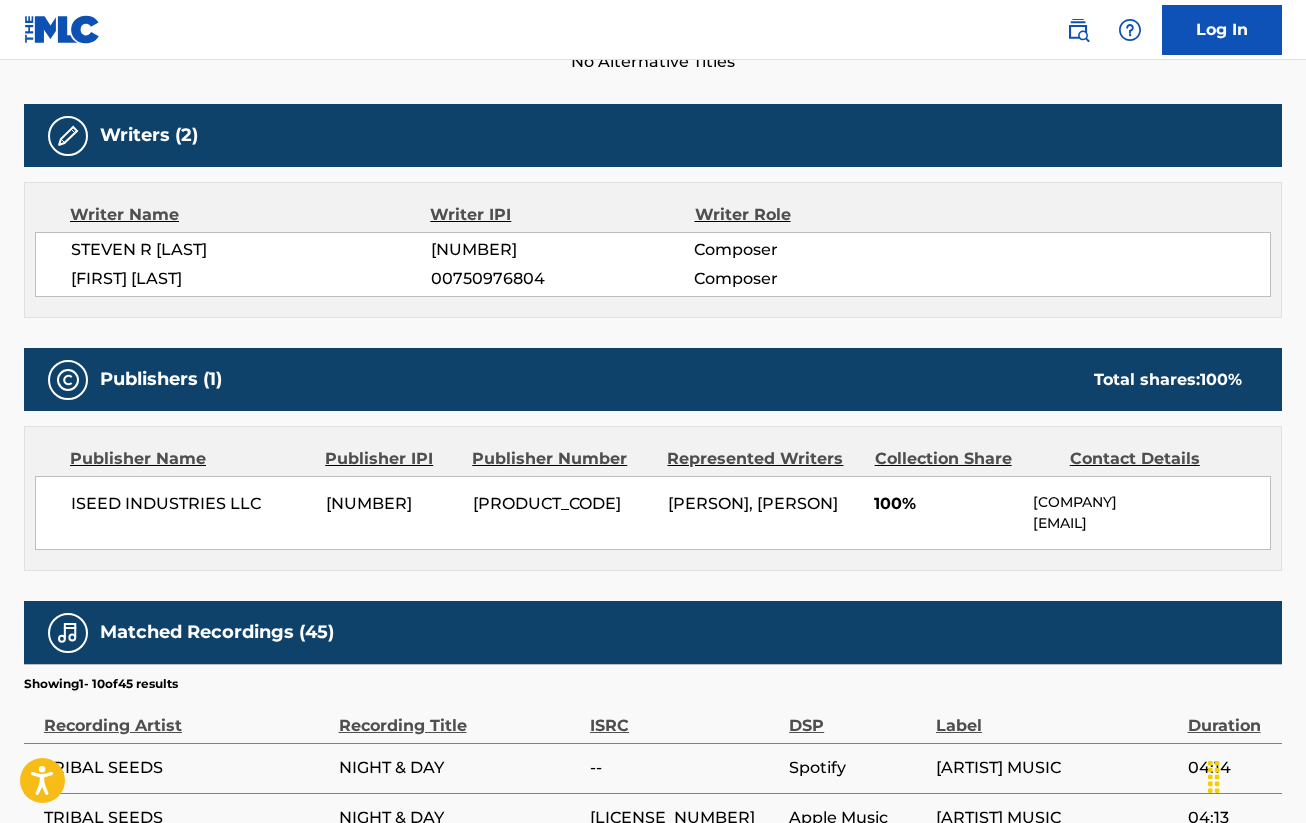 scroll, scrollTop: 0, scrollLeft: 0, axis: both 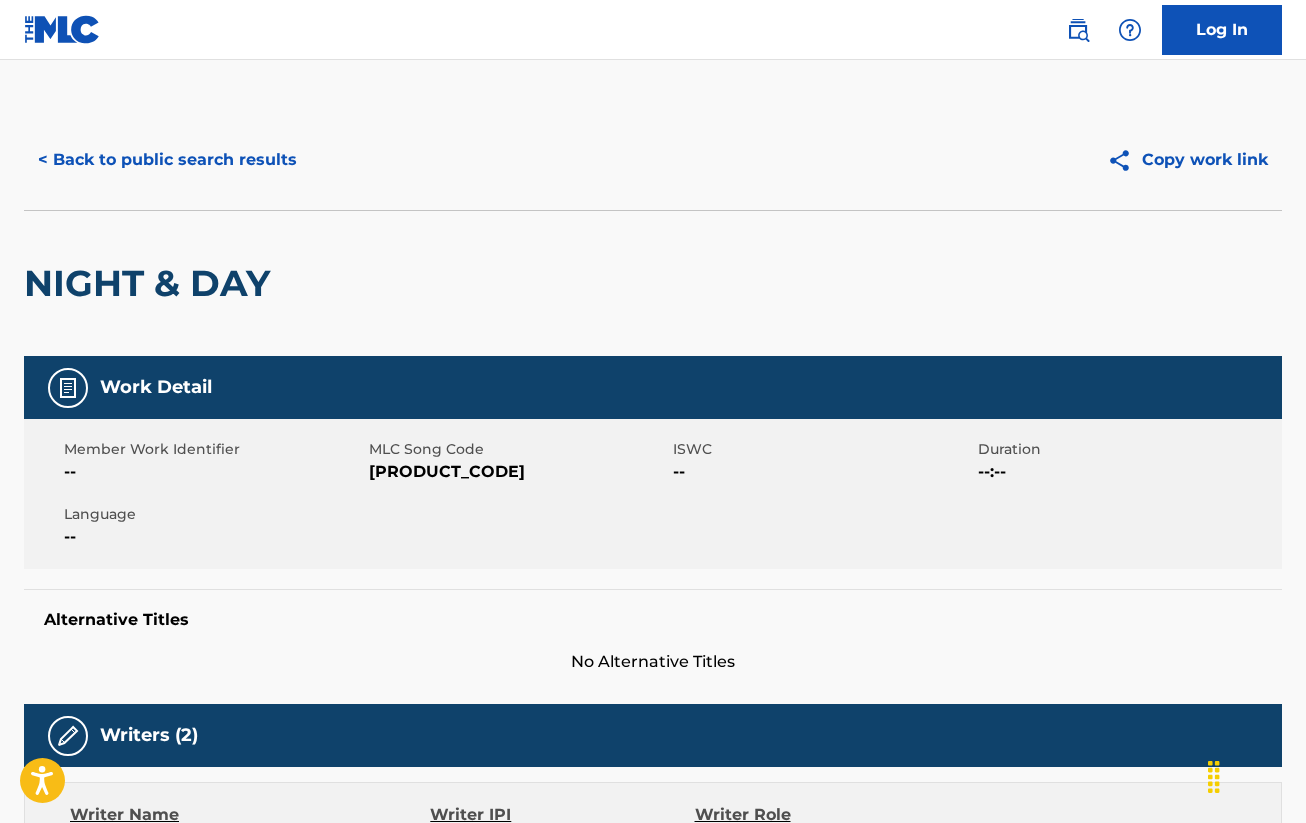 click on "< Back to public search results" at bounding box center [167, 160] 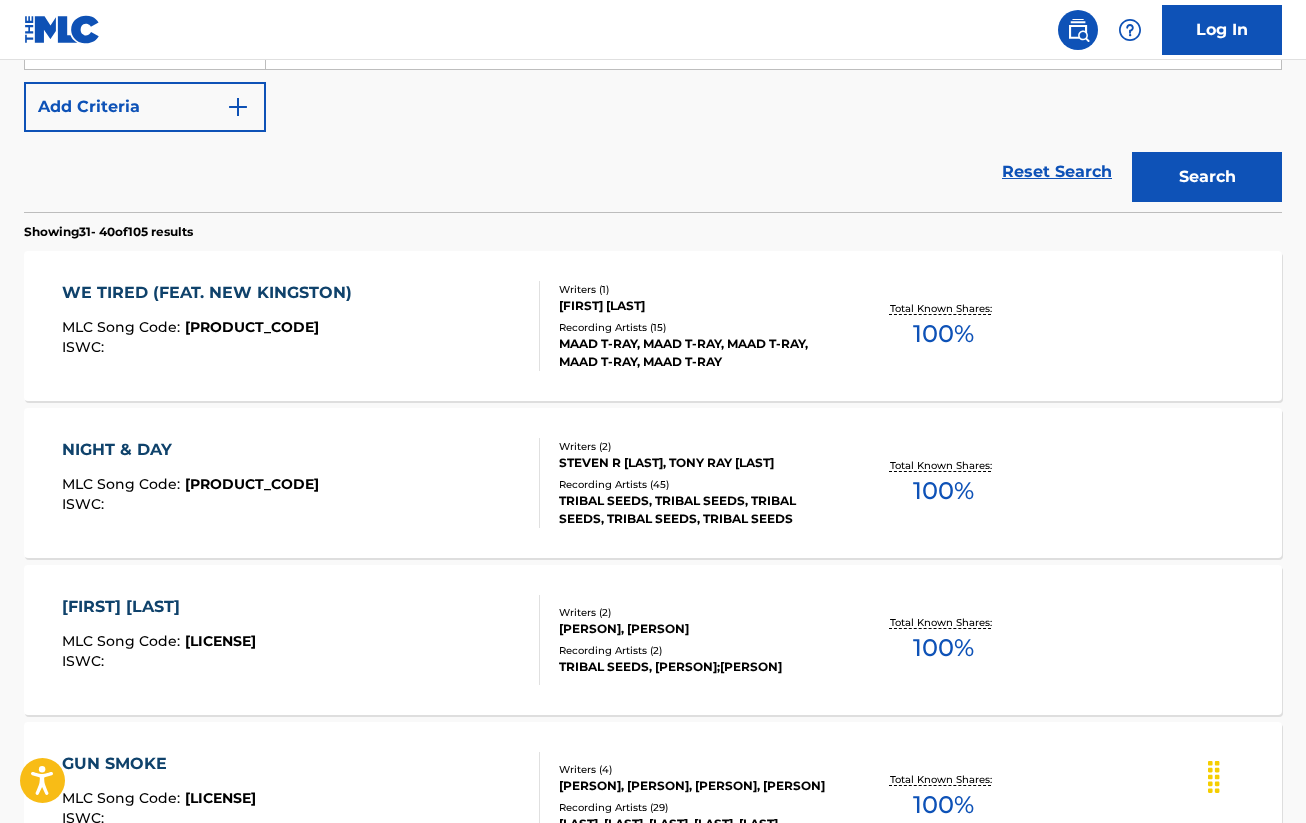 scroll, scrollTop: 25, scrollLeft: 0, axis: vertical 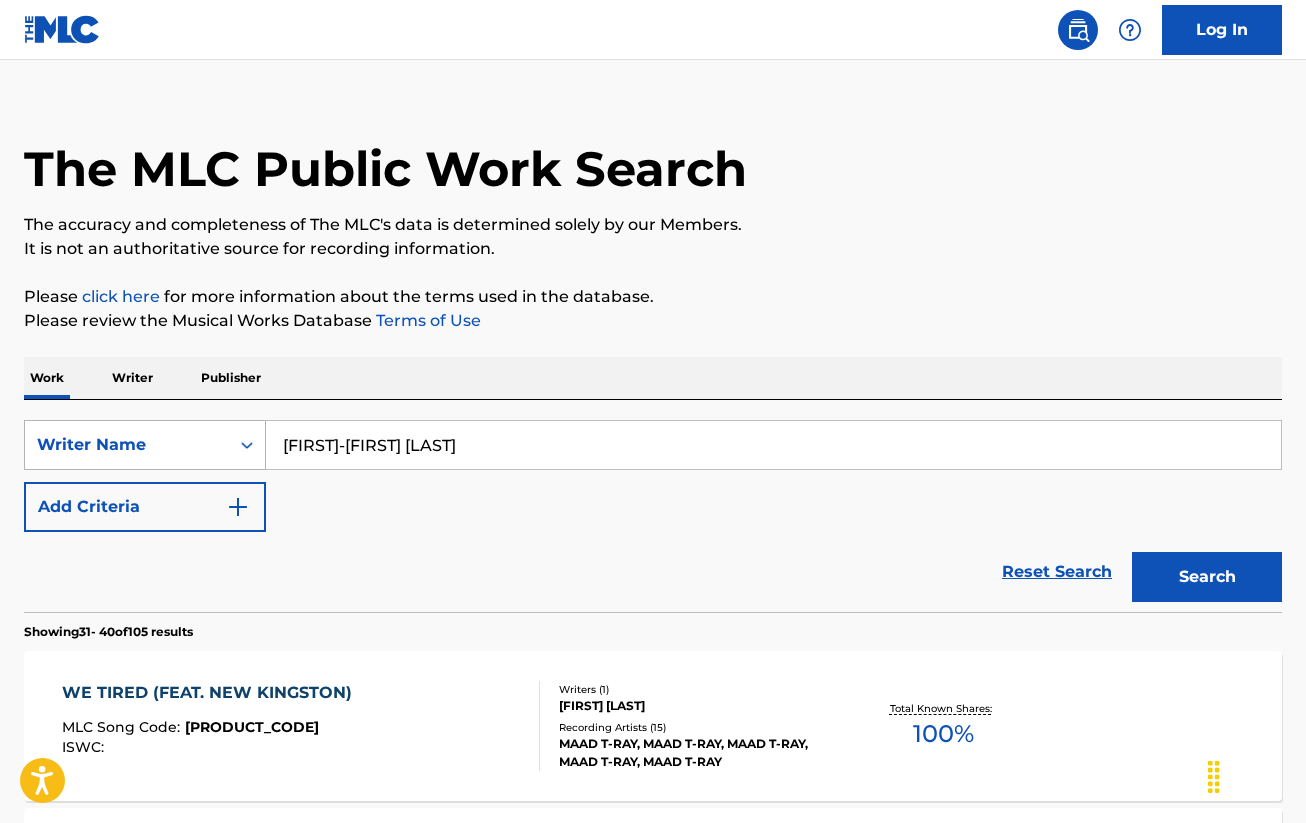 click on "Writer Name" at bounding box center [127, 445] 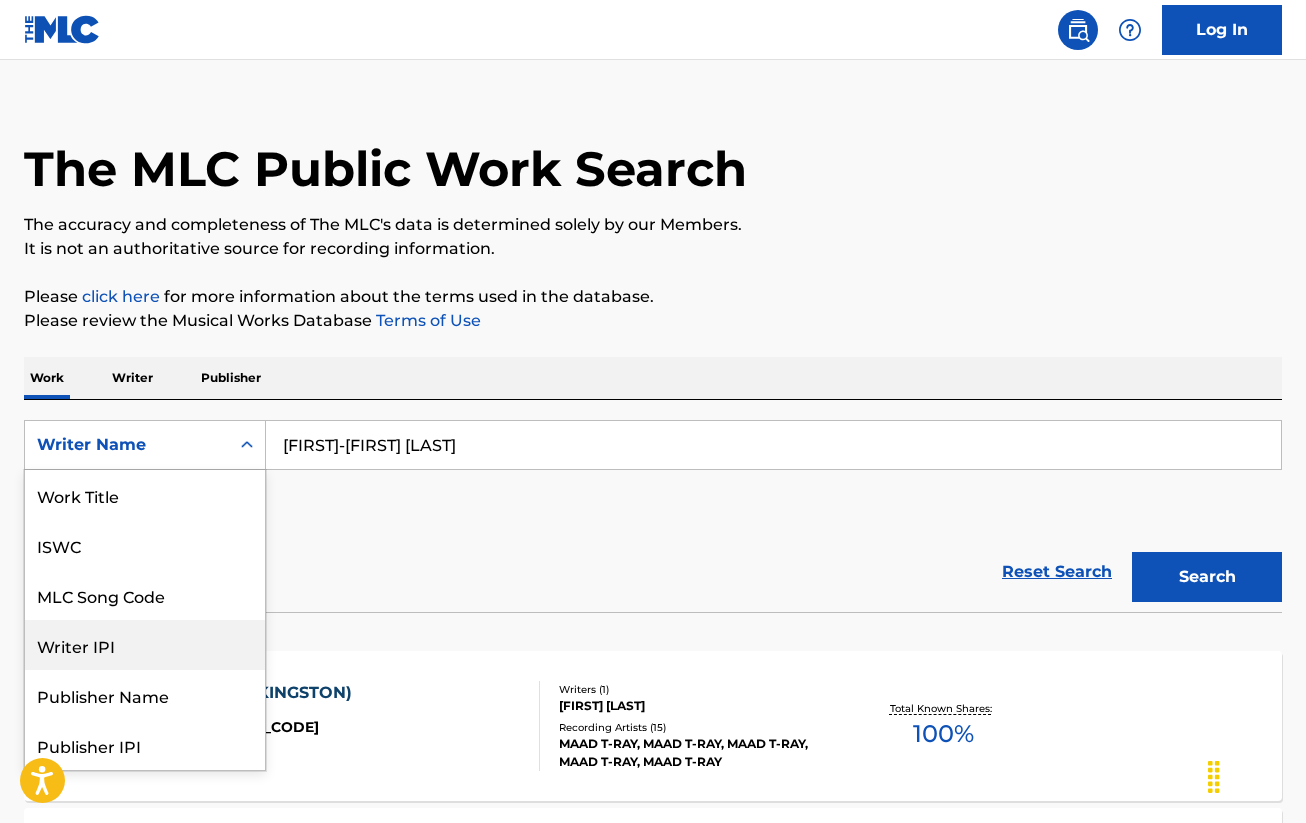 scroll, scrollTop: 100, scrollLeft: 0, axis: vertical 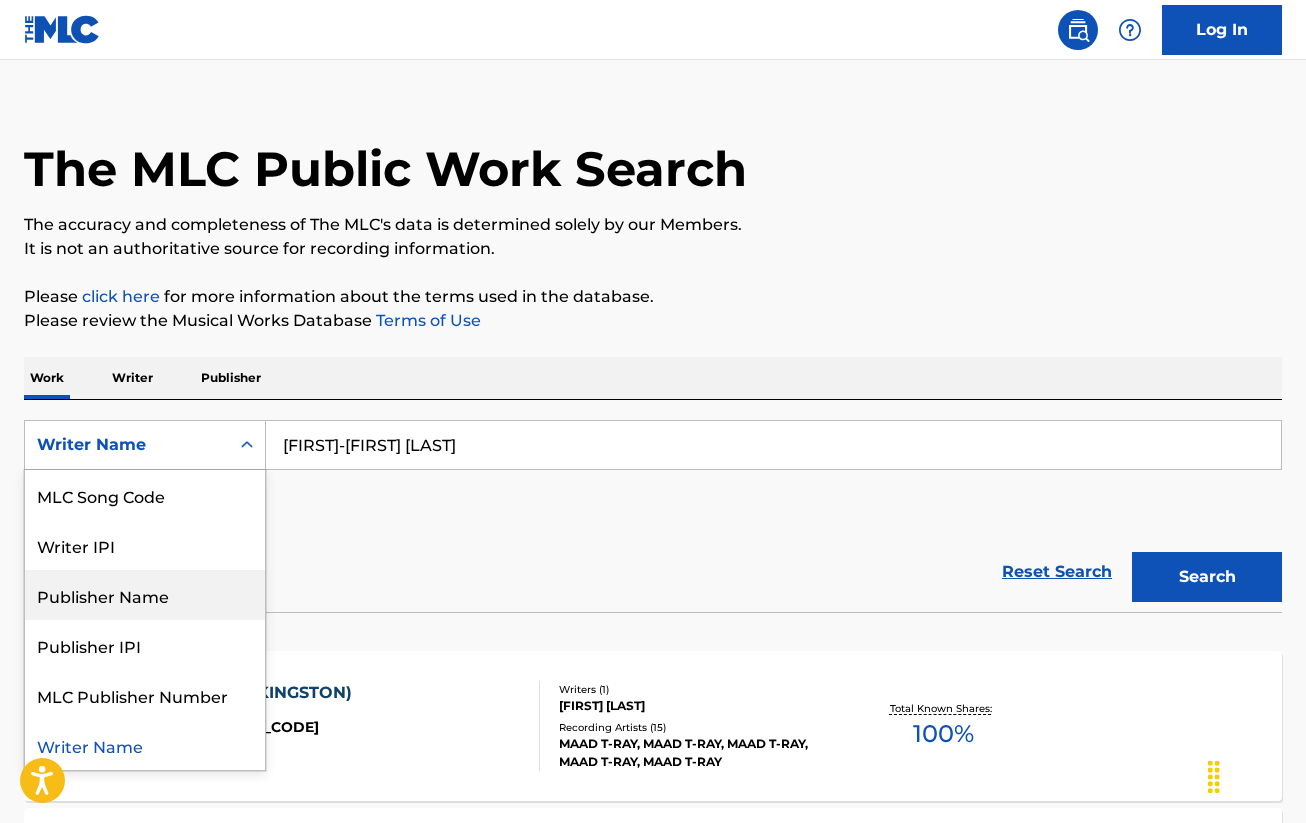 click on "Publisher Name" at bounding box center [145, 595] 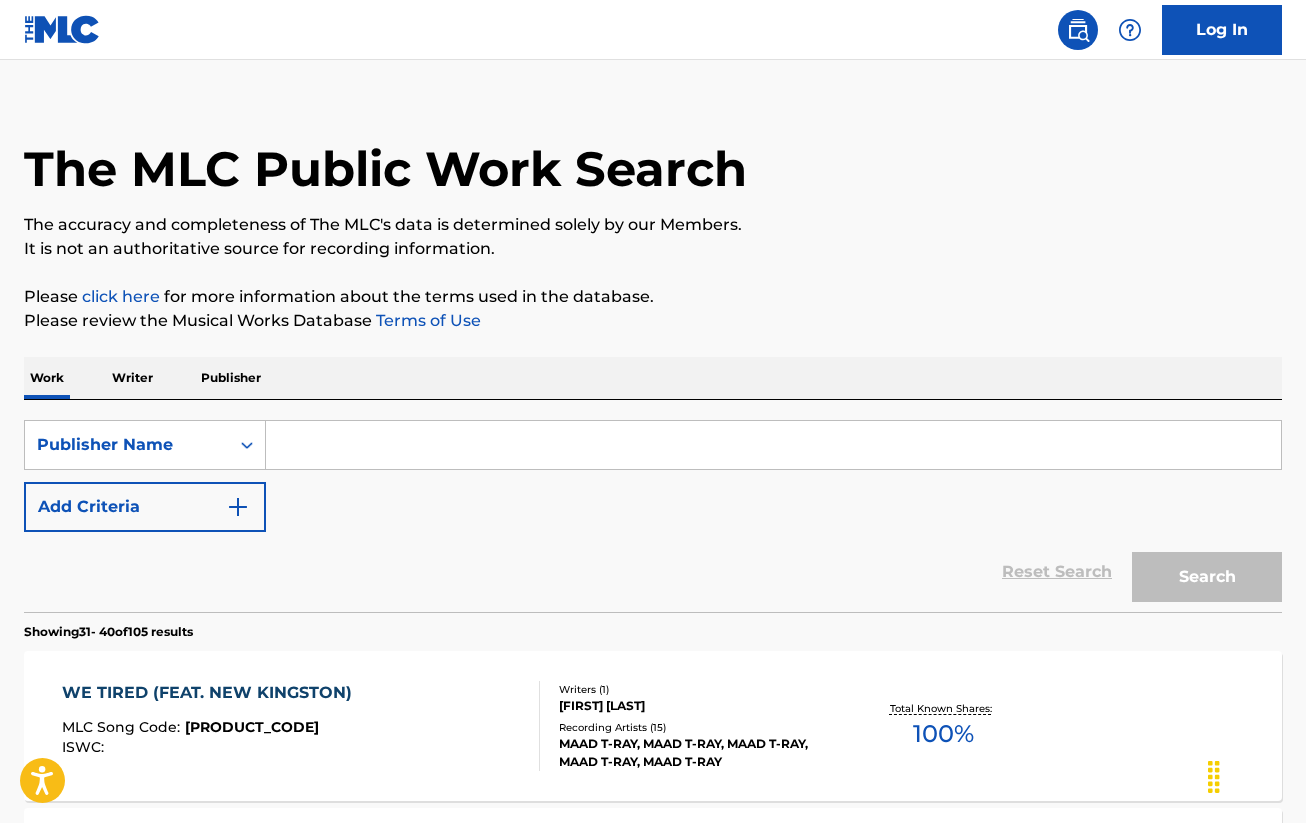 click at bounding box center (773, 445) 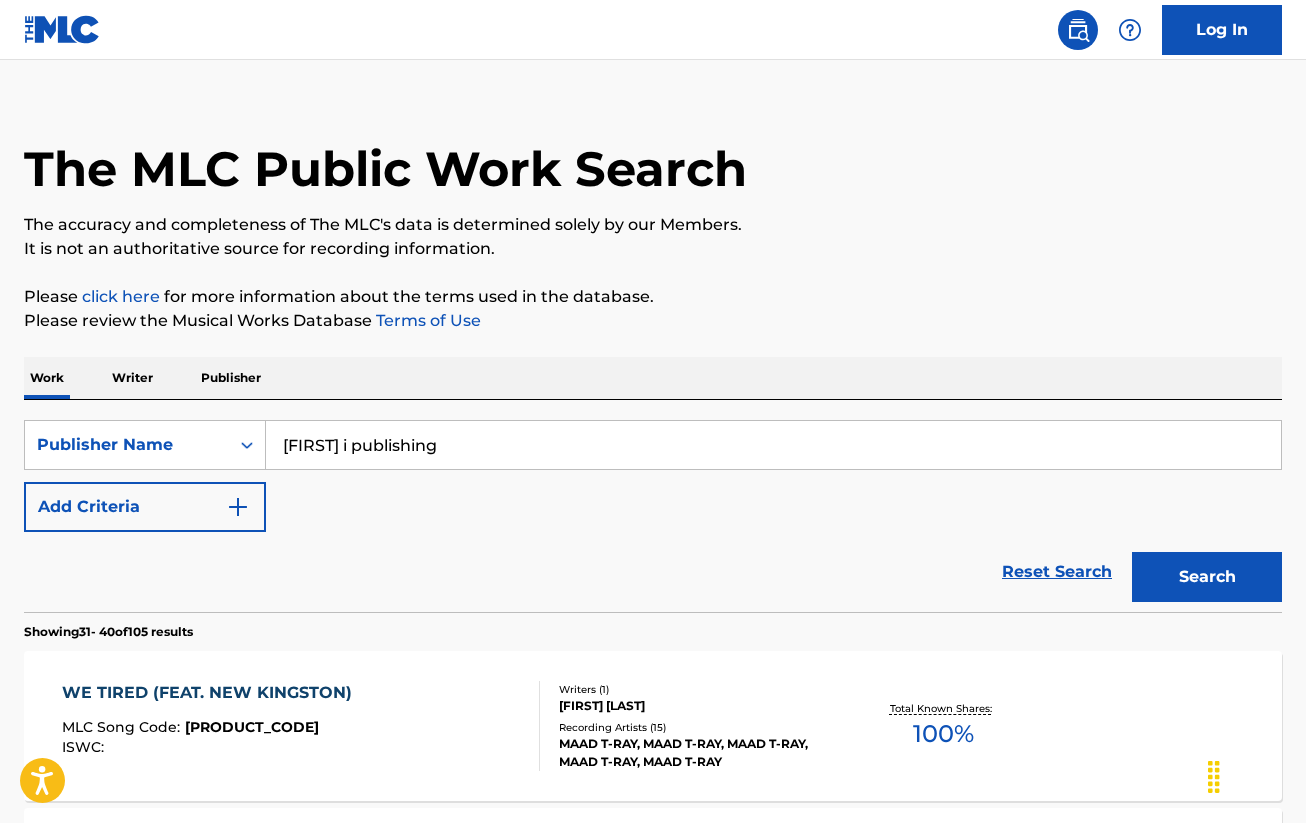 type on "[FIRST] i publishing" 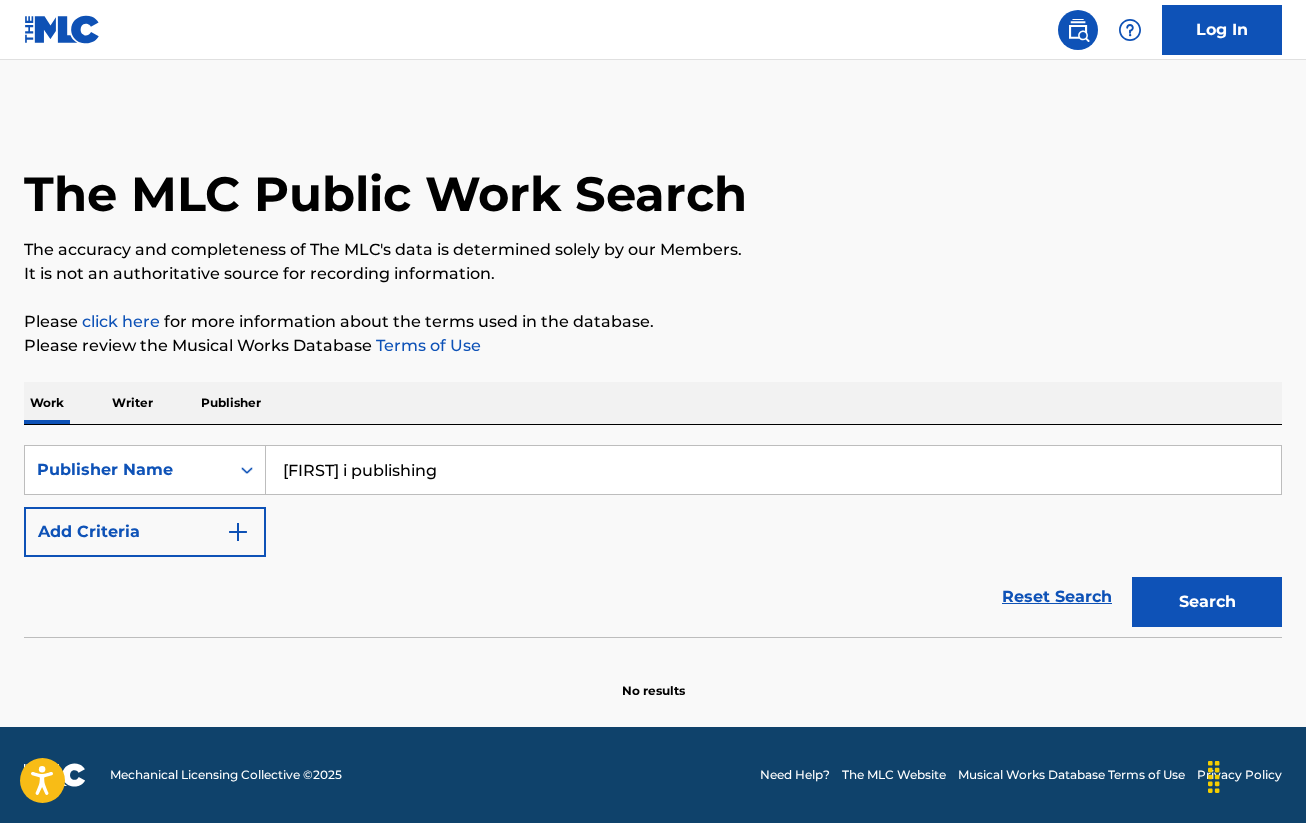 scroll, scrollTop: 0, scrollLeft: 0, axis: both 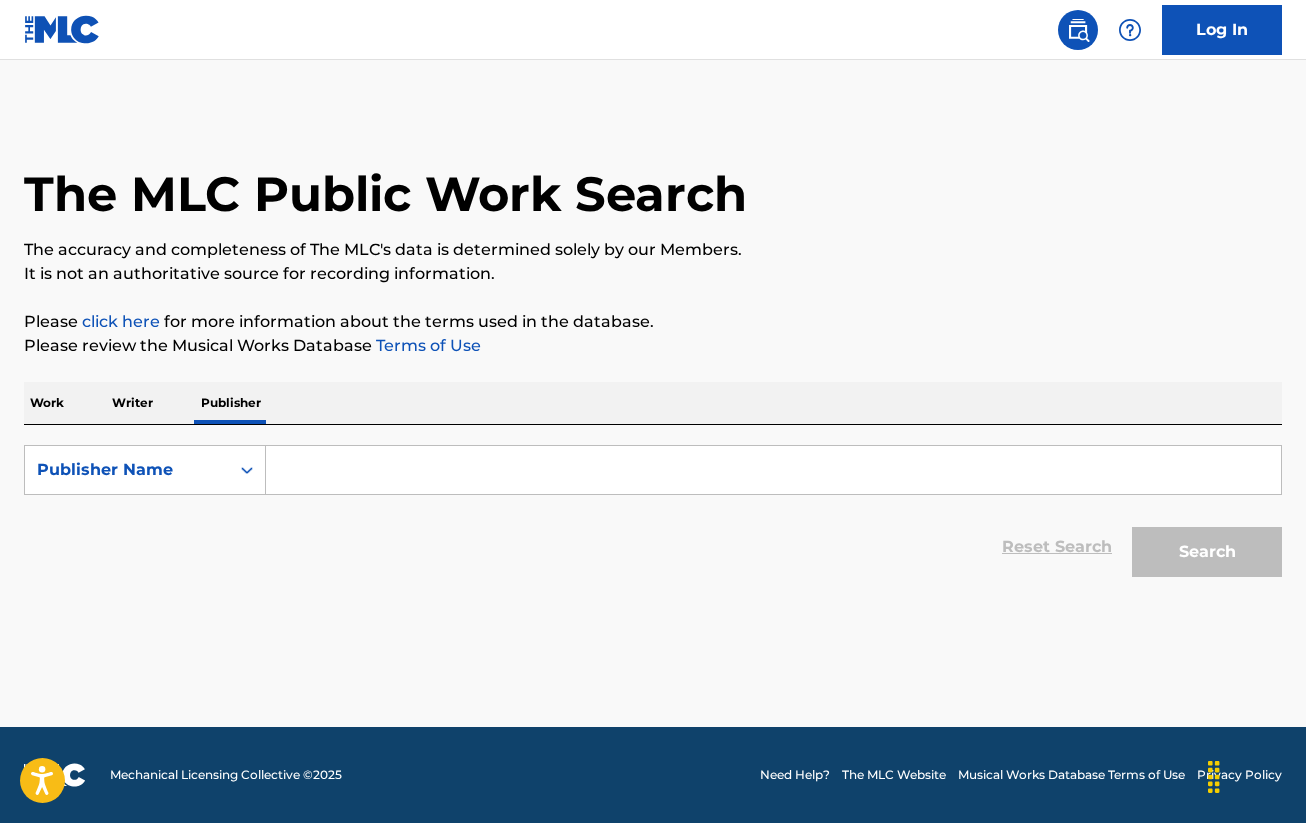 click at bounding box center (773, 470) 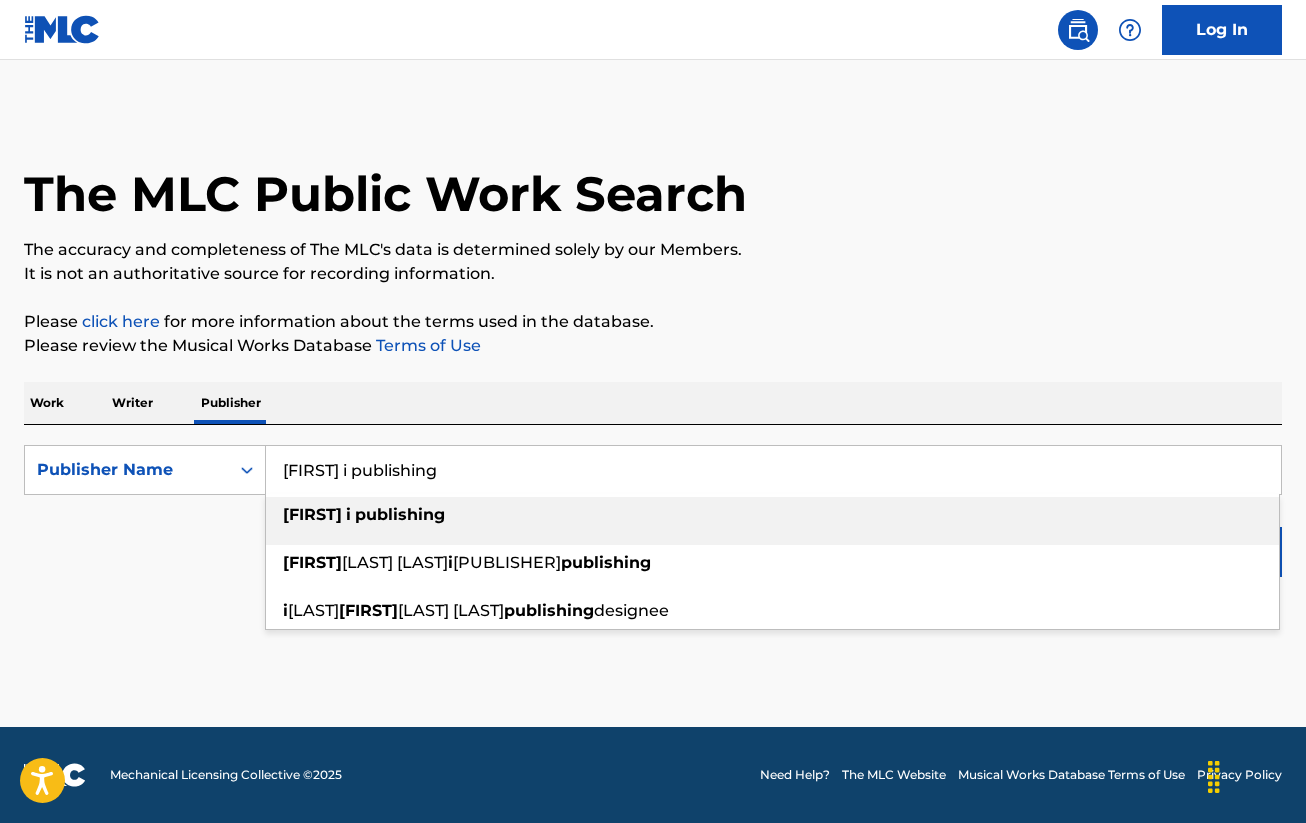click on "[PUBLISHER]" at bounding box center (772, 515) 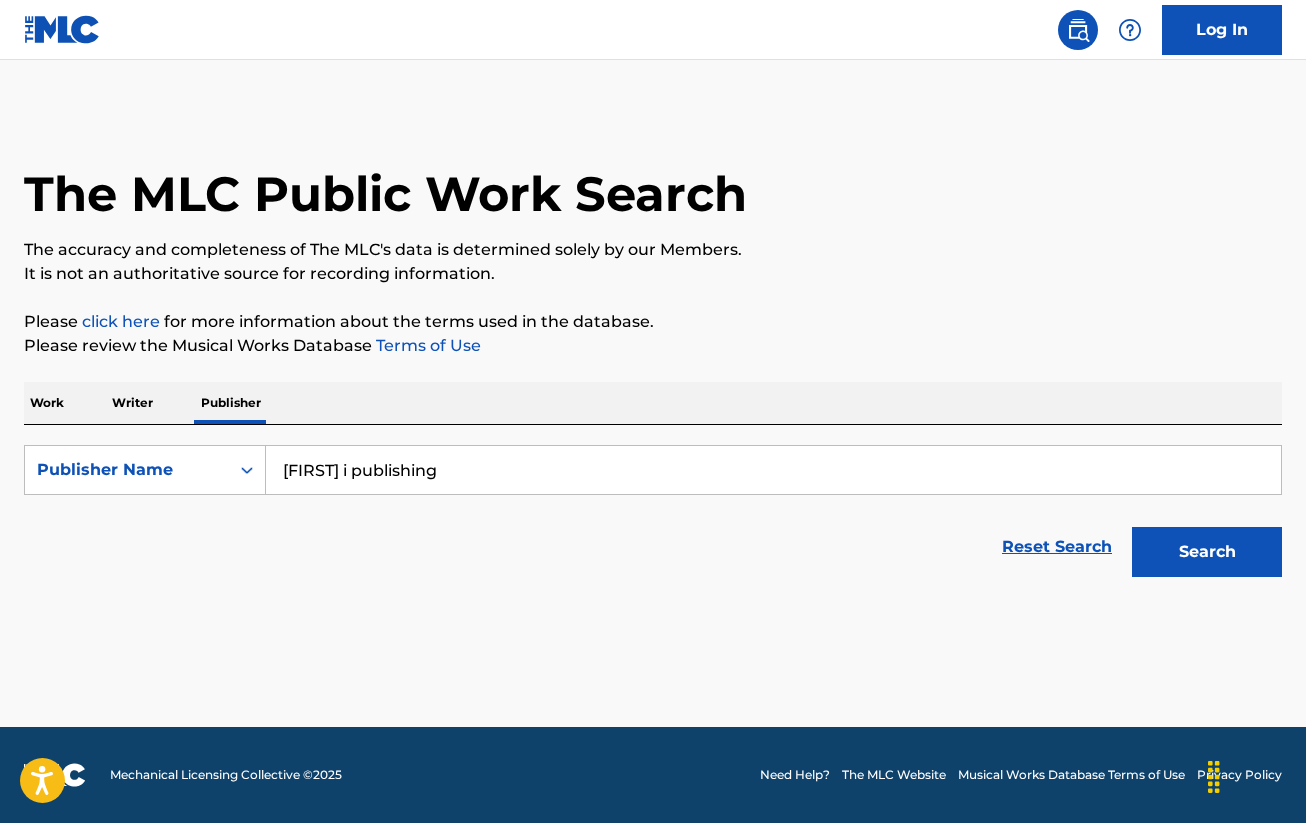 click on "Search" at bounding box center [1207, 552] 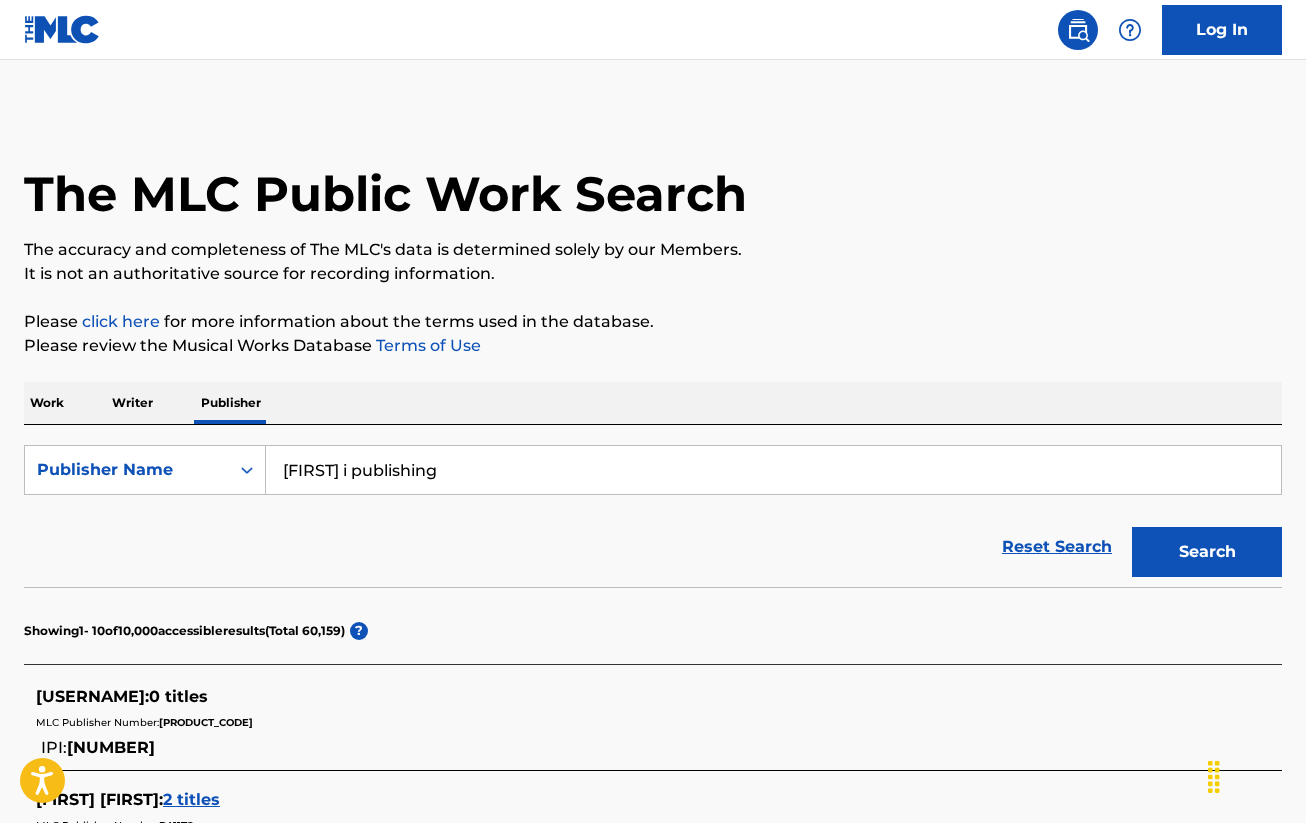 scroll, scrollTop: 100, scrollLeft: 0, axis: vertical 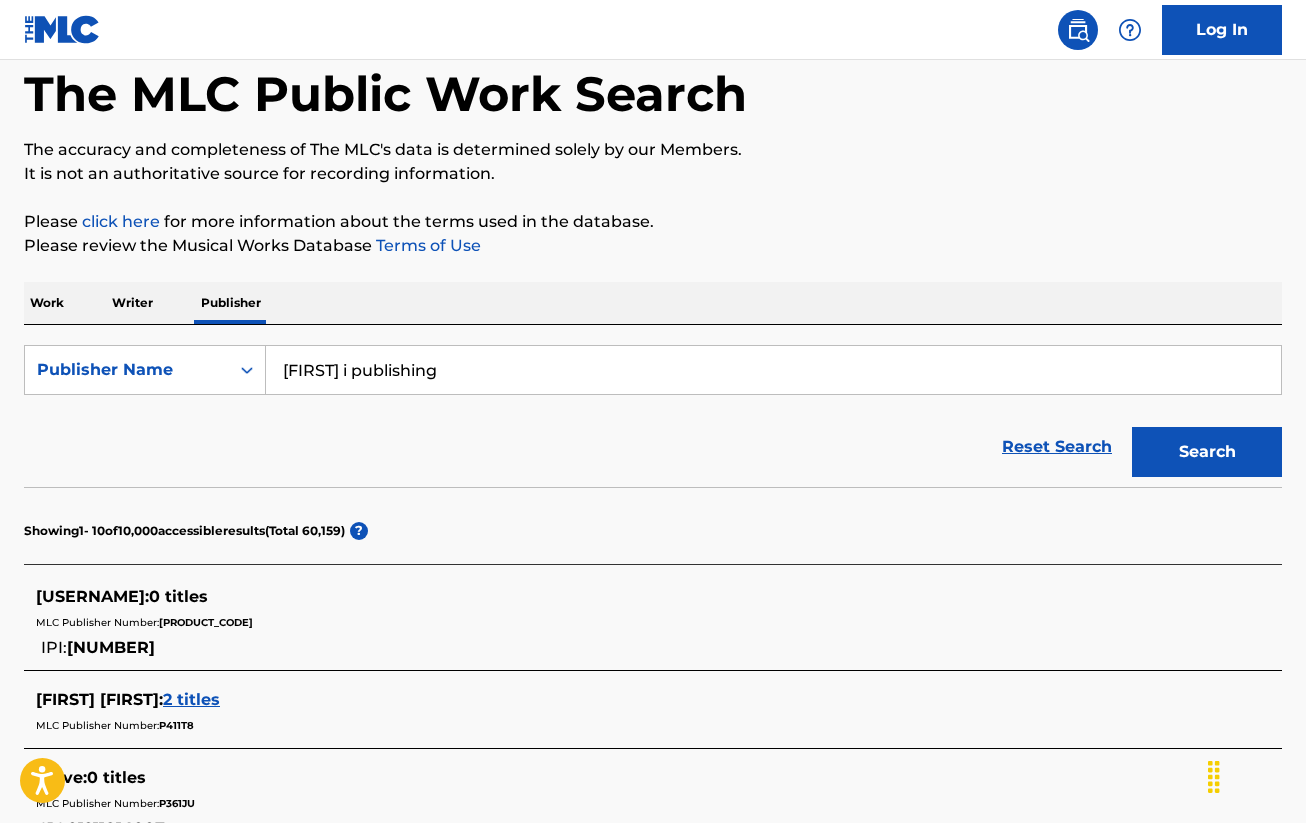 drag, startPoint x: 453, startPoint y: 368, endPoint x: 208, endPoint y: 317, distance: 250.25188 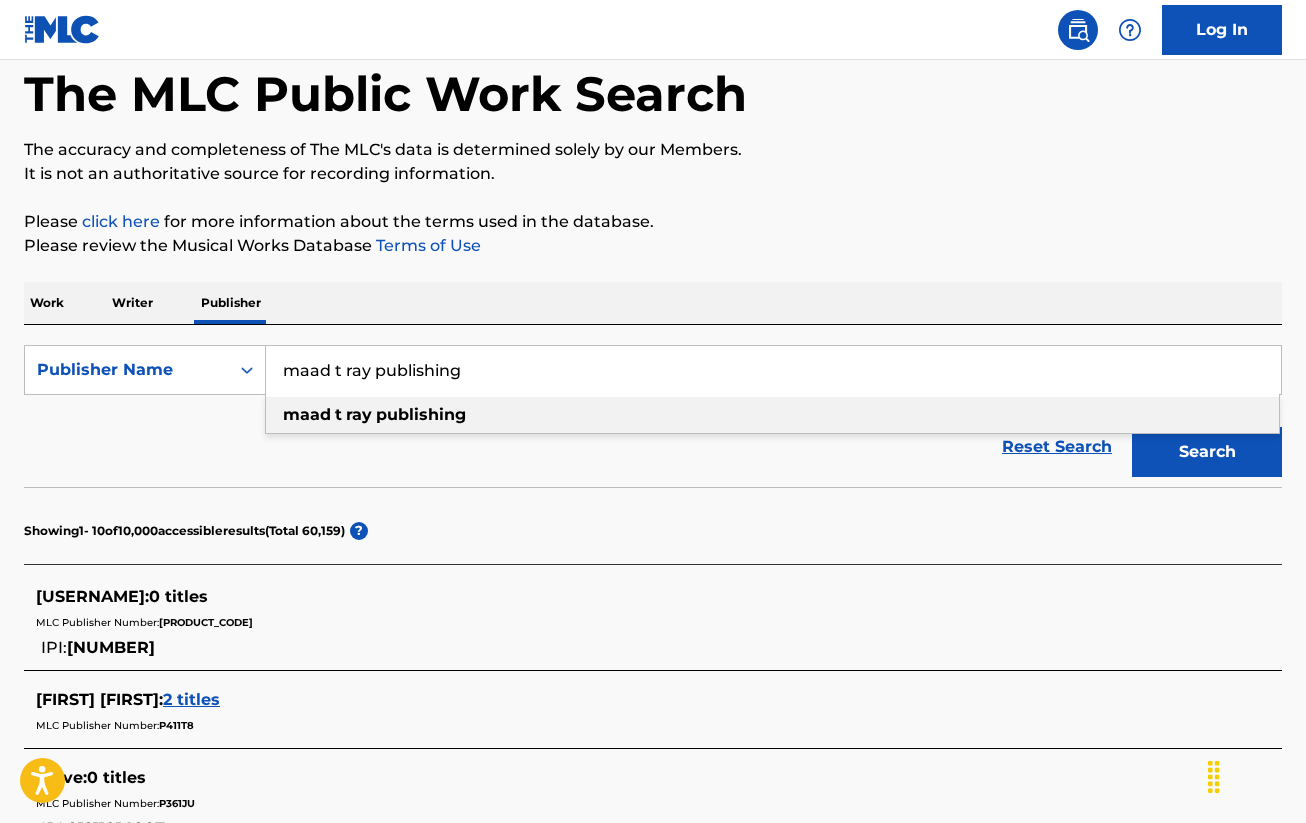click on "maad t ray publishing" at bounding box center [773, 370] 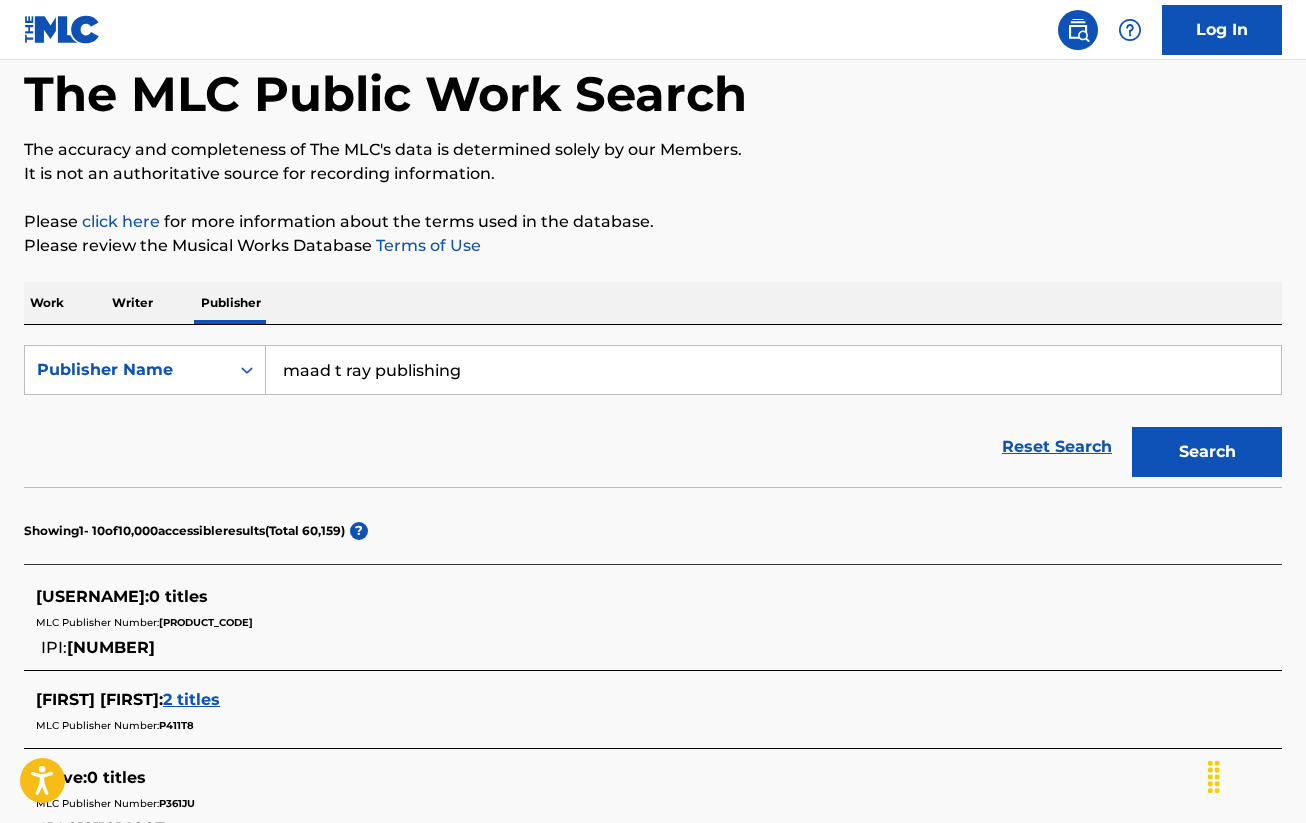 click on "maad t ray publishing" at bounding box center [774, 370] 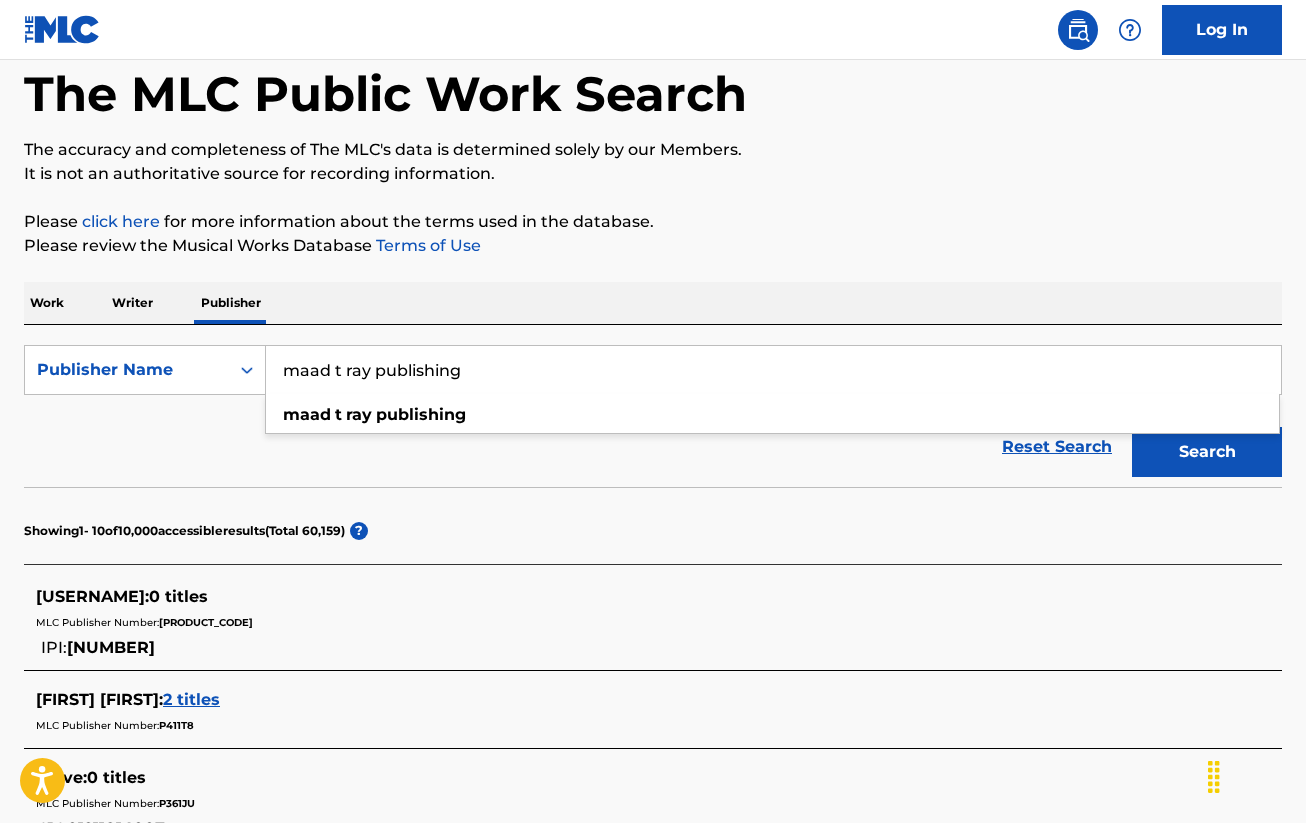 click on "Search" at bounding box center [1207, 452] 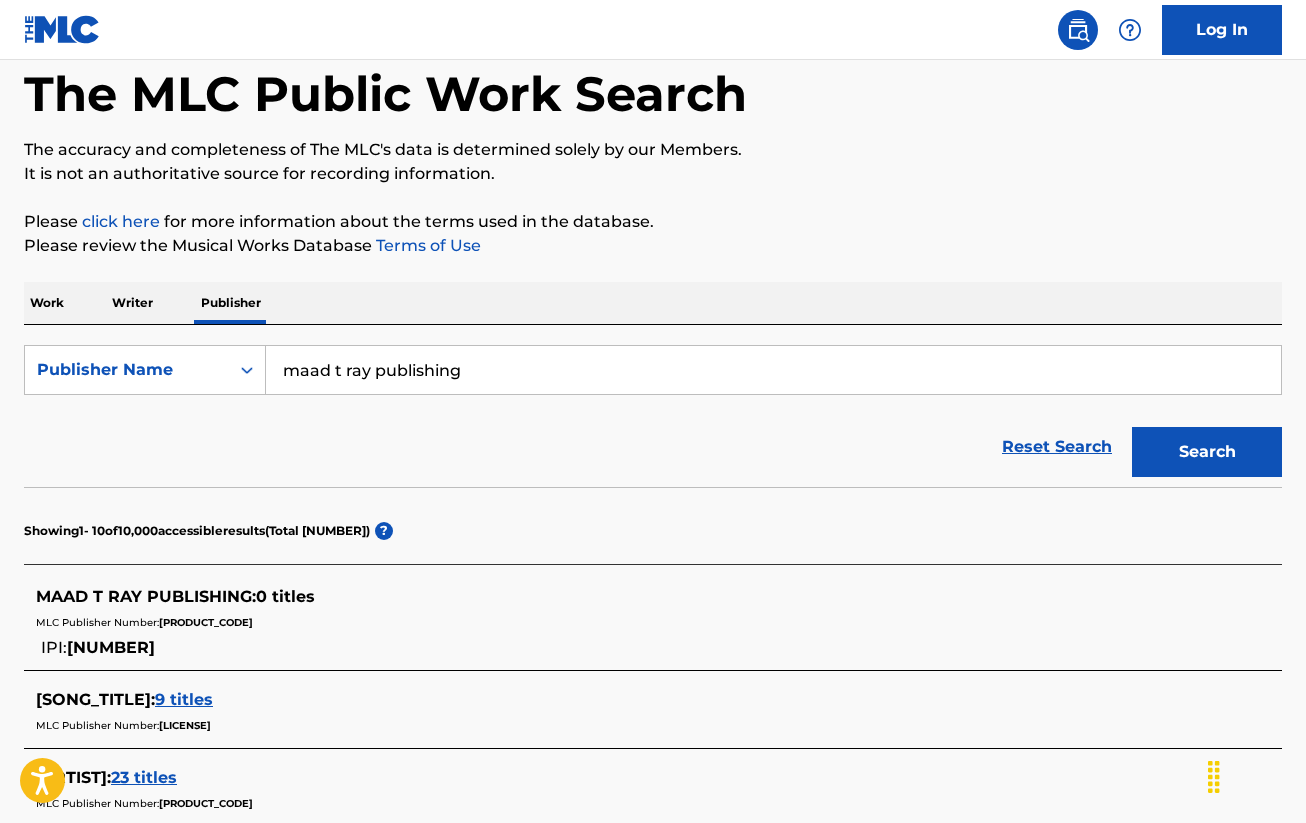 scroll, scrollTop: 300, scrollLeft: 0, axis: vertical 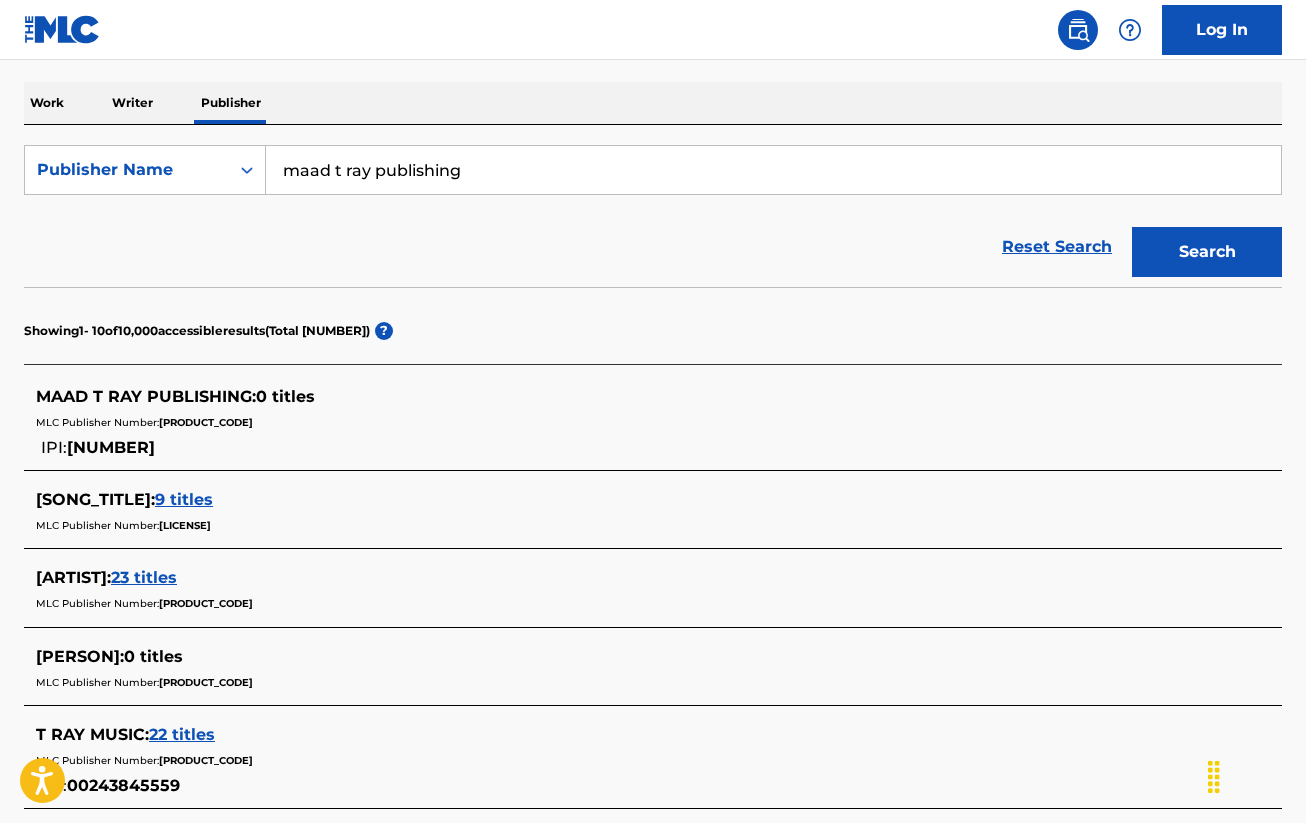drag, startPoint x: 482, startPoint y: 180, endPoint x: 299, endPoint y: 140, distance: 187.32059 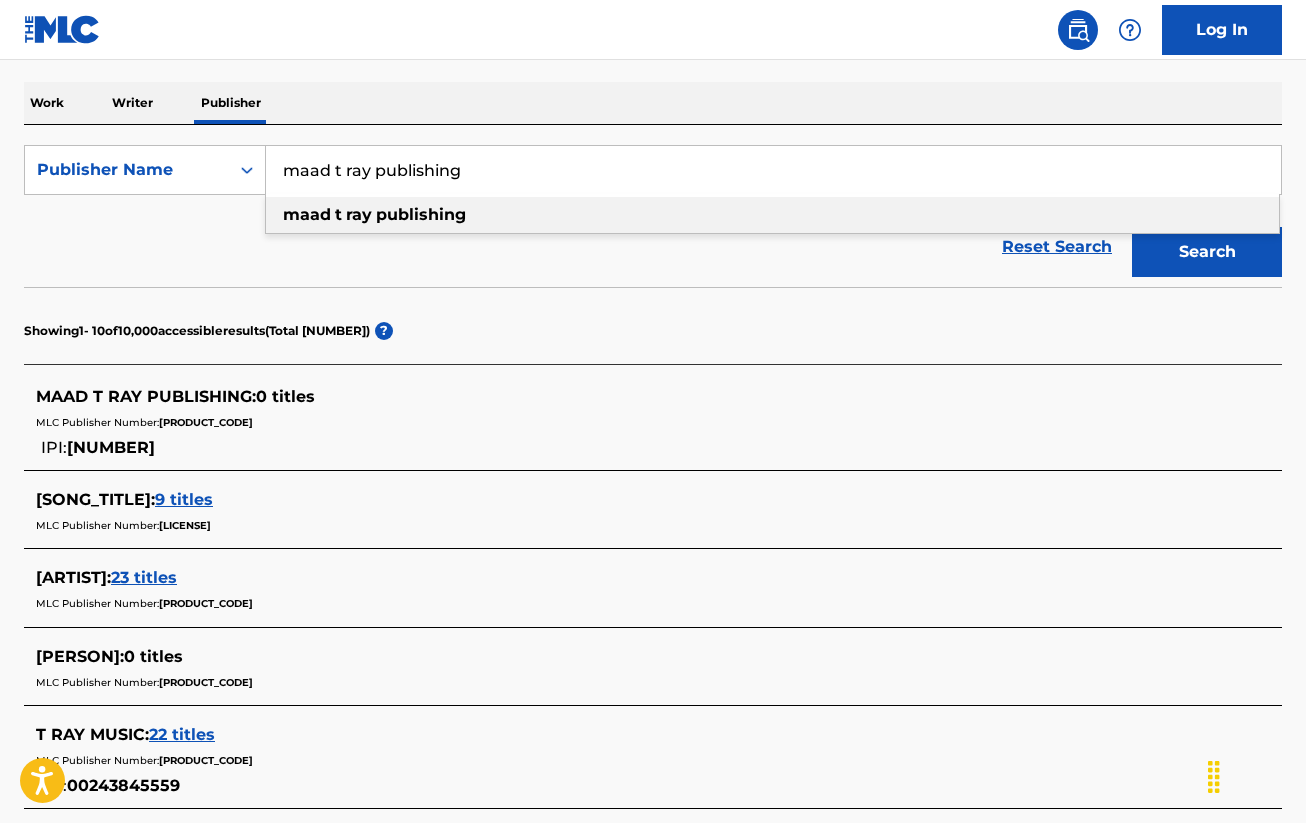type on "m" 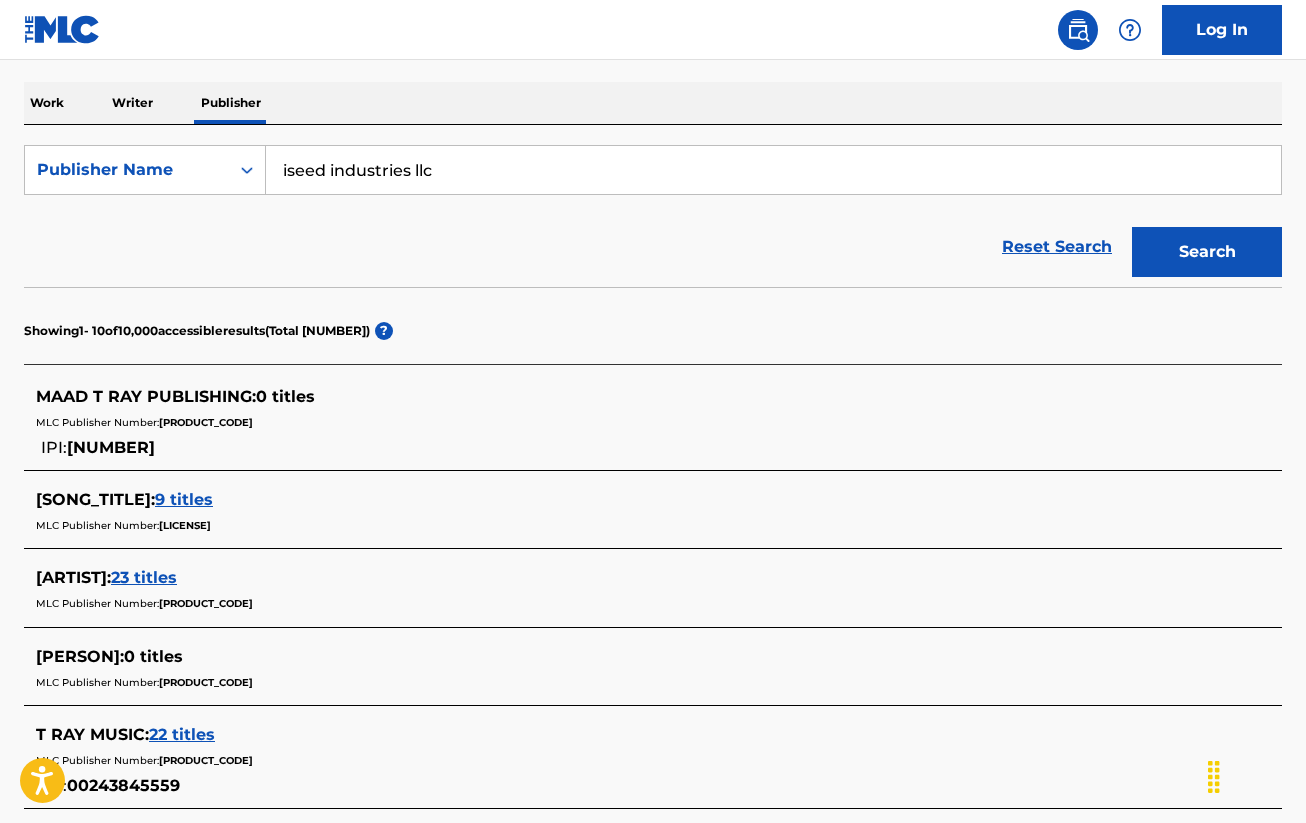 type on "iseed industries llc" 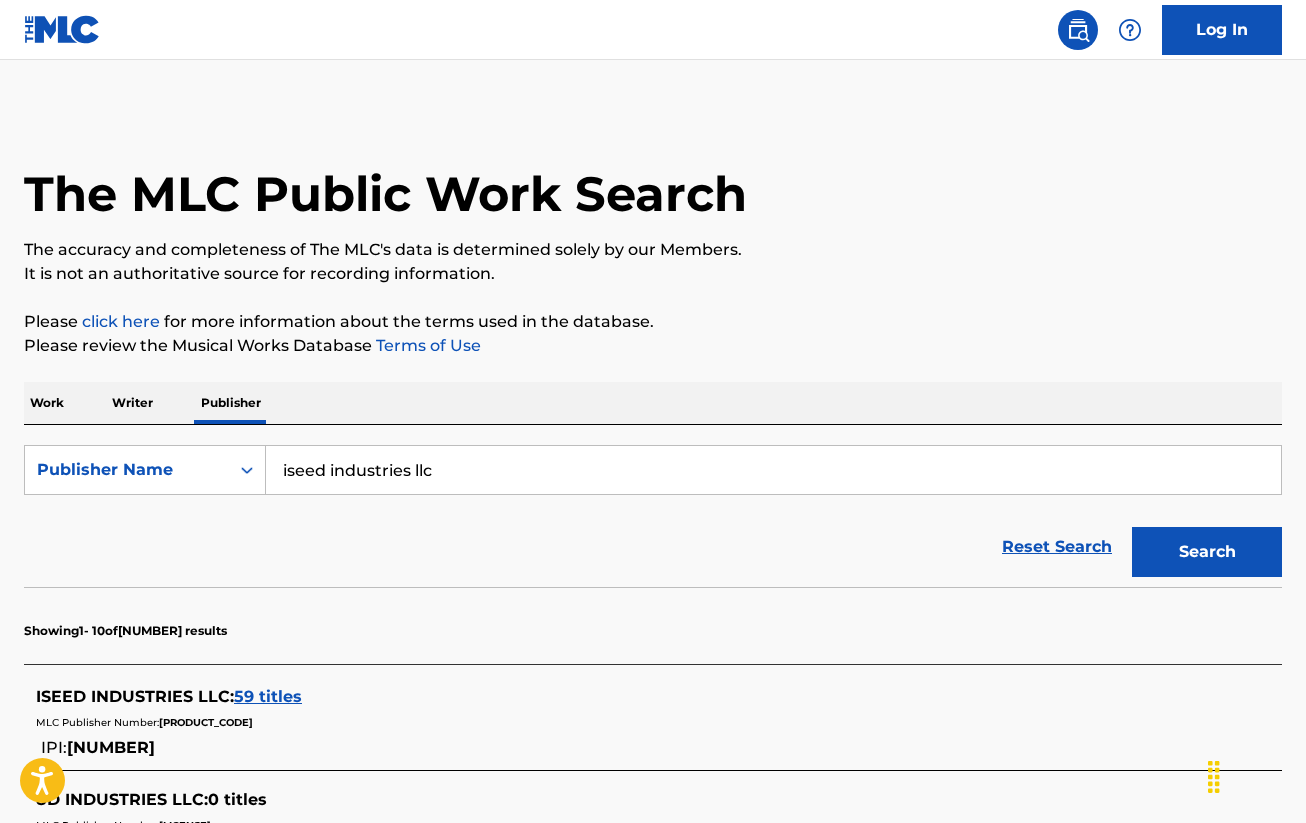 scroll, scrollTop: 200, scrollLeft: 0, axis: vertical 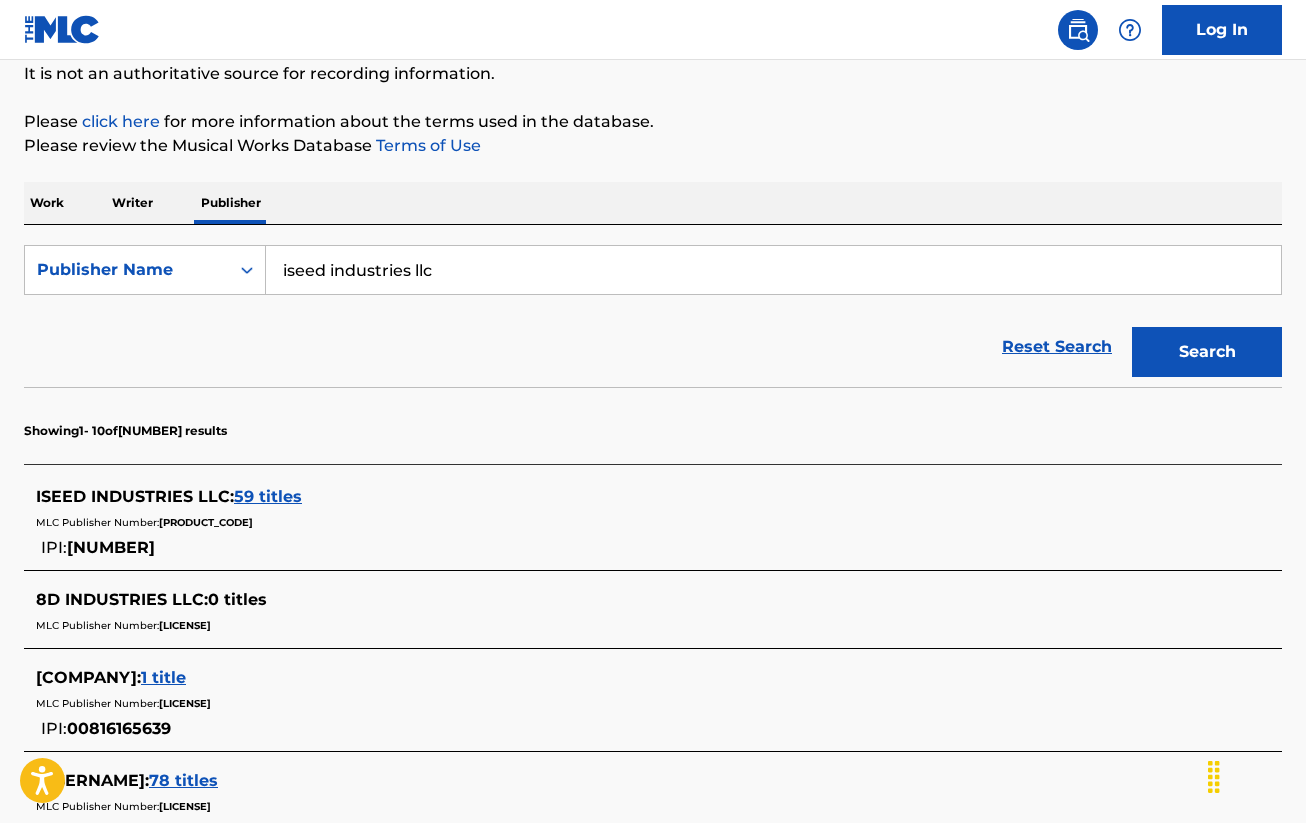 click on "59 titles" at bounding box center (268, 496) 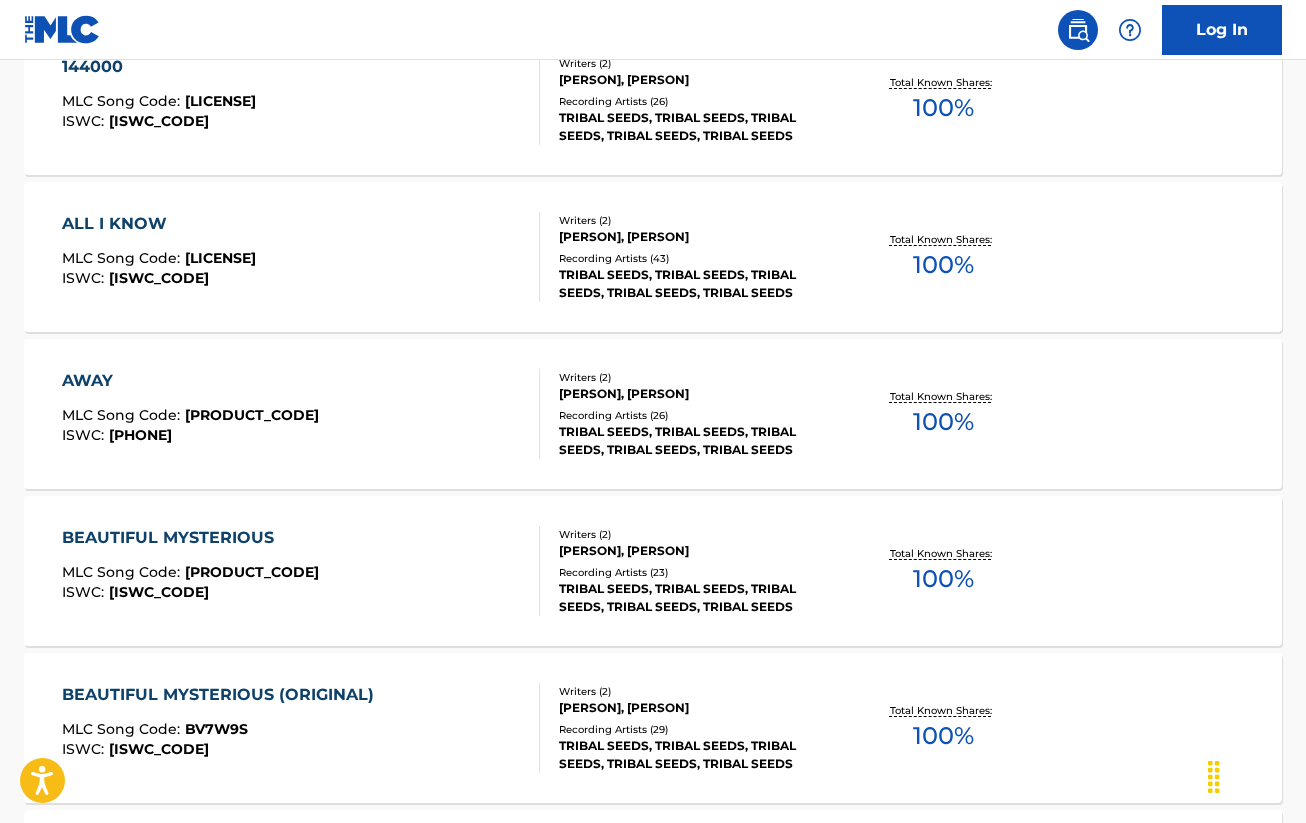 scroll, scrollTop: 1000, scrollLeft: 0, axis: vertical 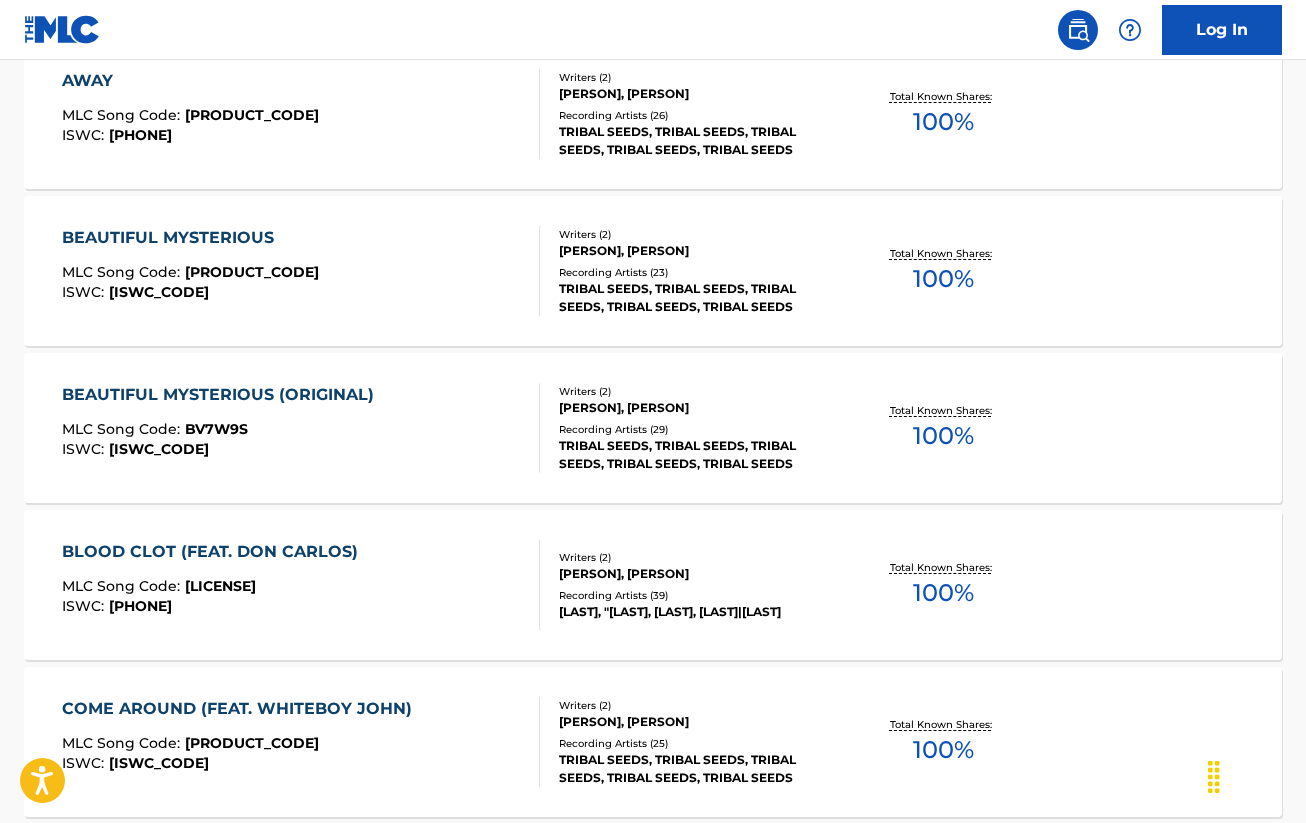 click on "BLOOD CLOT (FEAT. DON CARLOS)" at bounding box center (215, 552) 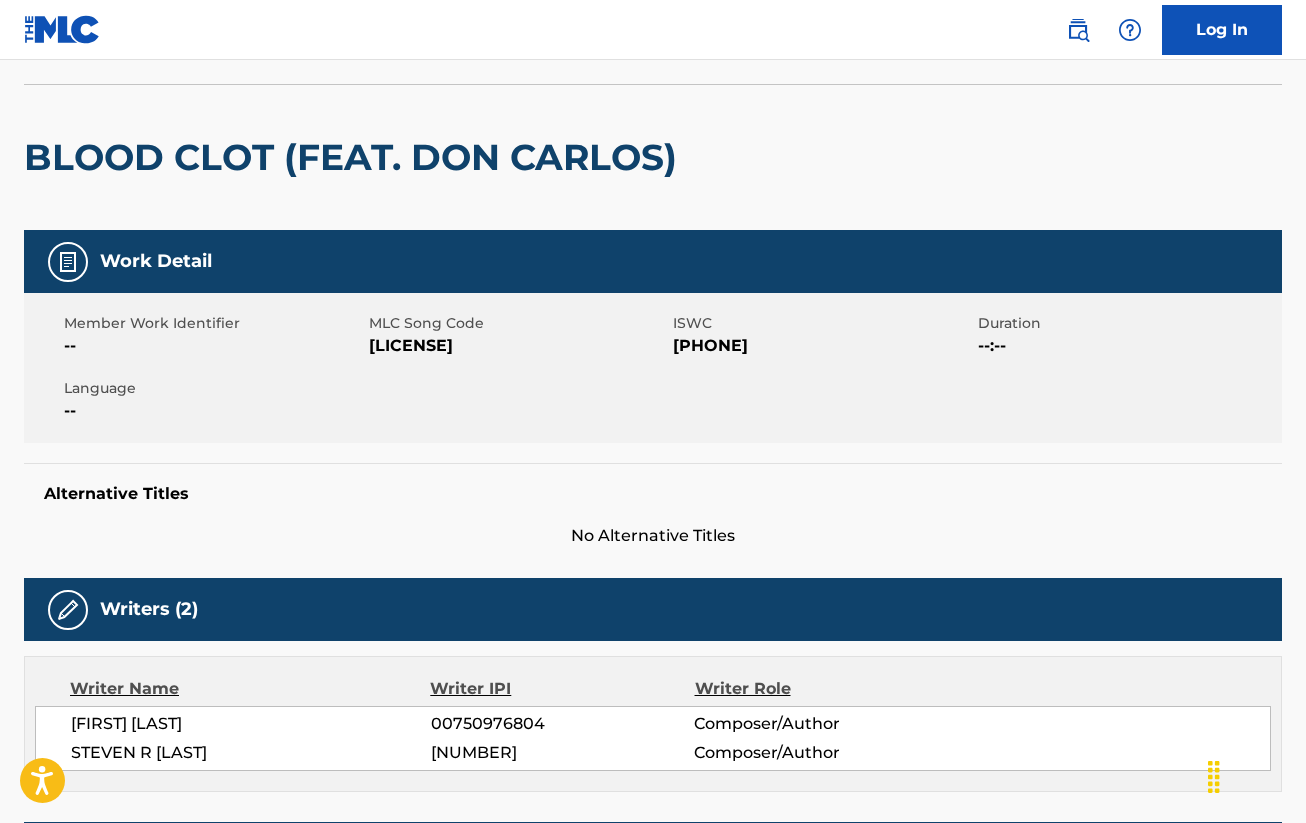 scroll, scrollTop: 0, scrollLeft: 0, axis: both 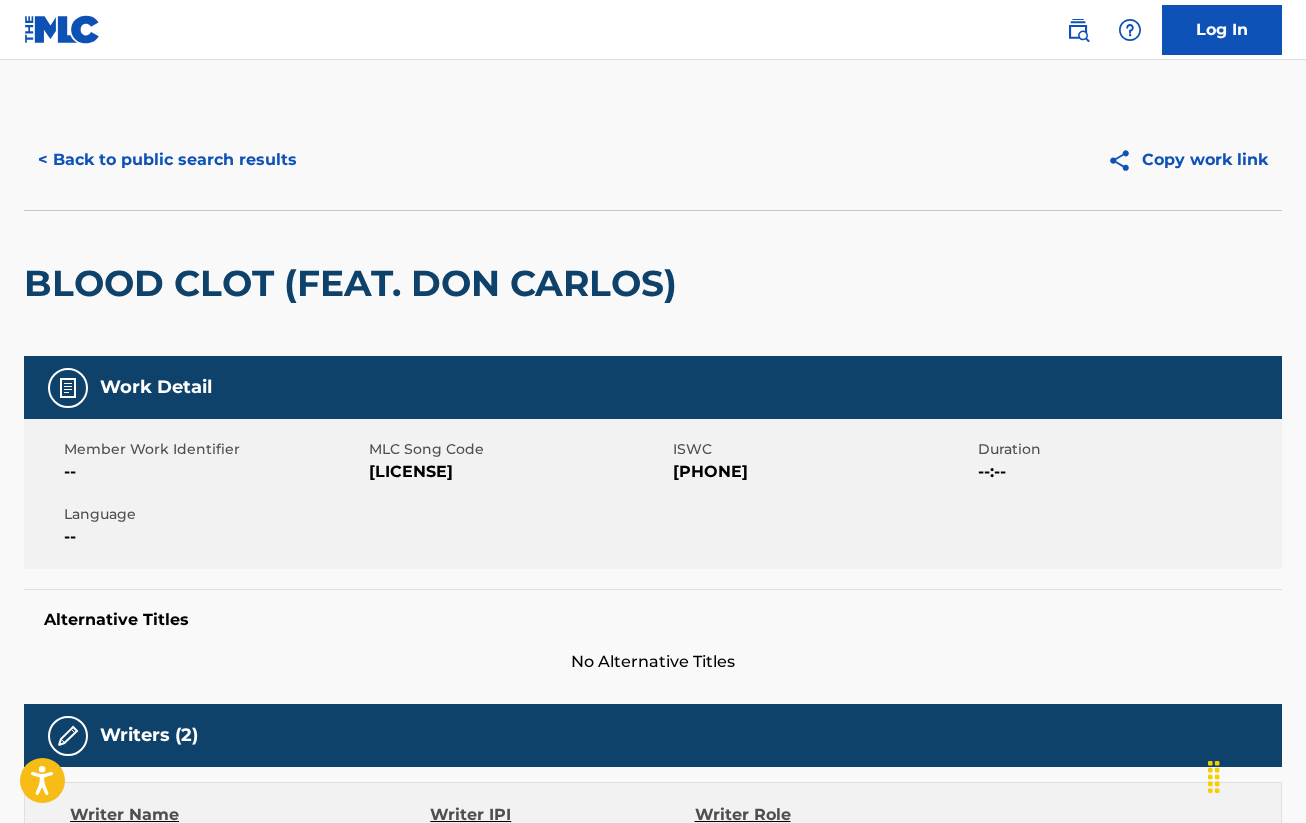 click on "< Back to public search results" at bounding box center (167, 160) 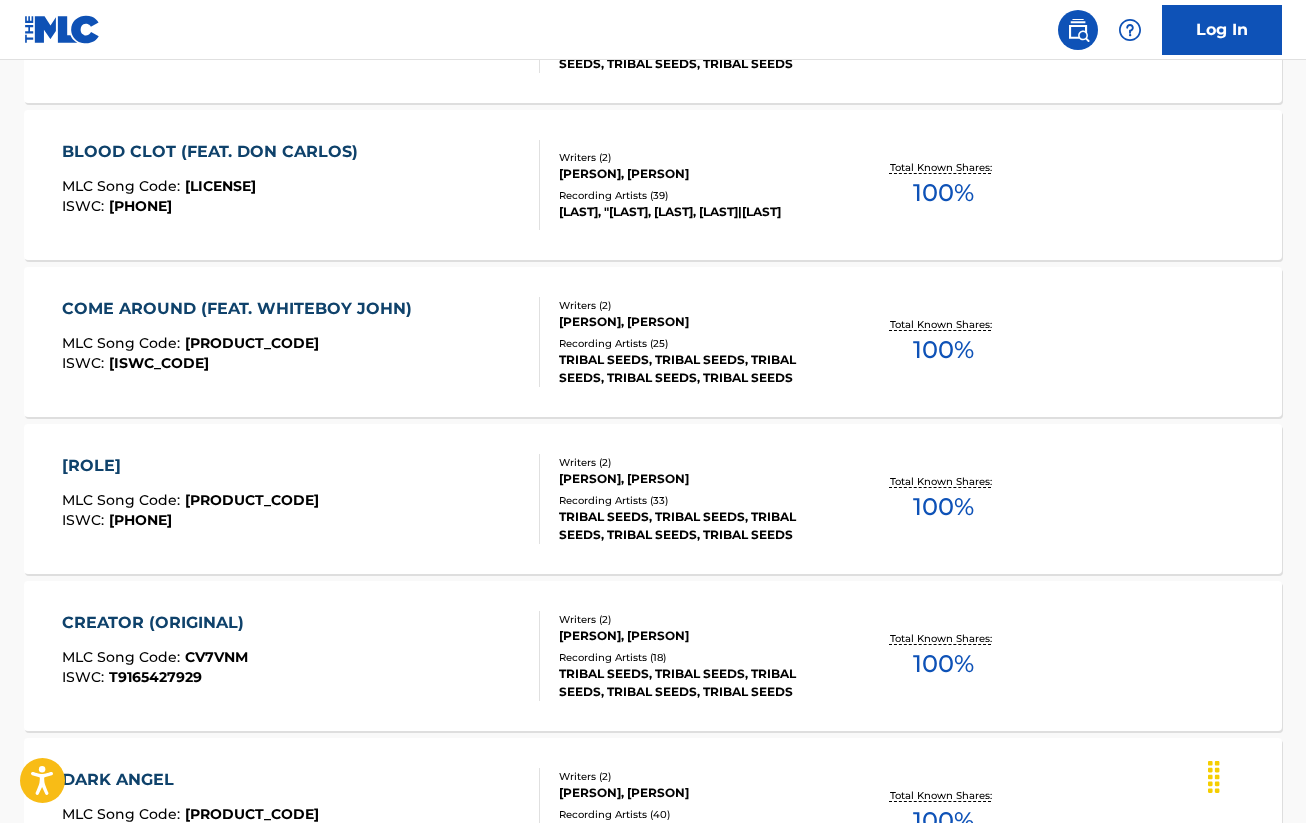 scroll, scrollTop: 1706, scrollLeft: 0, axis: vertical 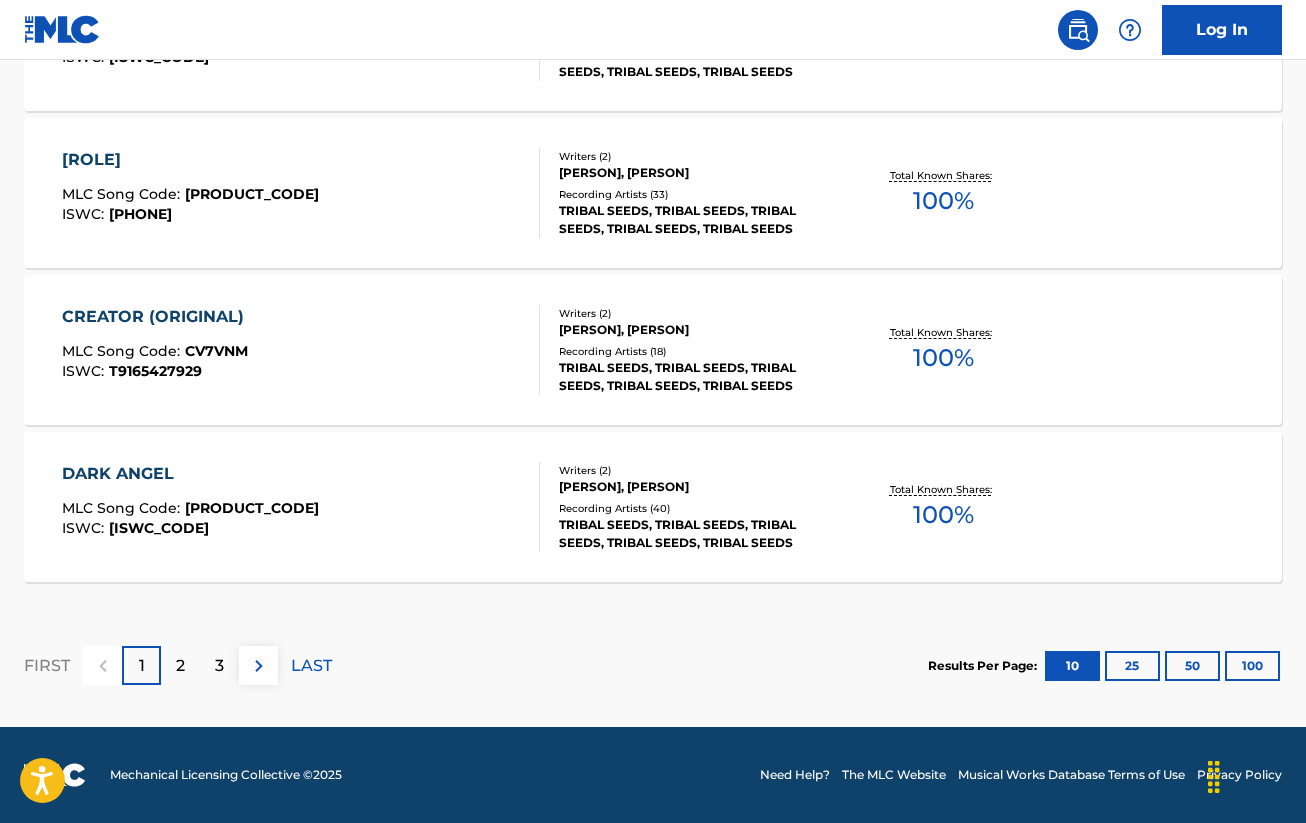 click on "2" at bounding box center (180, 665) 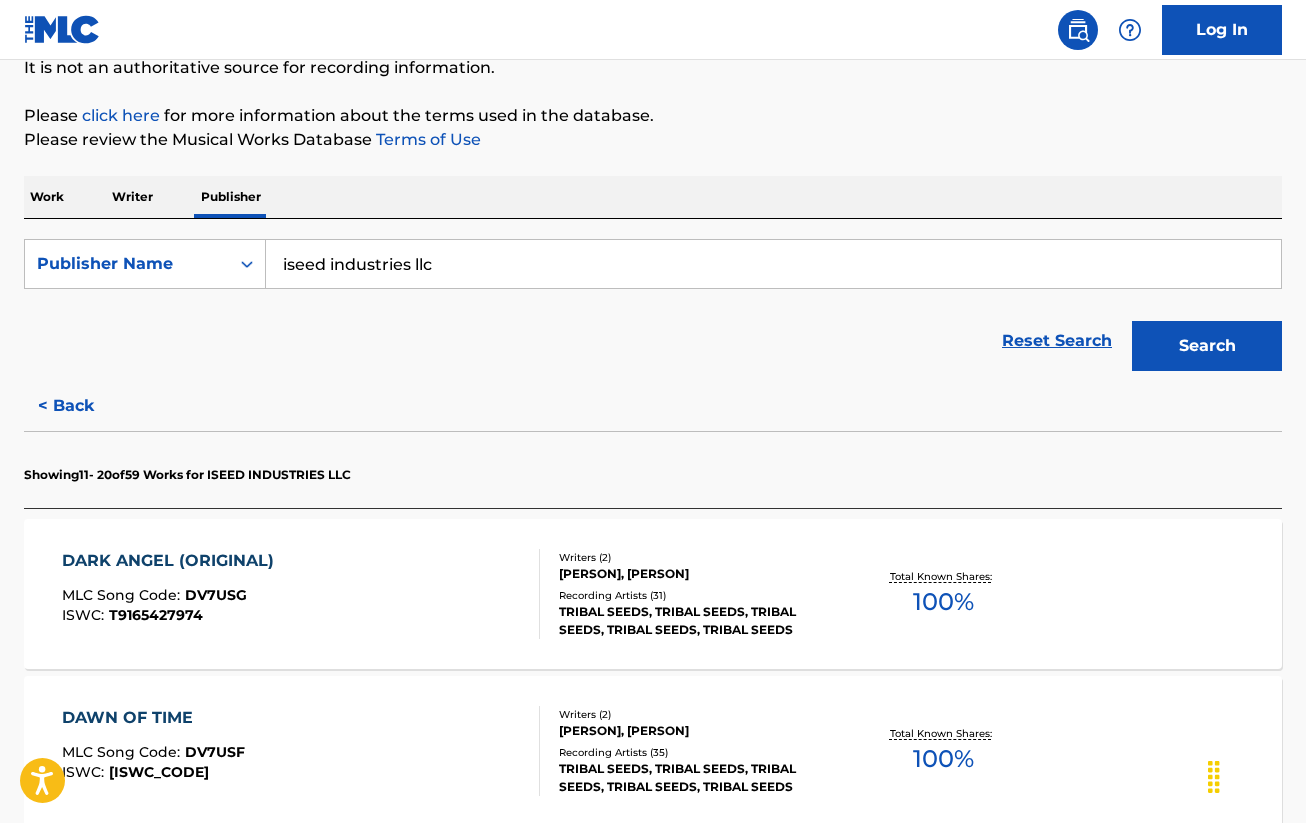 scroll, scrollTop: 0, scrollLeft: 0, axis: both 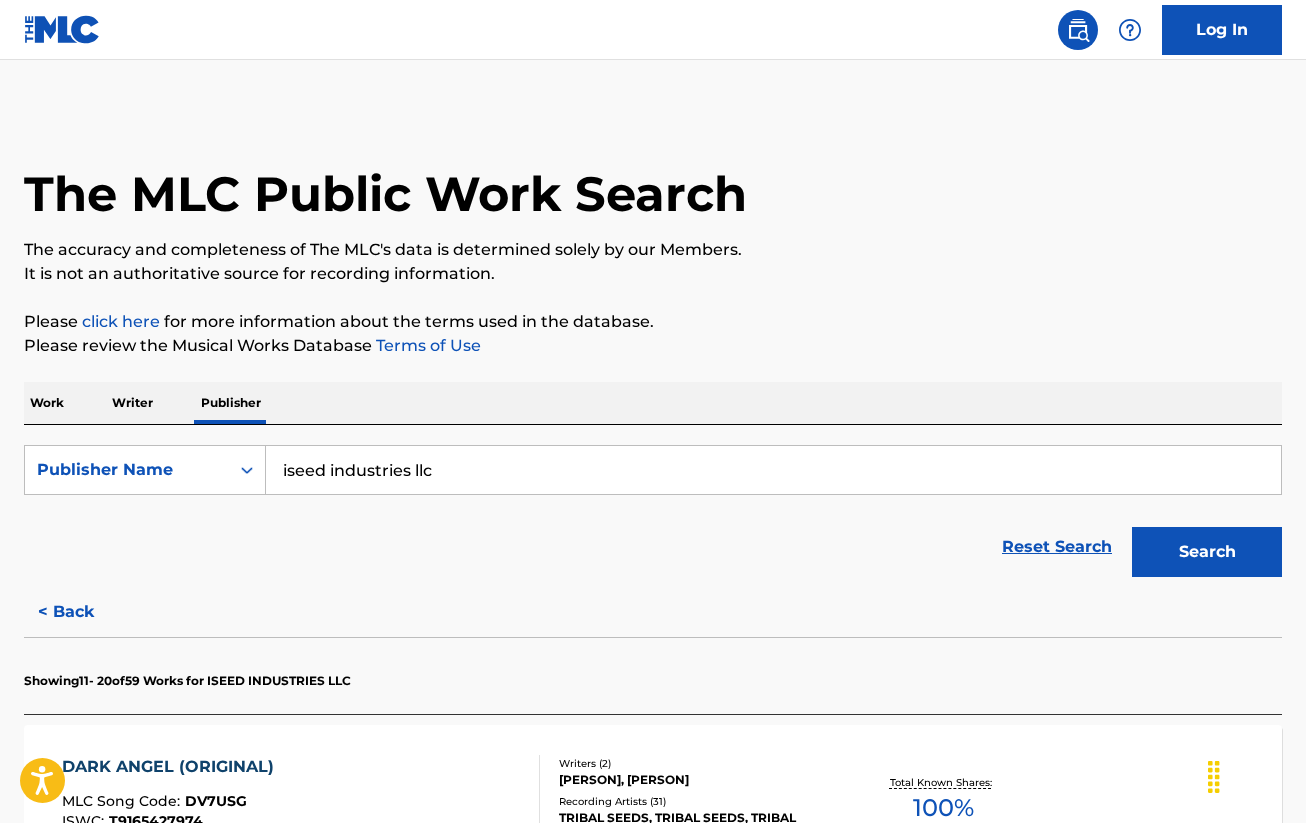 click on "[COMPANY] [CODE] : [CODE] [ISWC] : [PHONE] [LAST] ( [NUMBER] ) [LAST] [FIRST], [FIRST] [LAST] [FIRST]" at bounding box center (653, 1266) 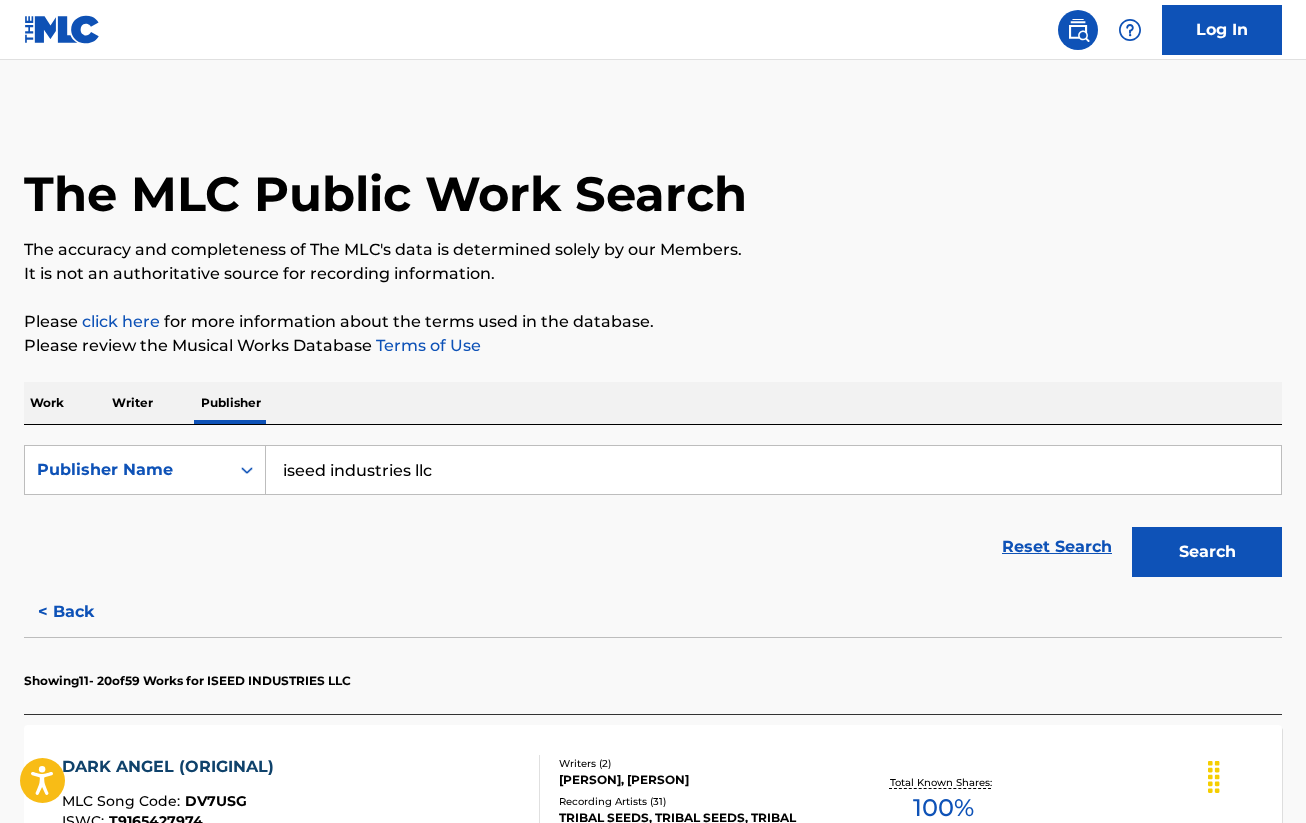 click on "Writer" at bounding box center (132, 403) 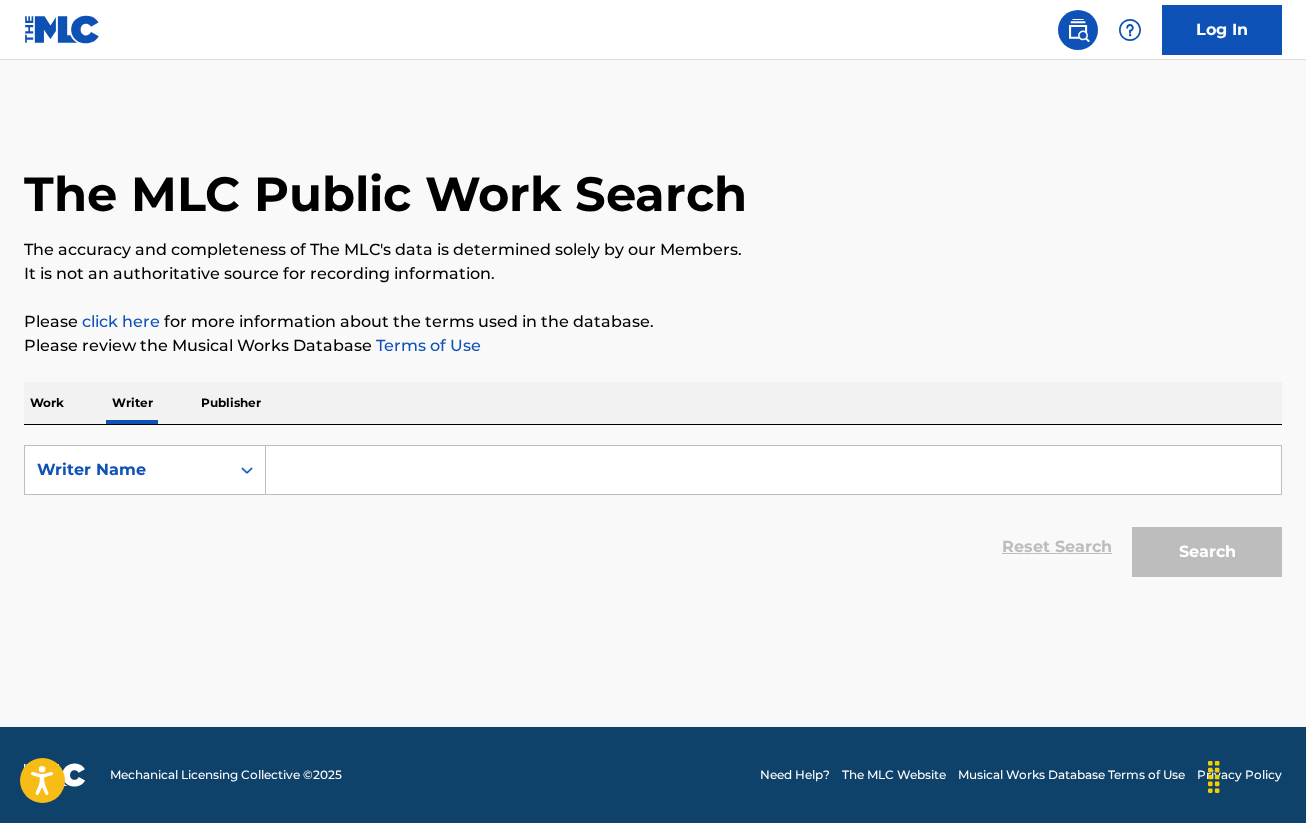 click at bounding box center (773, 470) 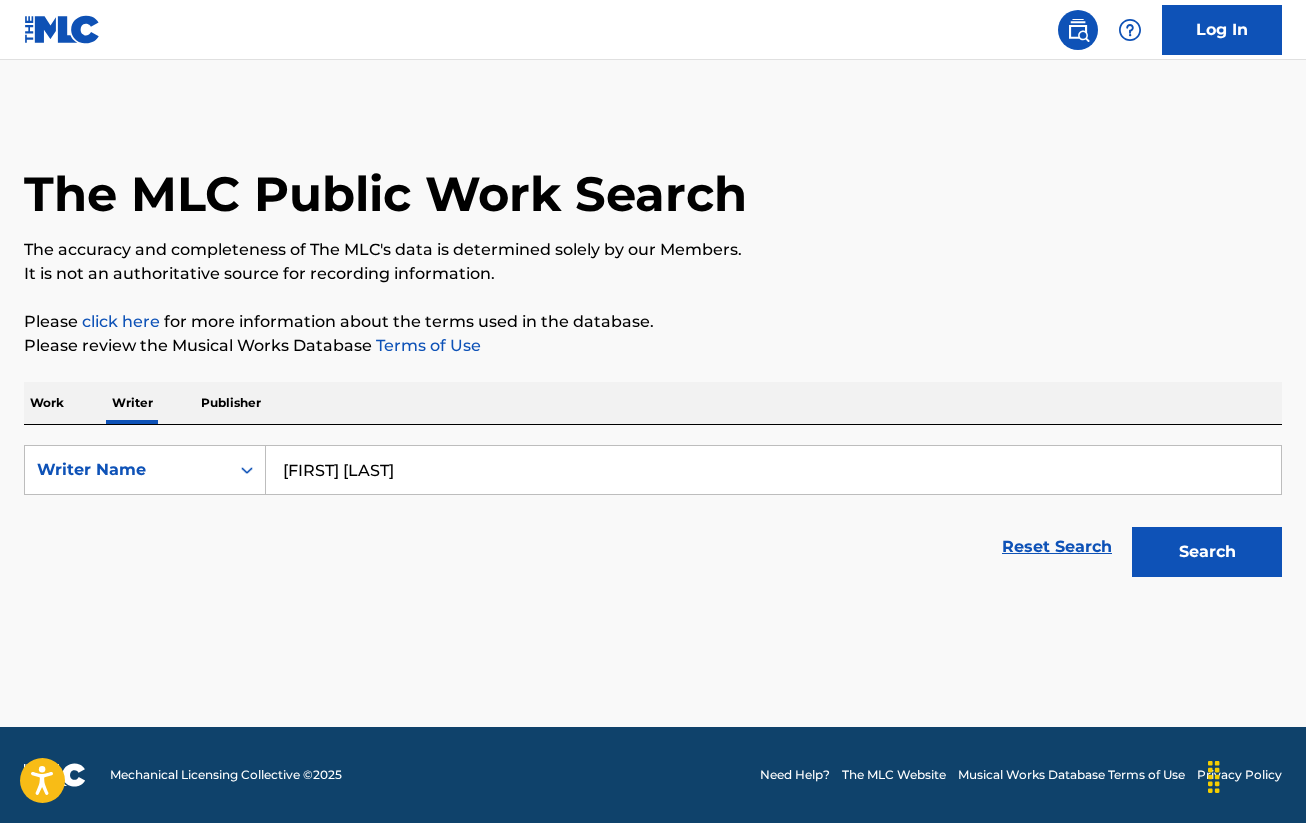 type on "[FIRST] [LAST]" 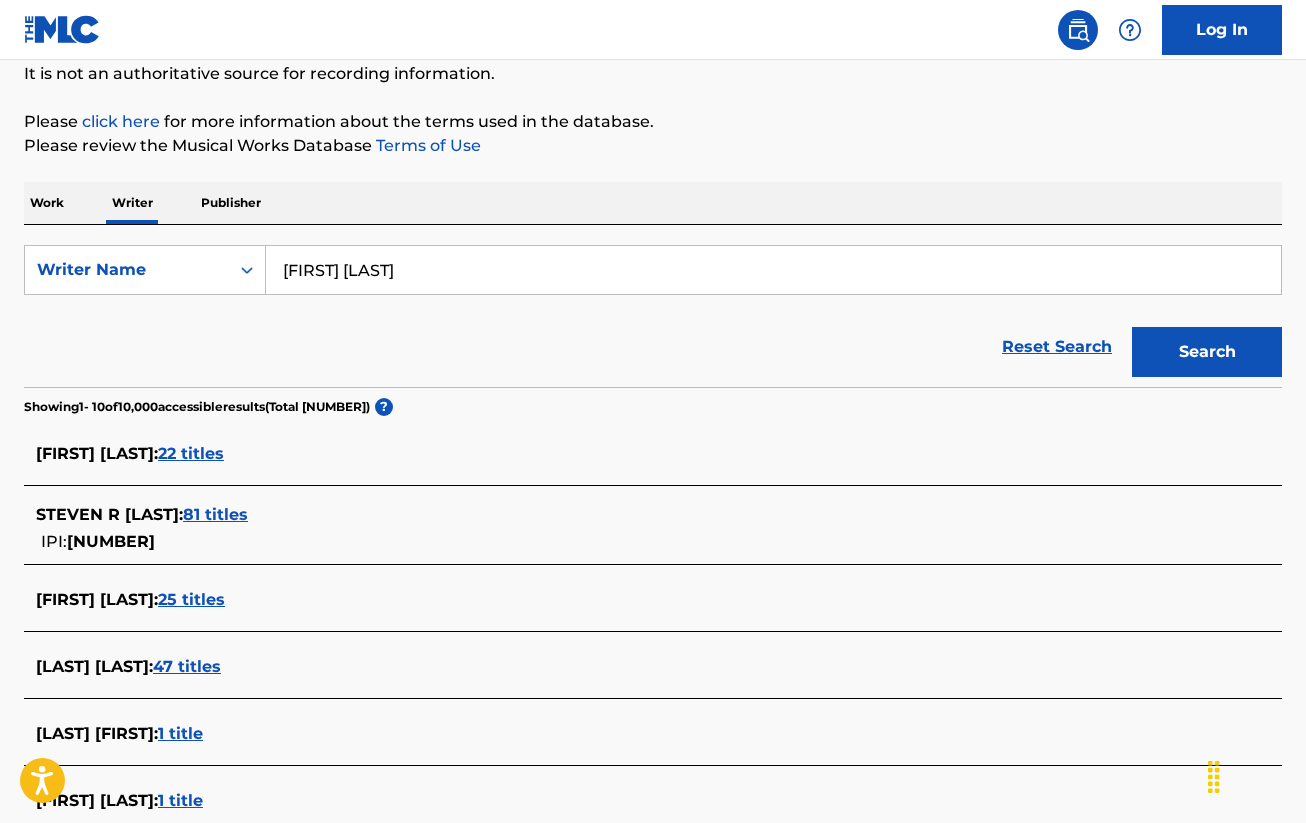 scroll, scrollTop: 300, scrollLeft: 0, axis: vertical 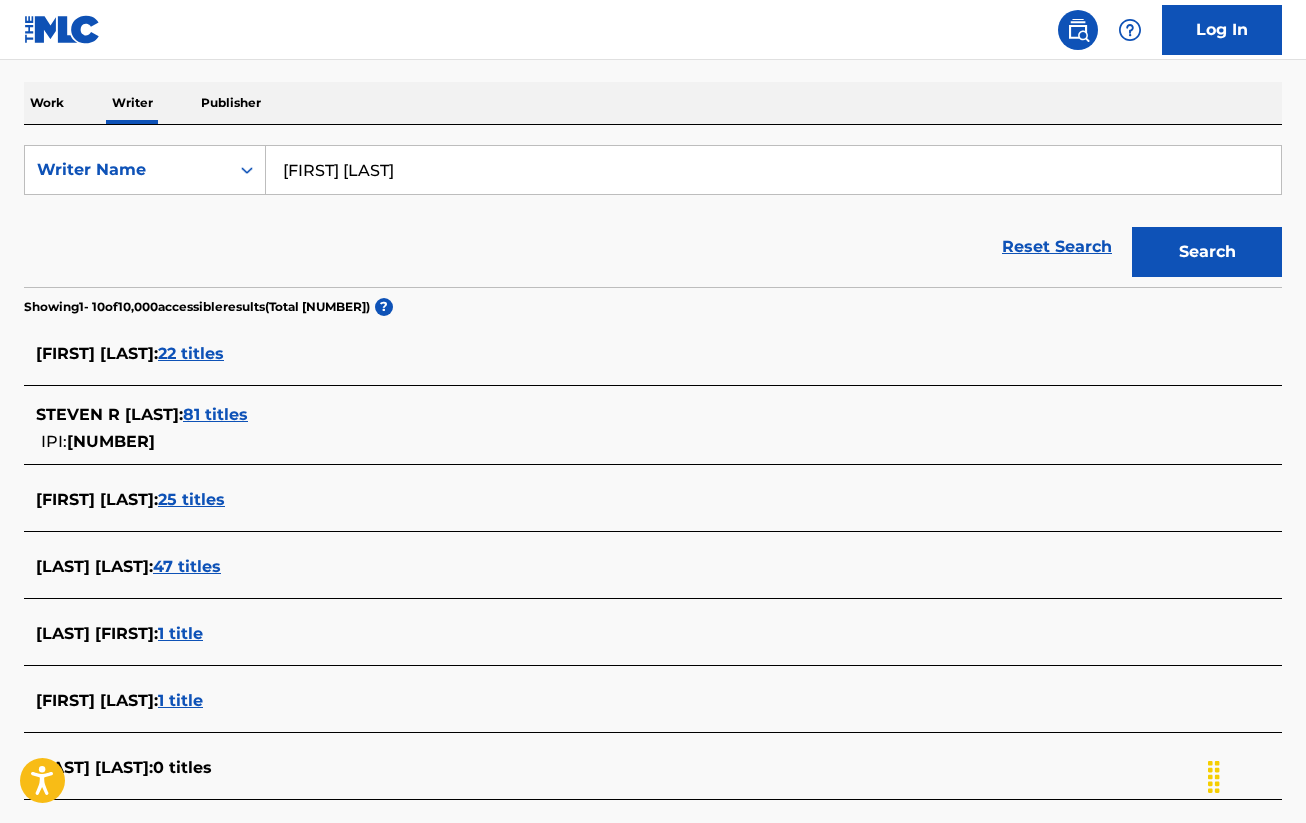 click on "81 titles" at bounding box center [215, 414] 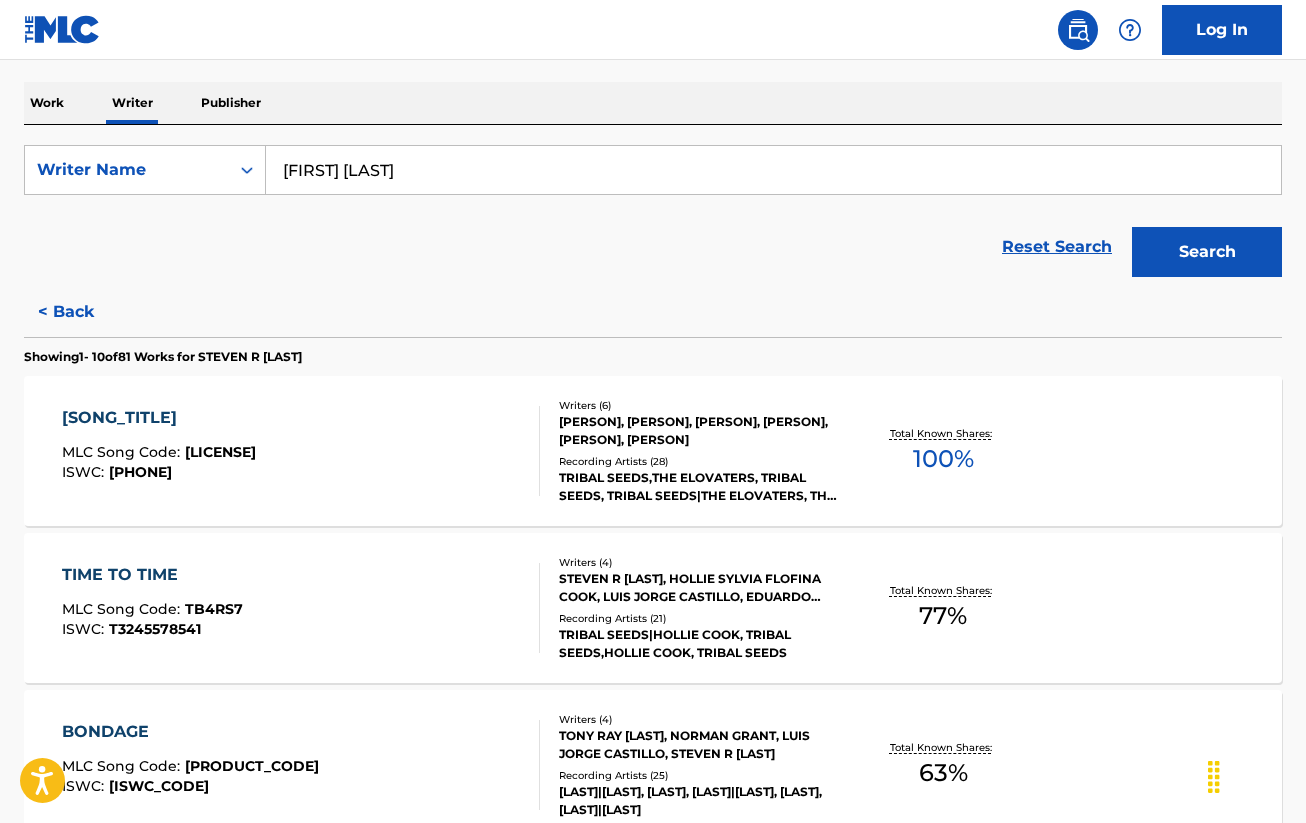 click on "[LAST] [CODE] : [CODE] [ISWC] : [PHONE]" at bounding box center (301, 451) 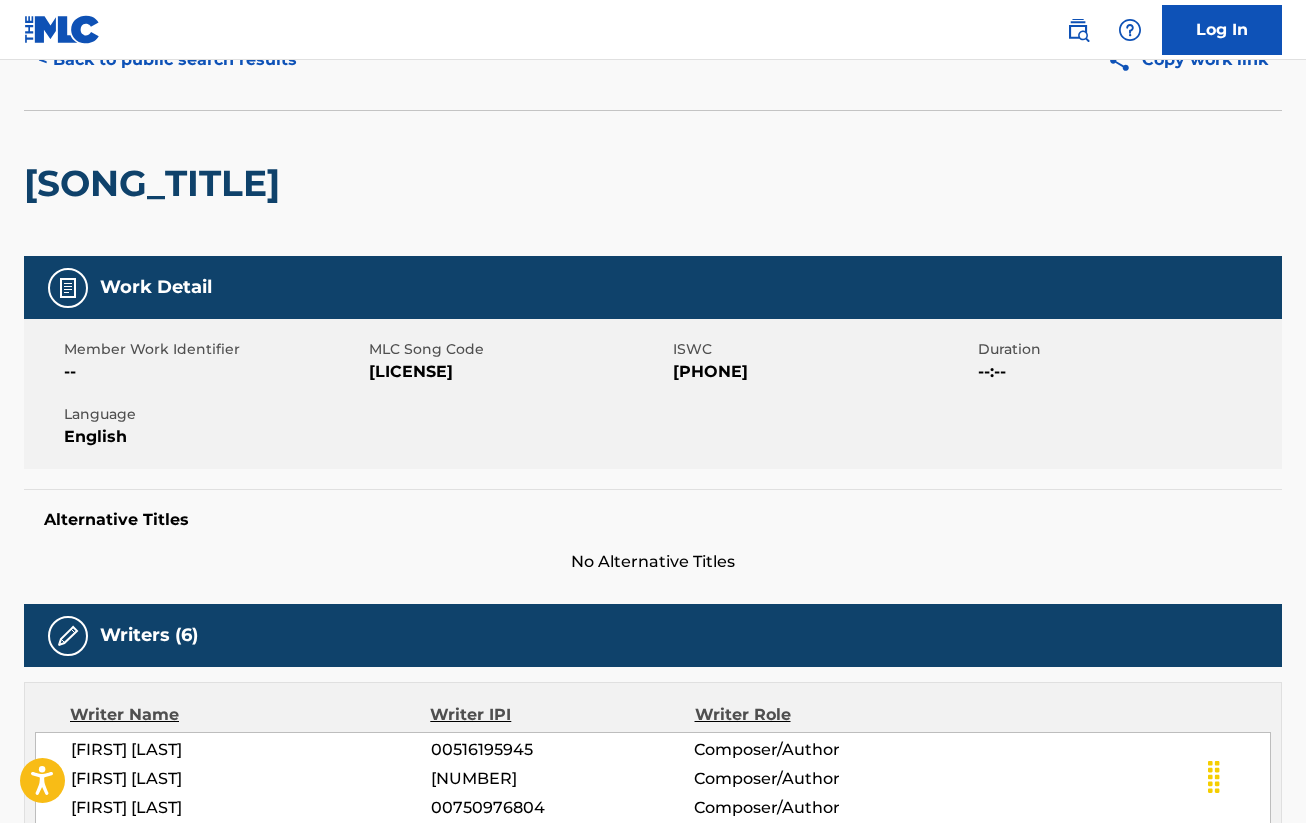scroll, scrollTop: 0, scrollLeft: 0, axis: both 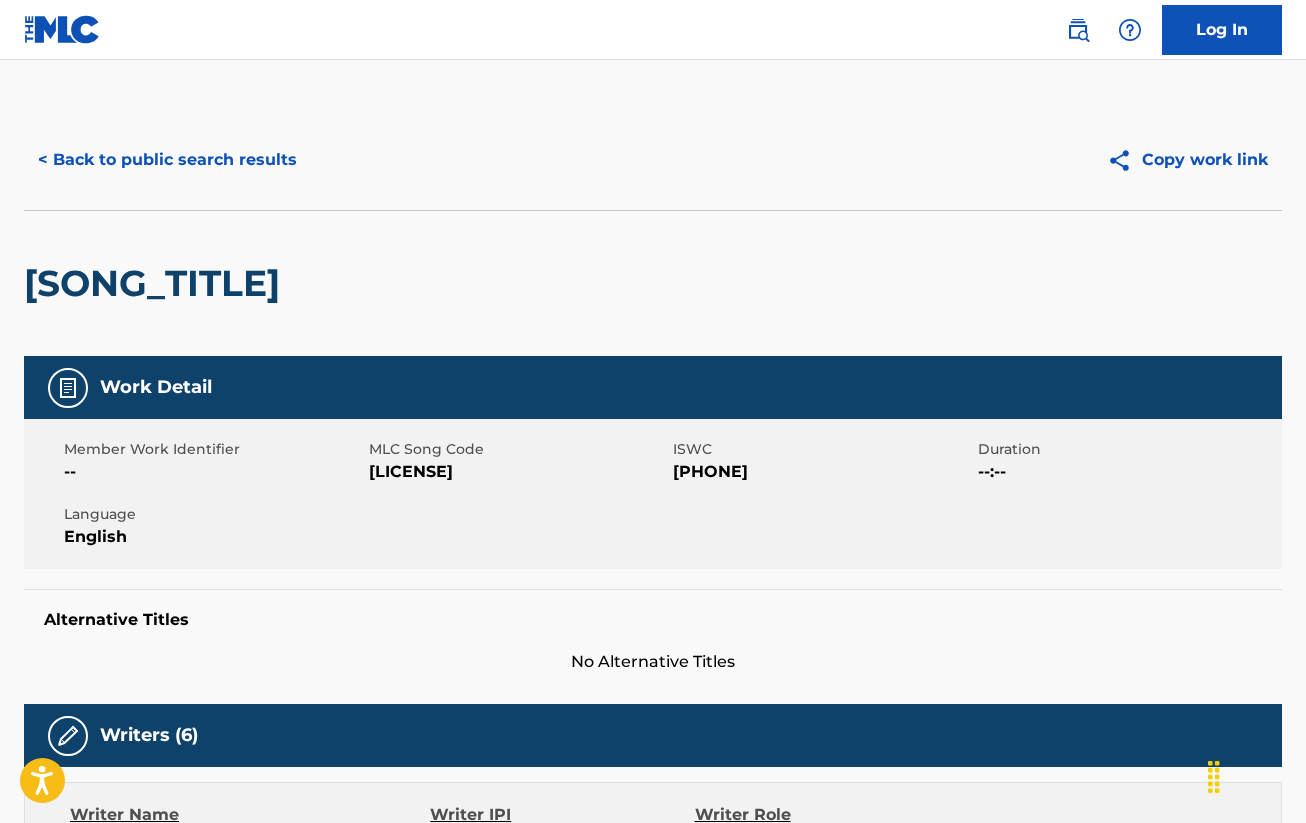 click on "< Back to public search results" at bounding box center (167, 160) 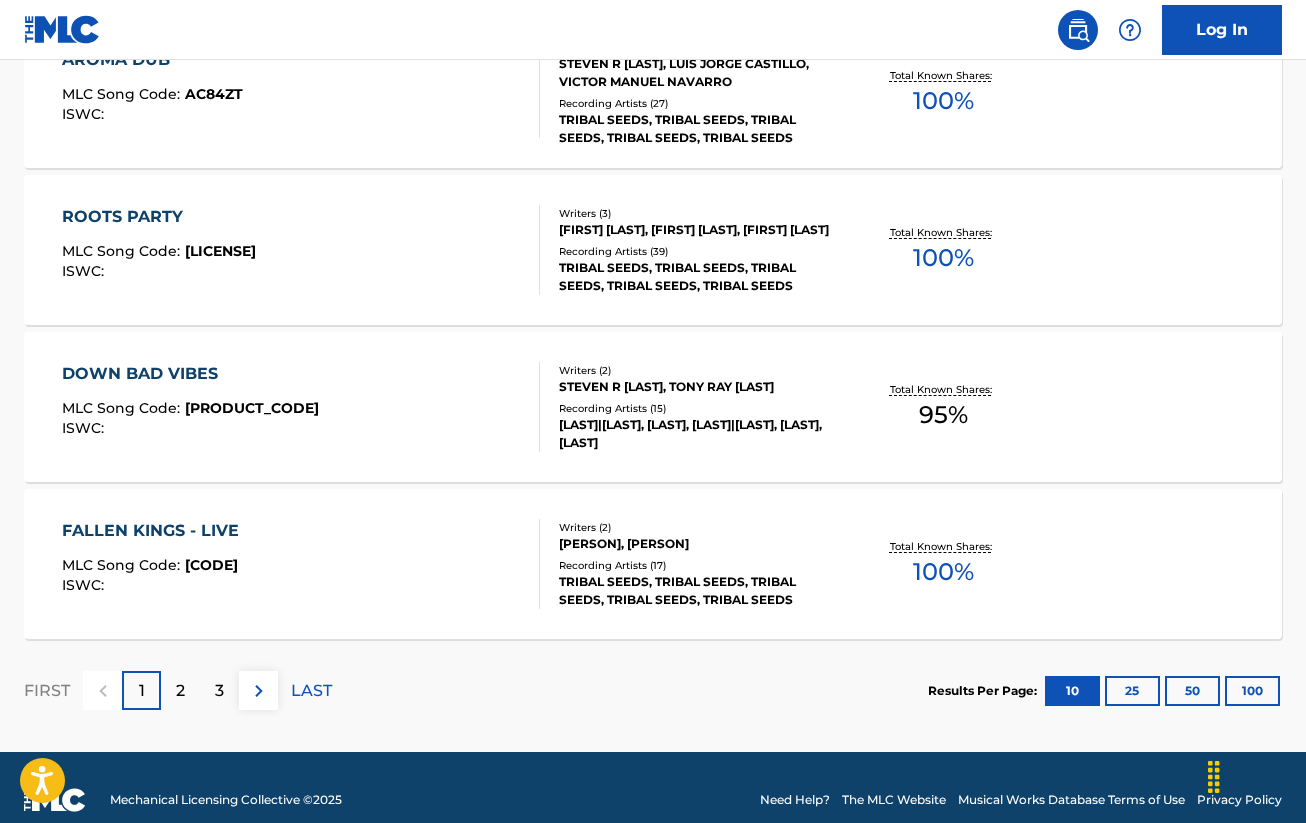 scroll, scrollTop: 1625, scrollLeft: 0, axis: vertical 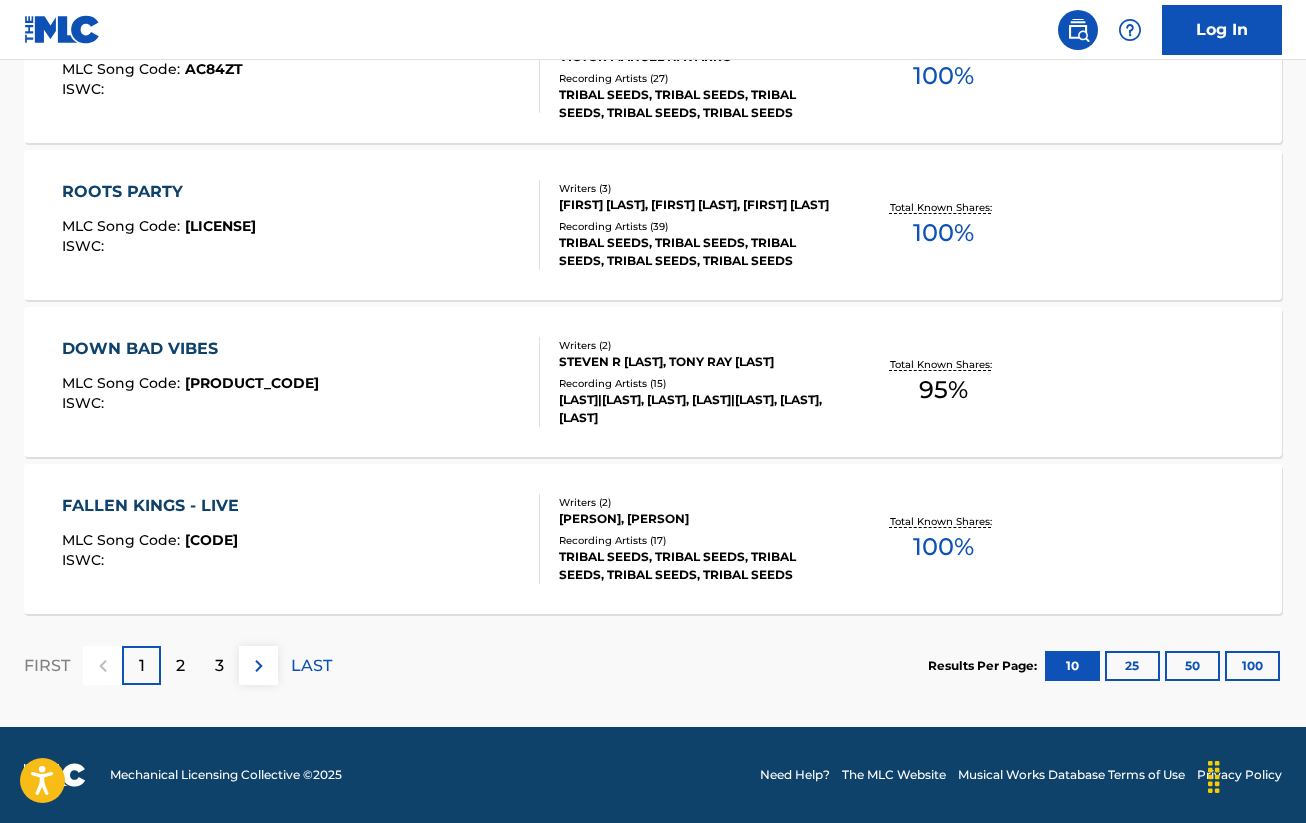 click on "2" at bounding box center [180, 665] 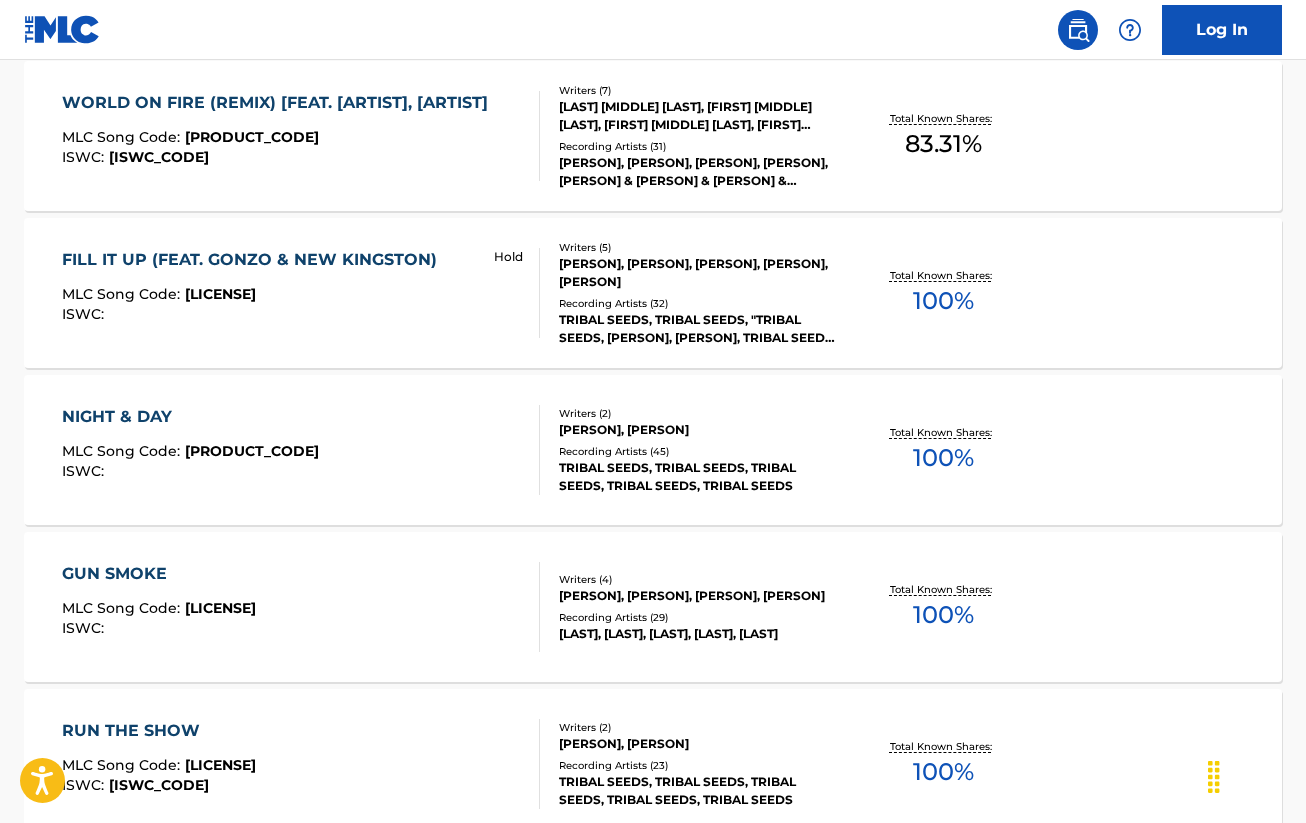 scroll, scrollTop: 1625, scrollLeft: 0, axis: vertical 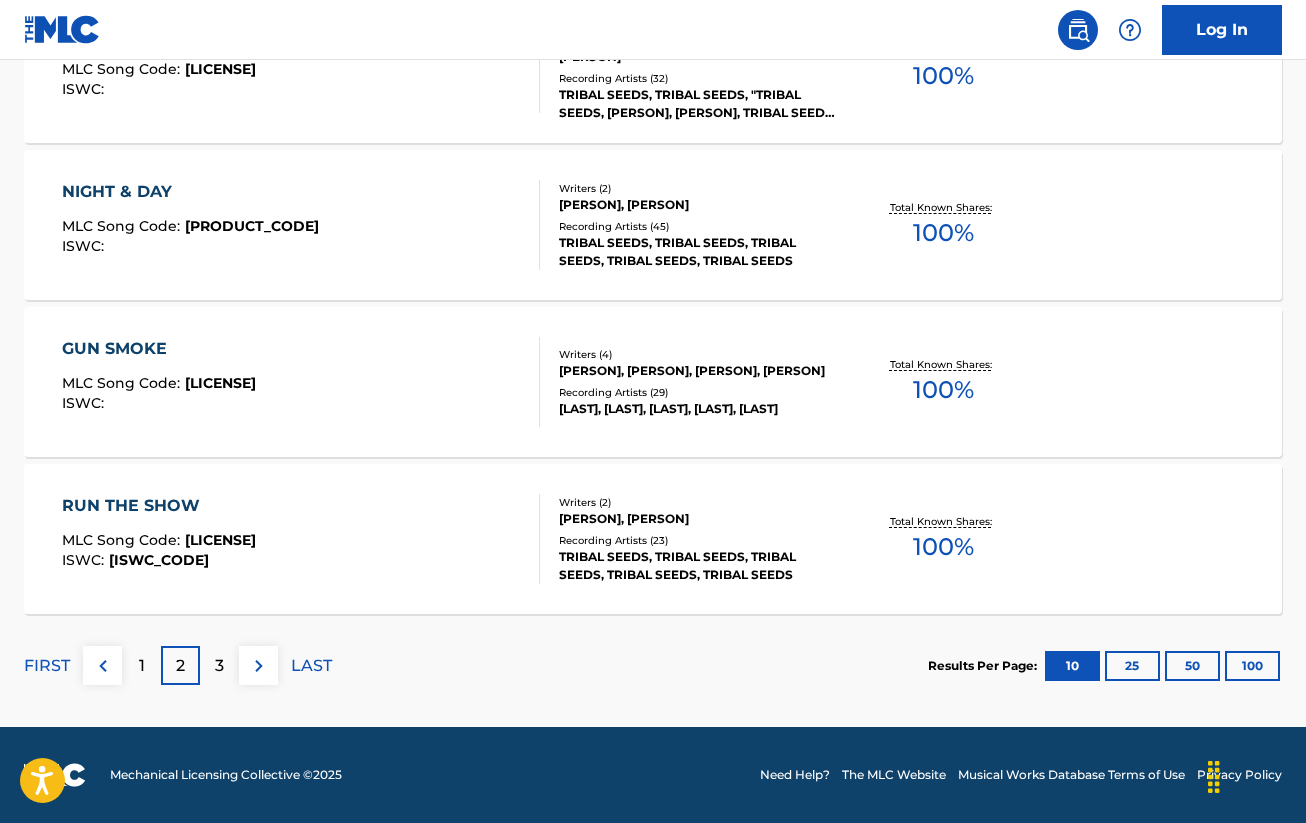 click on "100" at bounding box center (1252, 666) 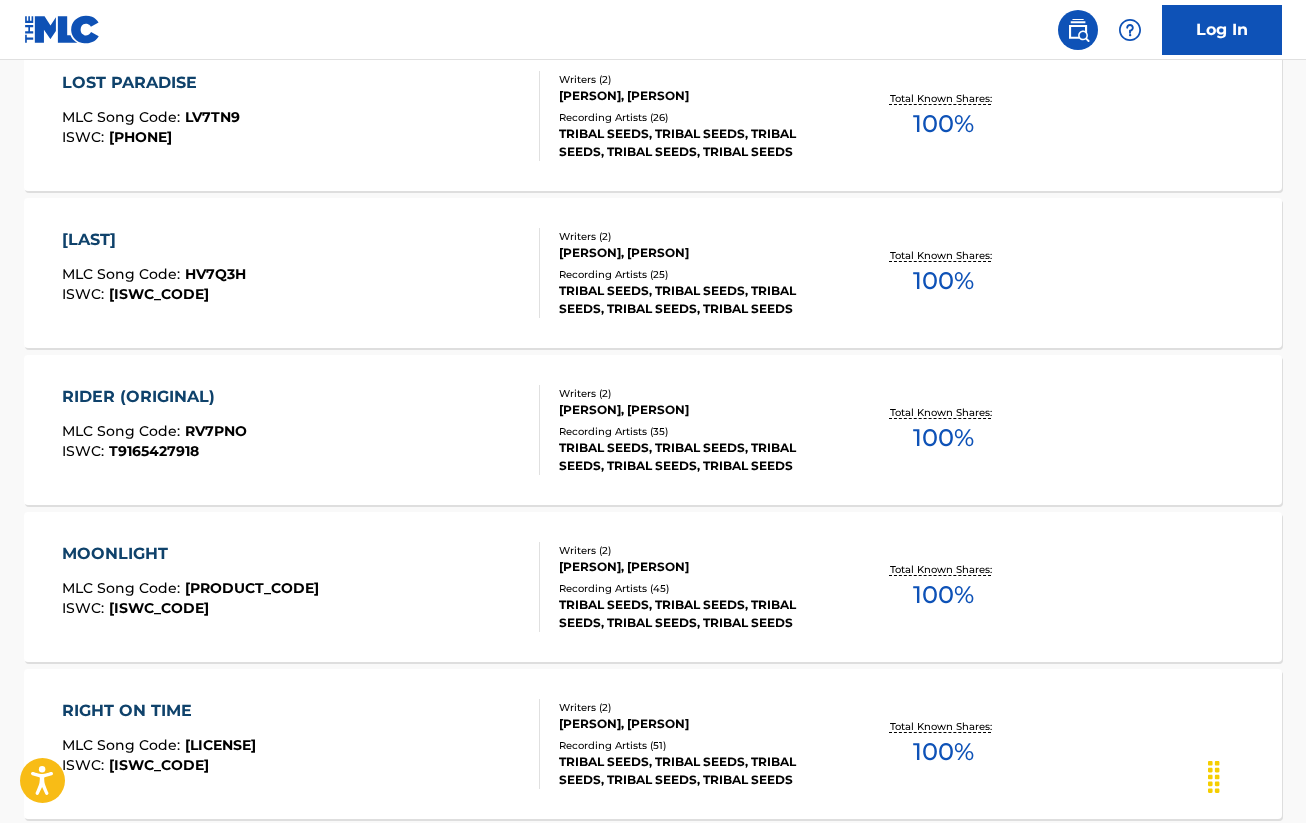 scroll, scrollTop: 7800, scrollLeft: 0, axis: vertical 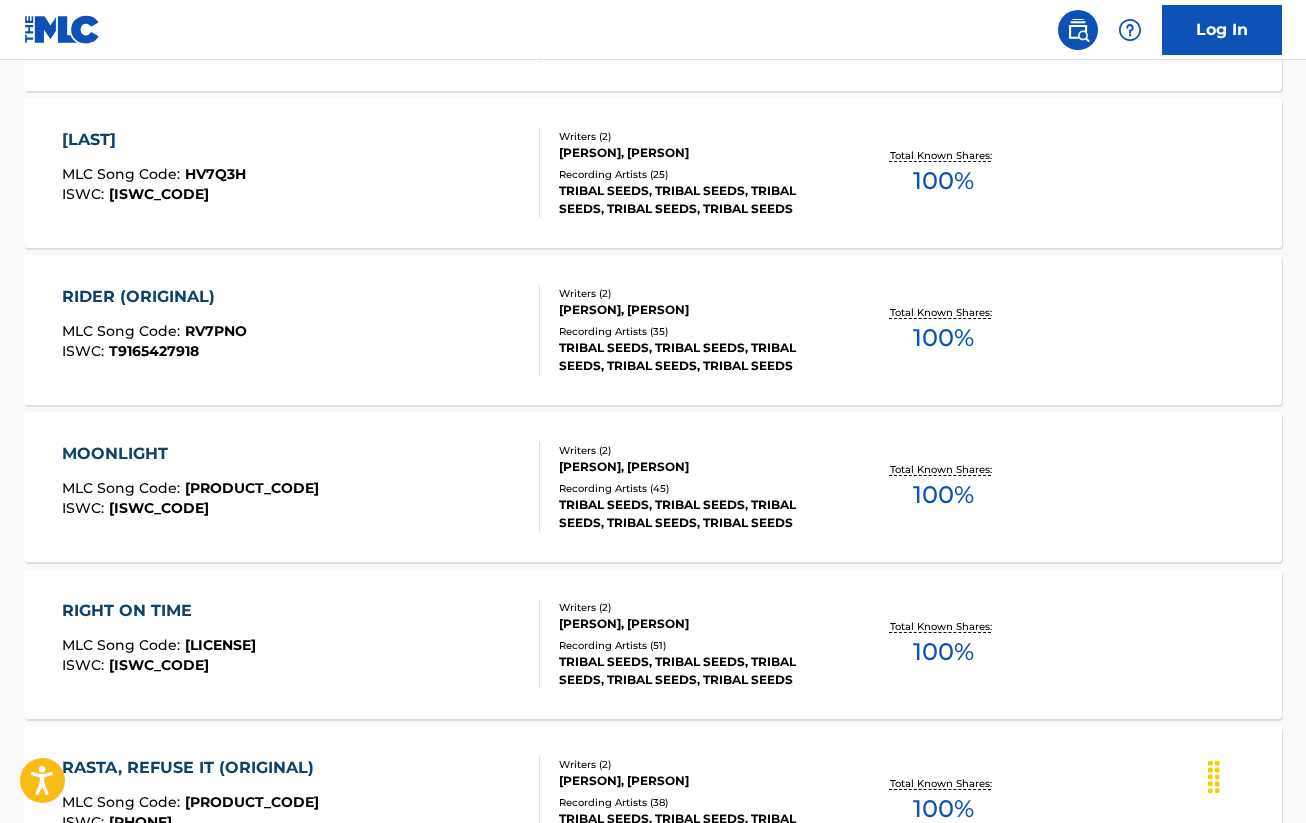 click on "HERBY MLC Song Code : HV7Q3H ISWC : T9163940587" at bounding box center [301, 173] 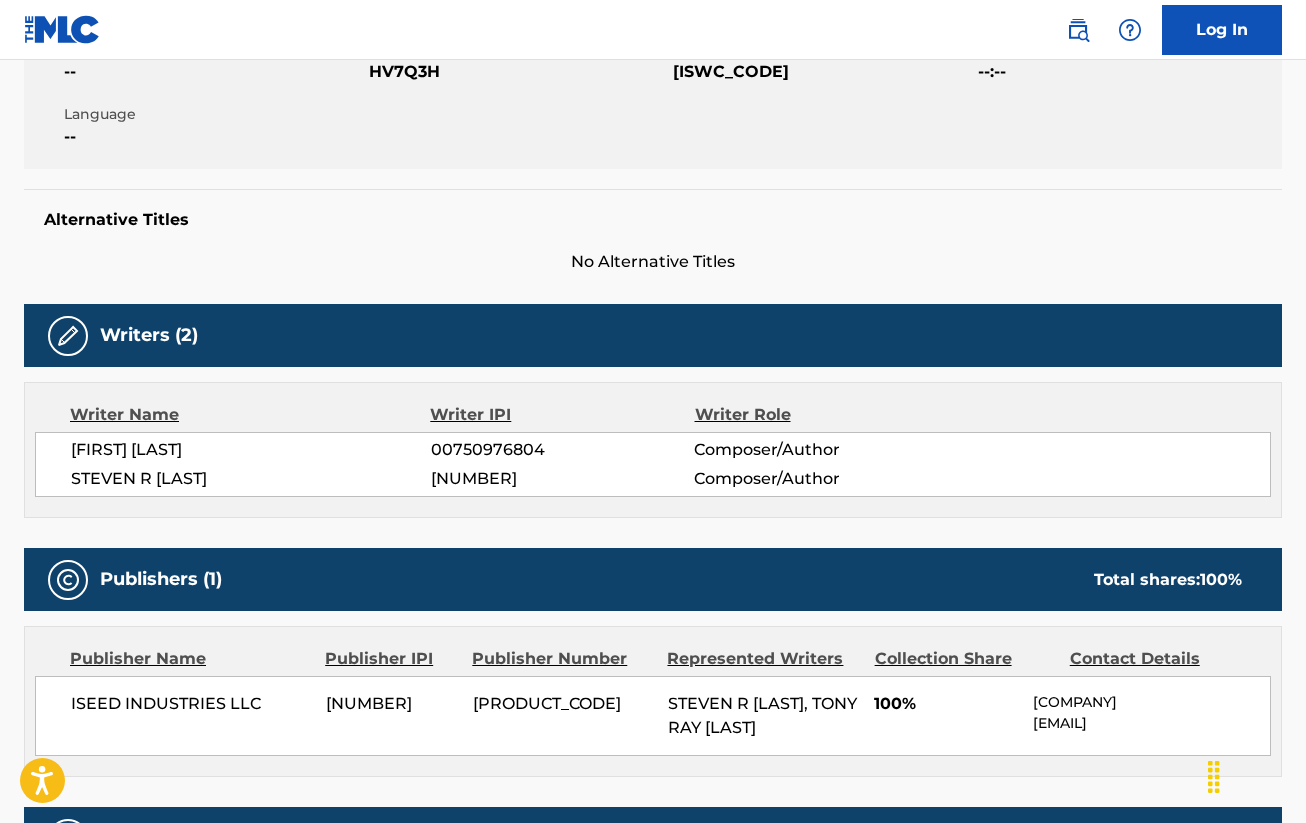 scroll, scrollTop: 0, scrollLeft: 0, axis: both 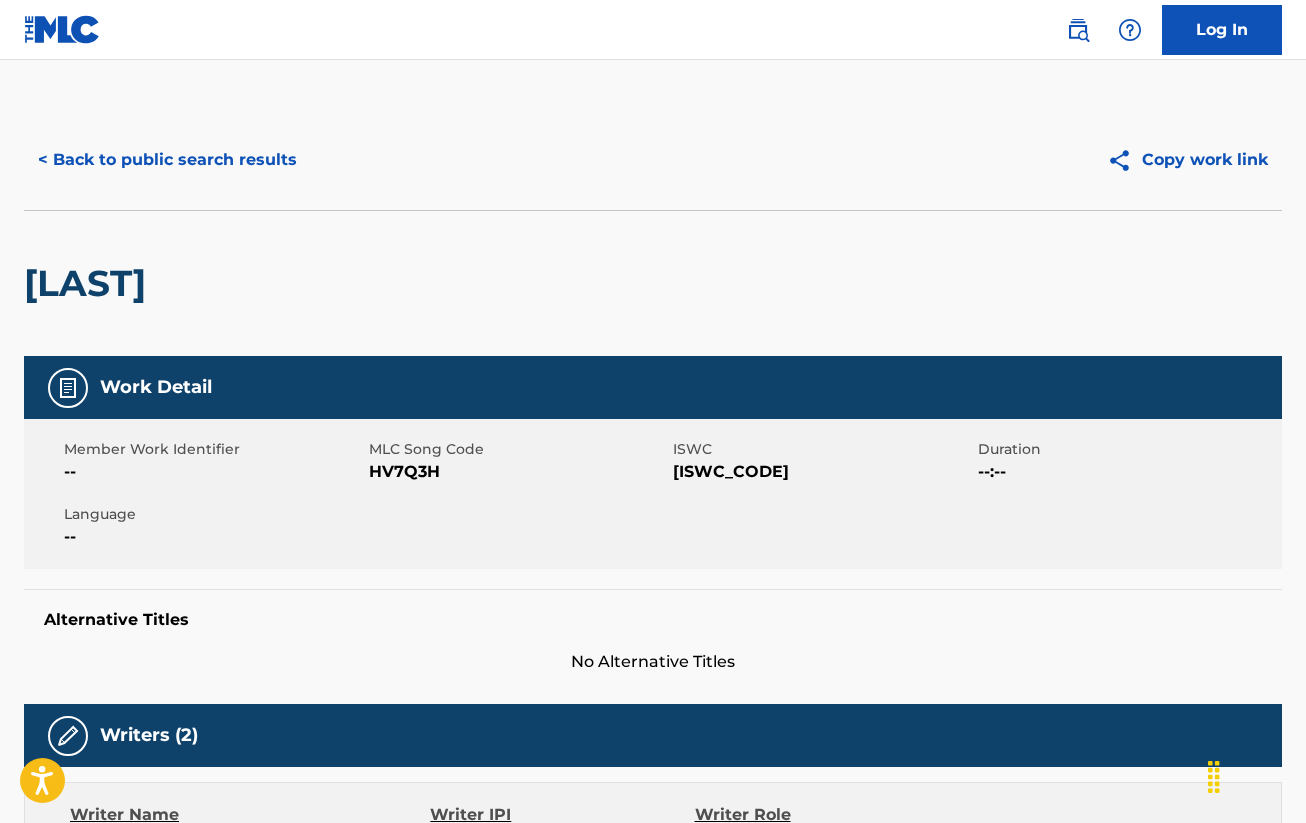 click on "< Back to public search results" at bounding box center (167, 160) 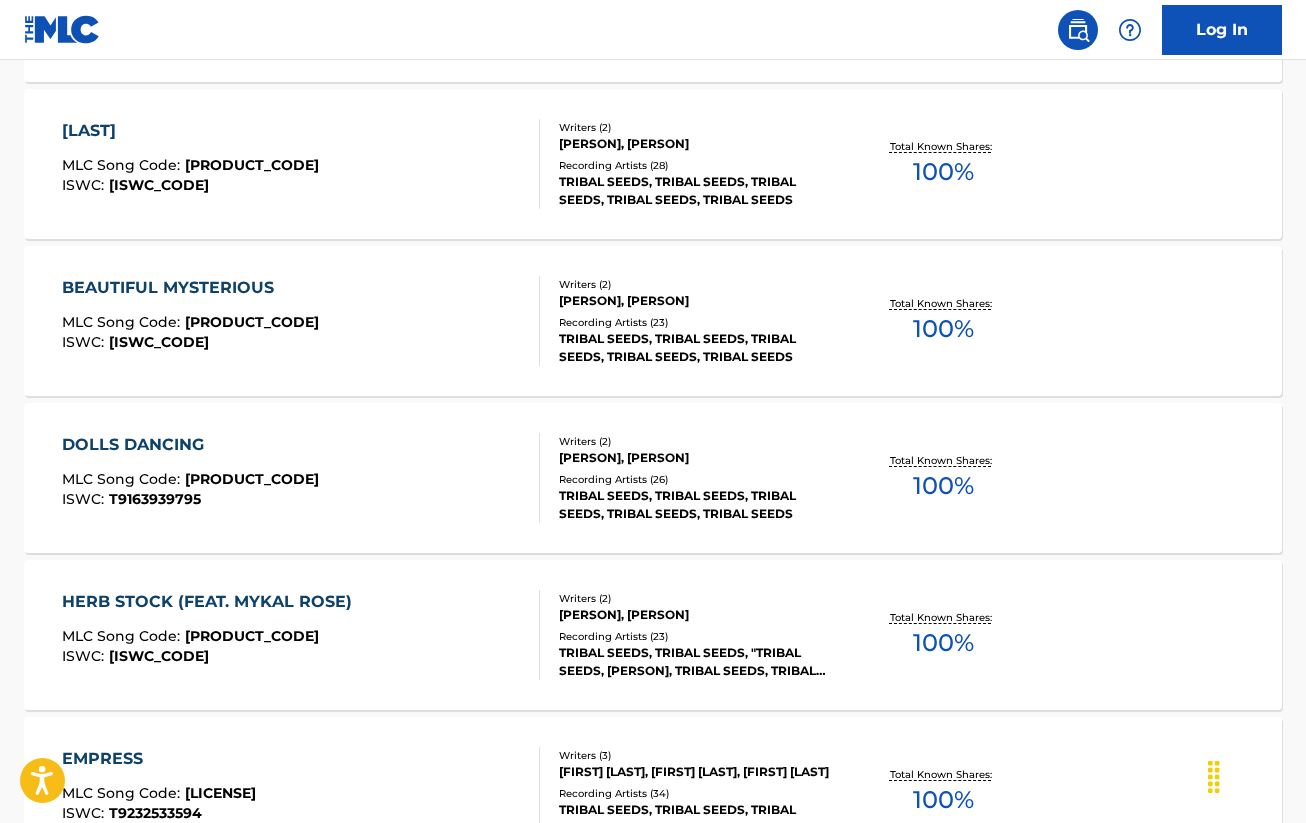 scroll, scrollTop: 10363, scrollLeft: 0, axis: vertical 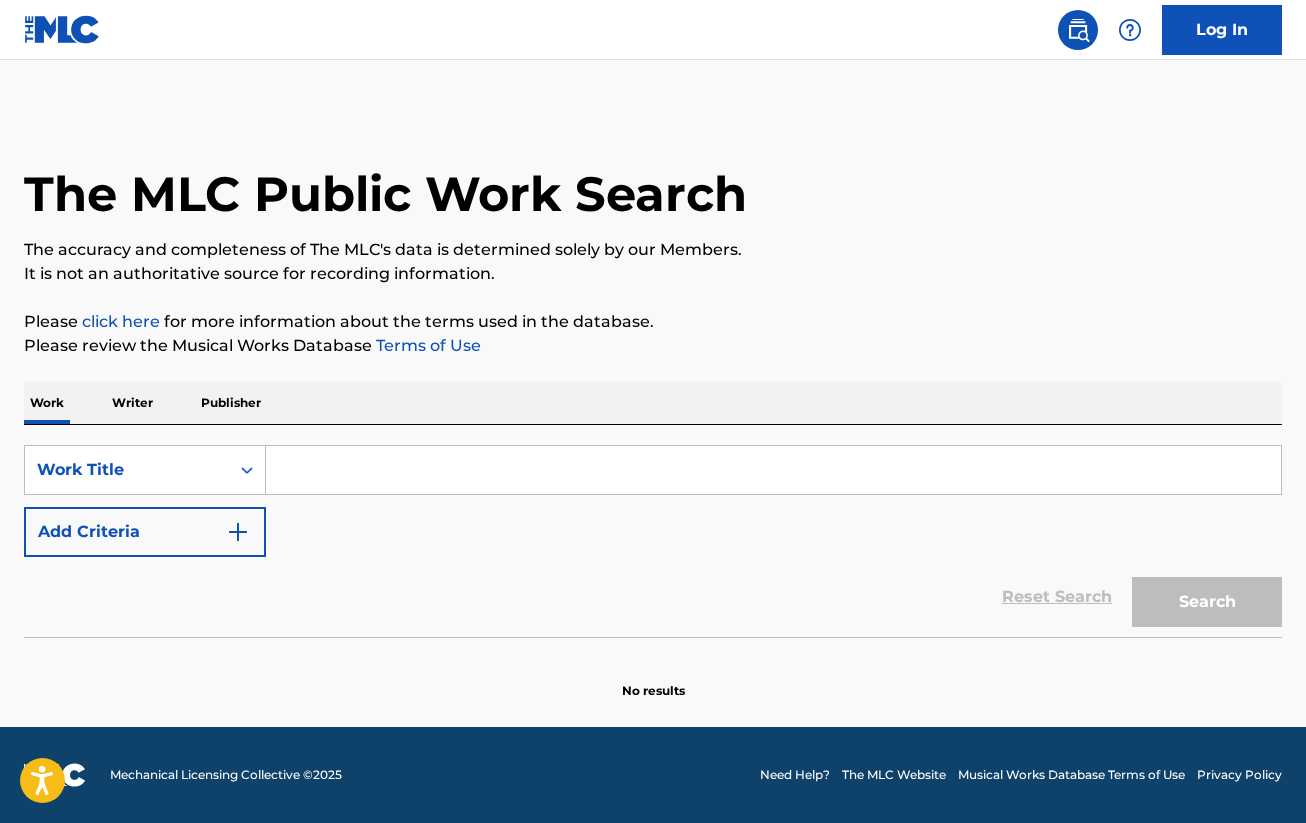 click at bounding box center [773, 470] 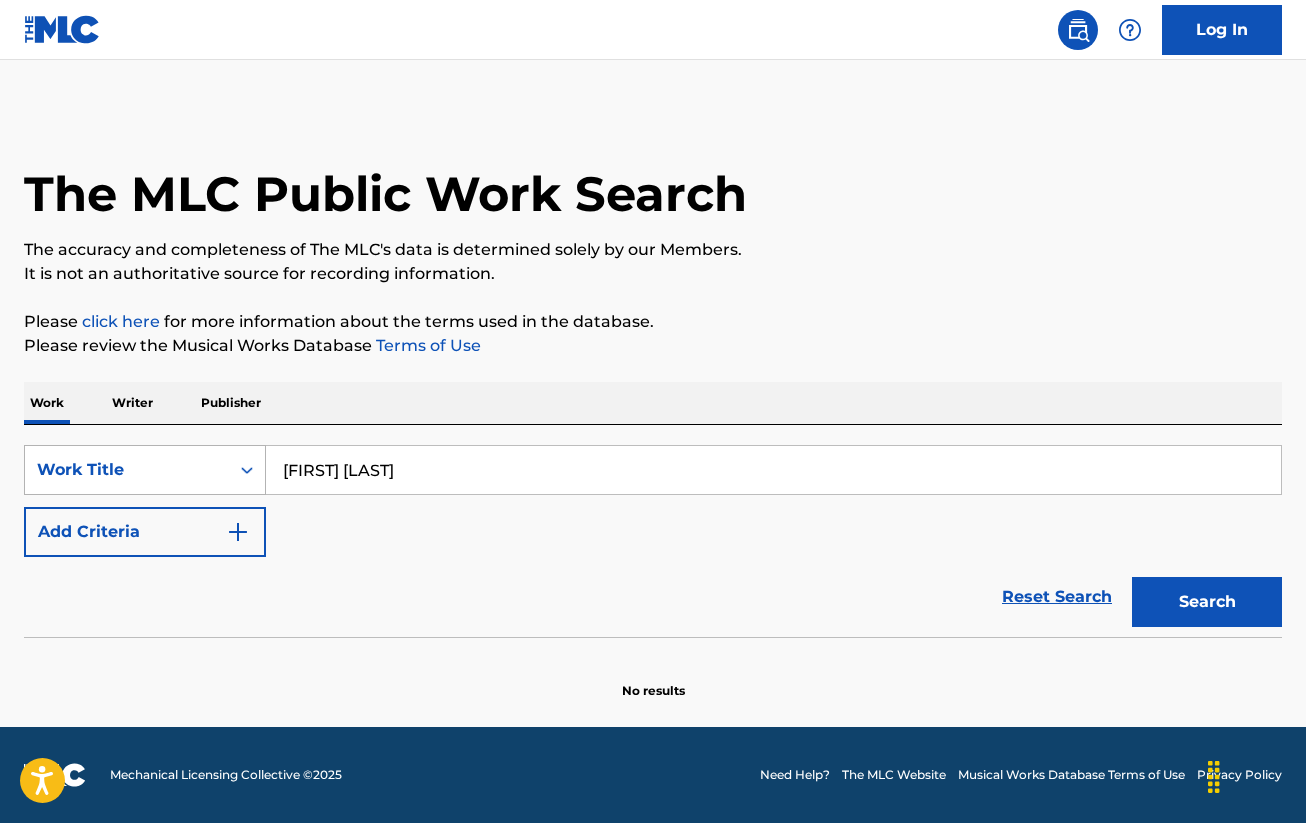 type on "[FIRST] [LAST]" 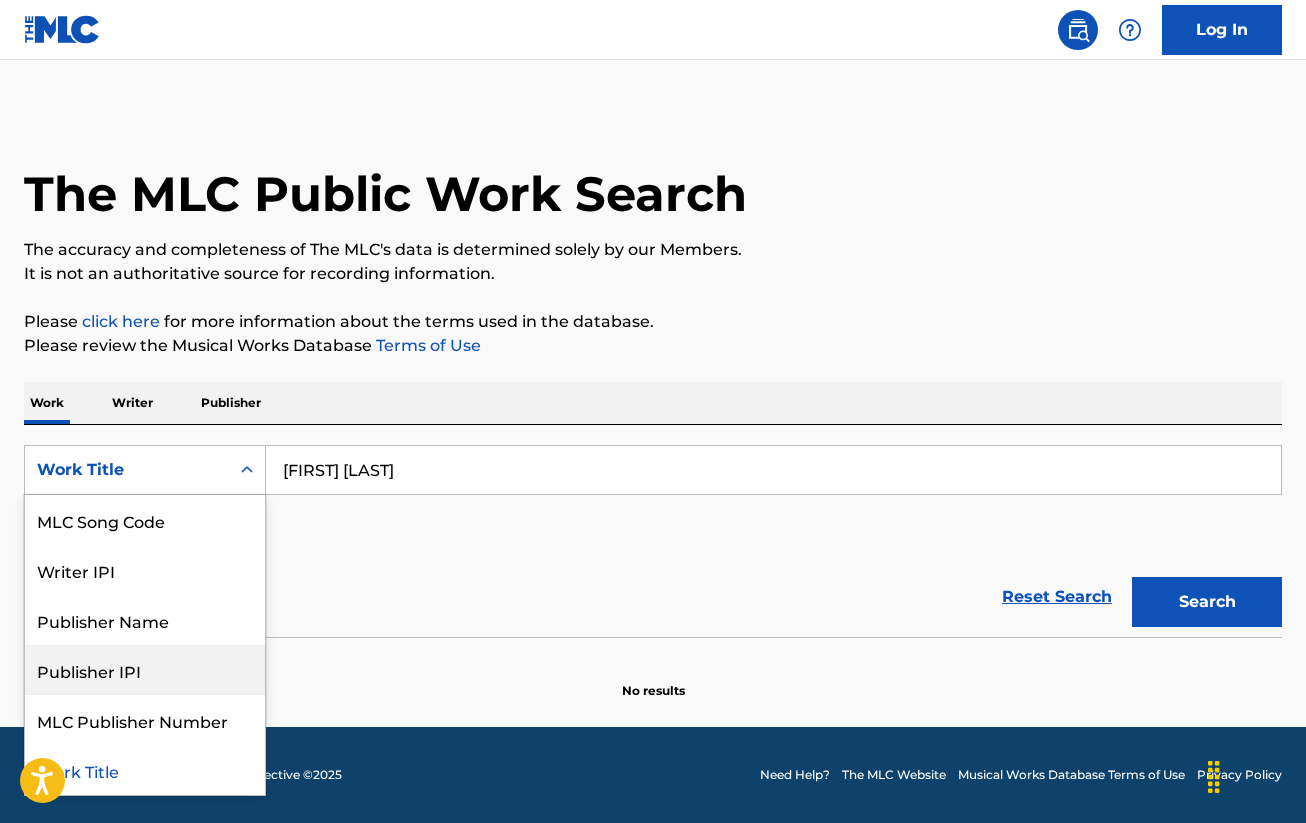 scroll, scrollTop: 0, scrollLeft: 0, axis: both 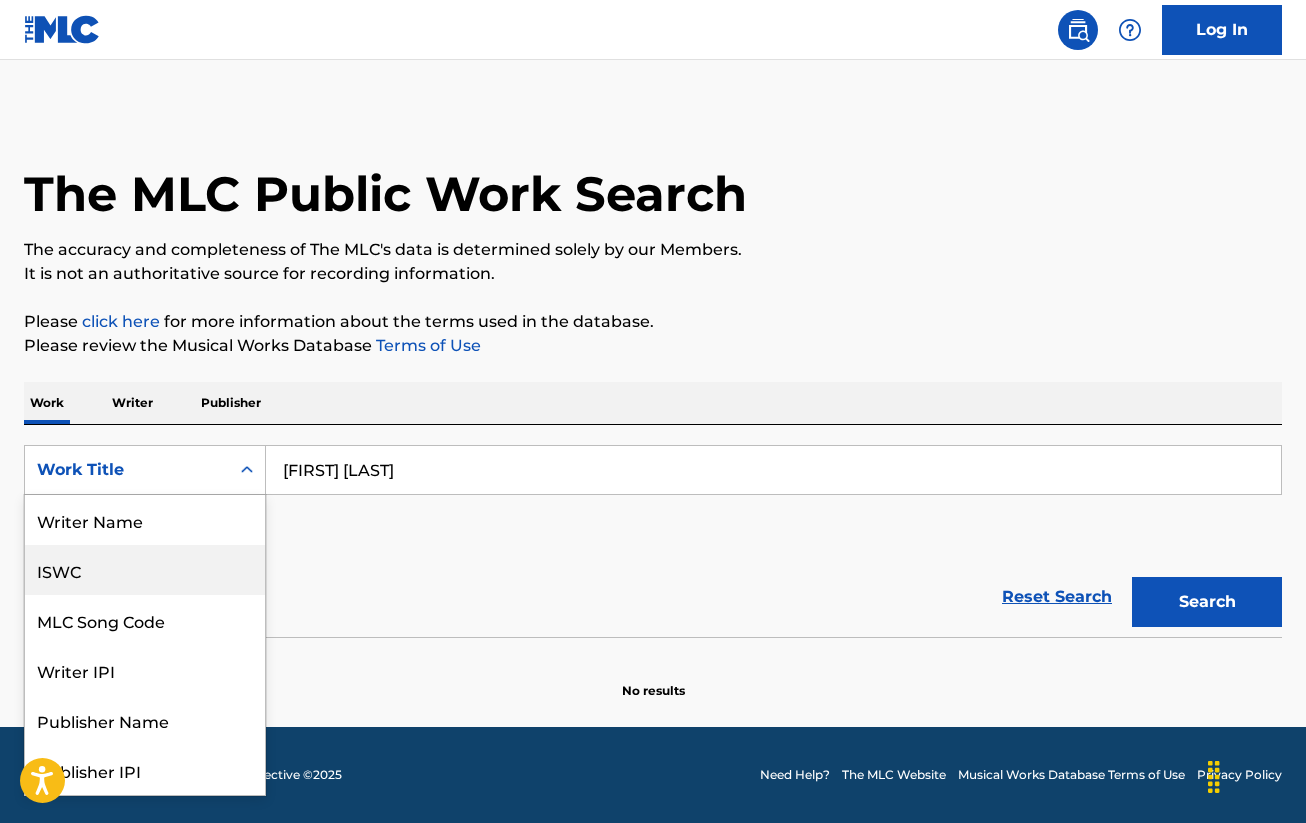 click on "Writer Name" at bounding box center [145, 520] 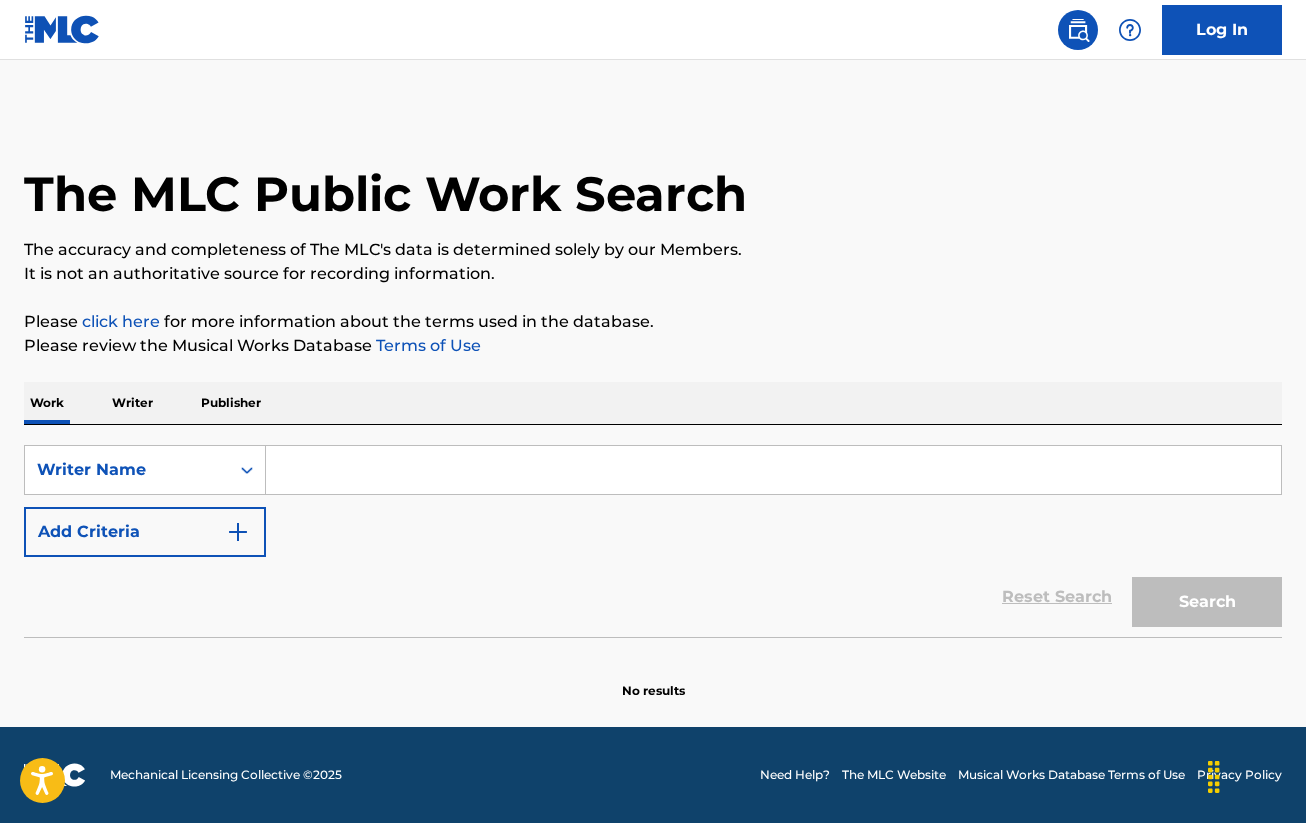 click on "Writer" at bounding box center (132, 403) 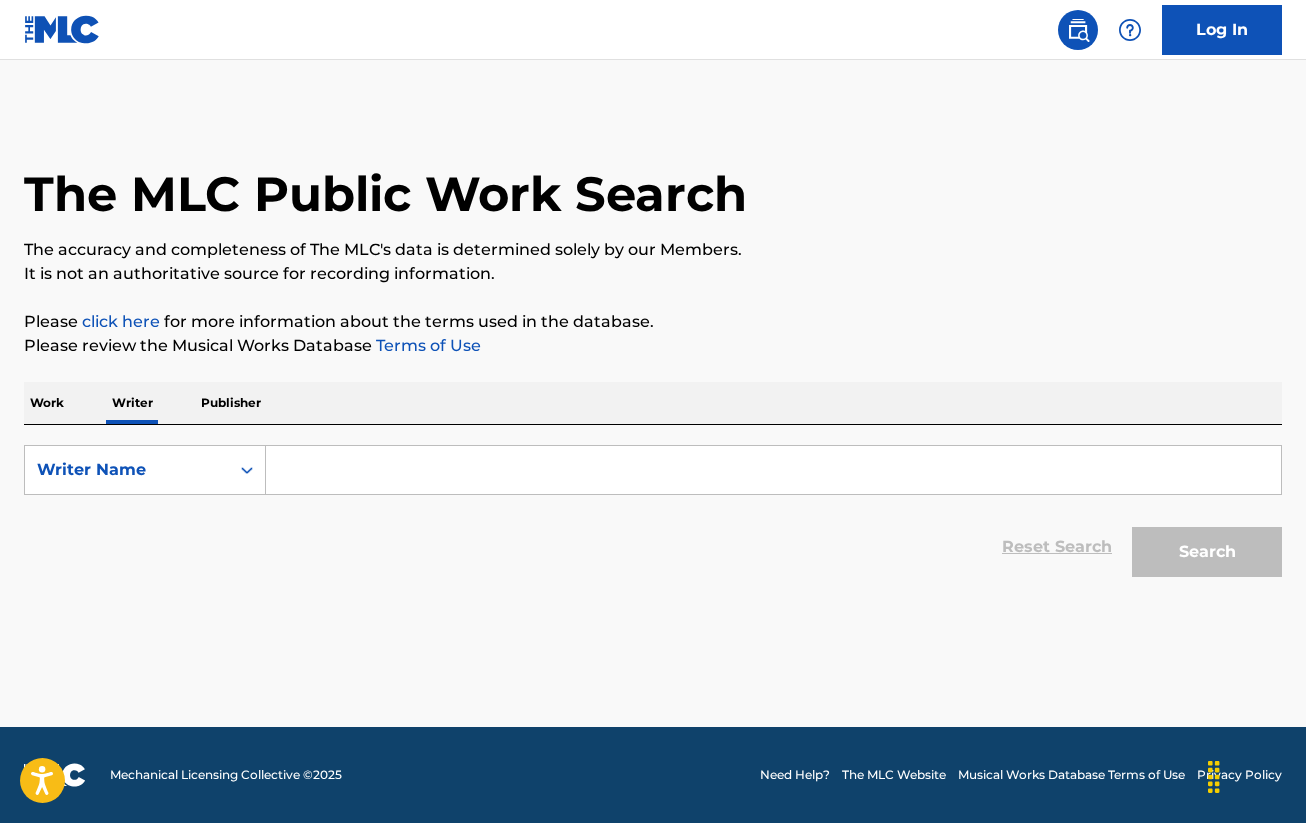 click at bounding box center (773, 470) 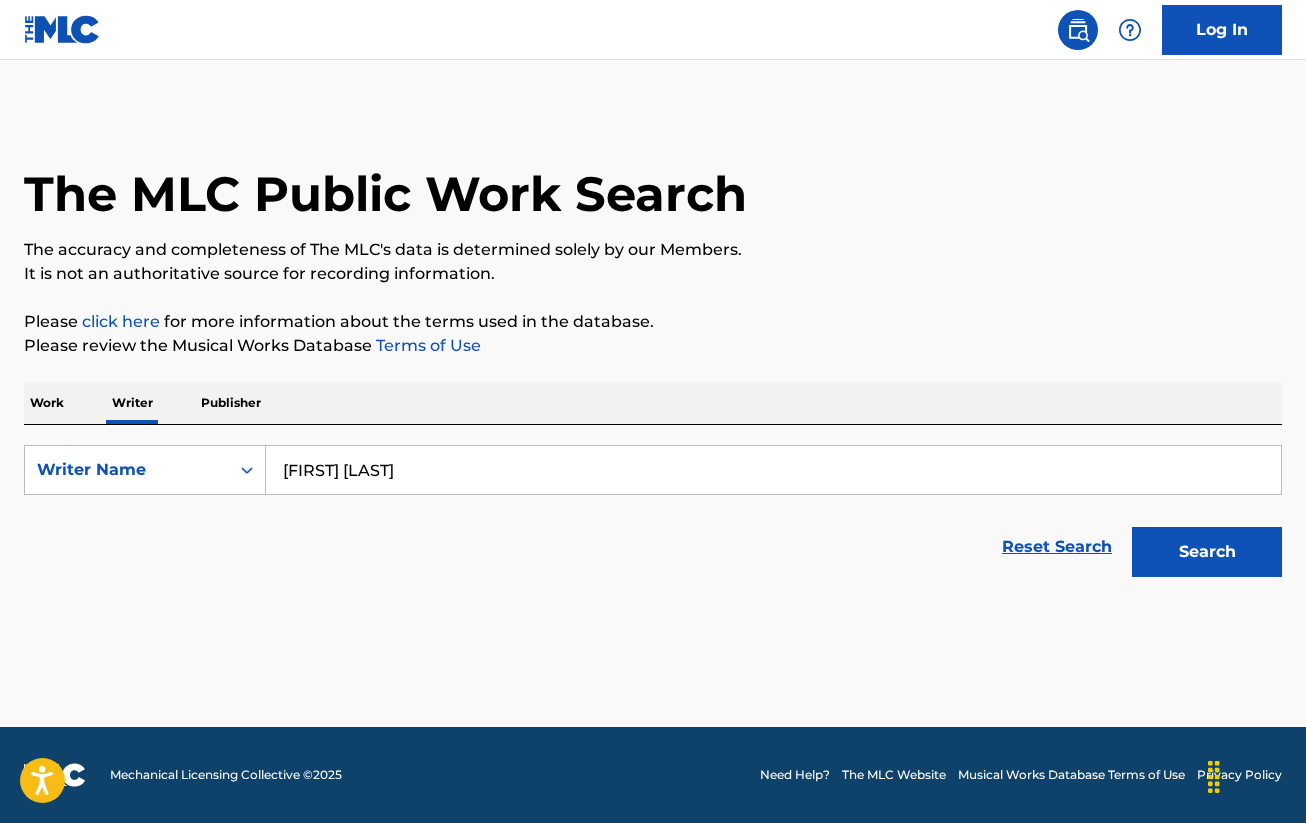 click on "[FIRST] [LAST]" at bounding box center [773, 470] 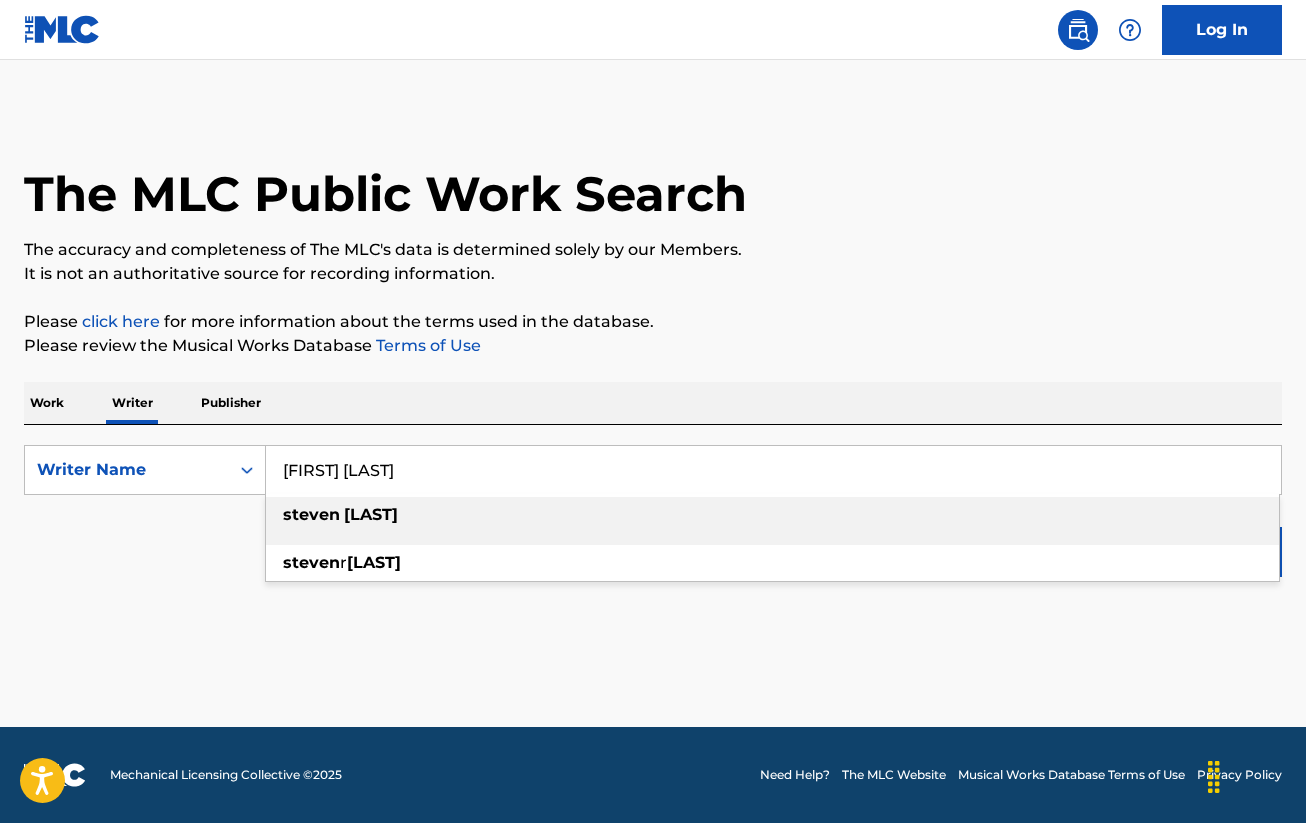 click on "[FIRST] [LAST]" at bounding box center (773, 470) 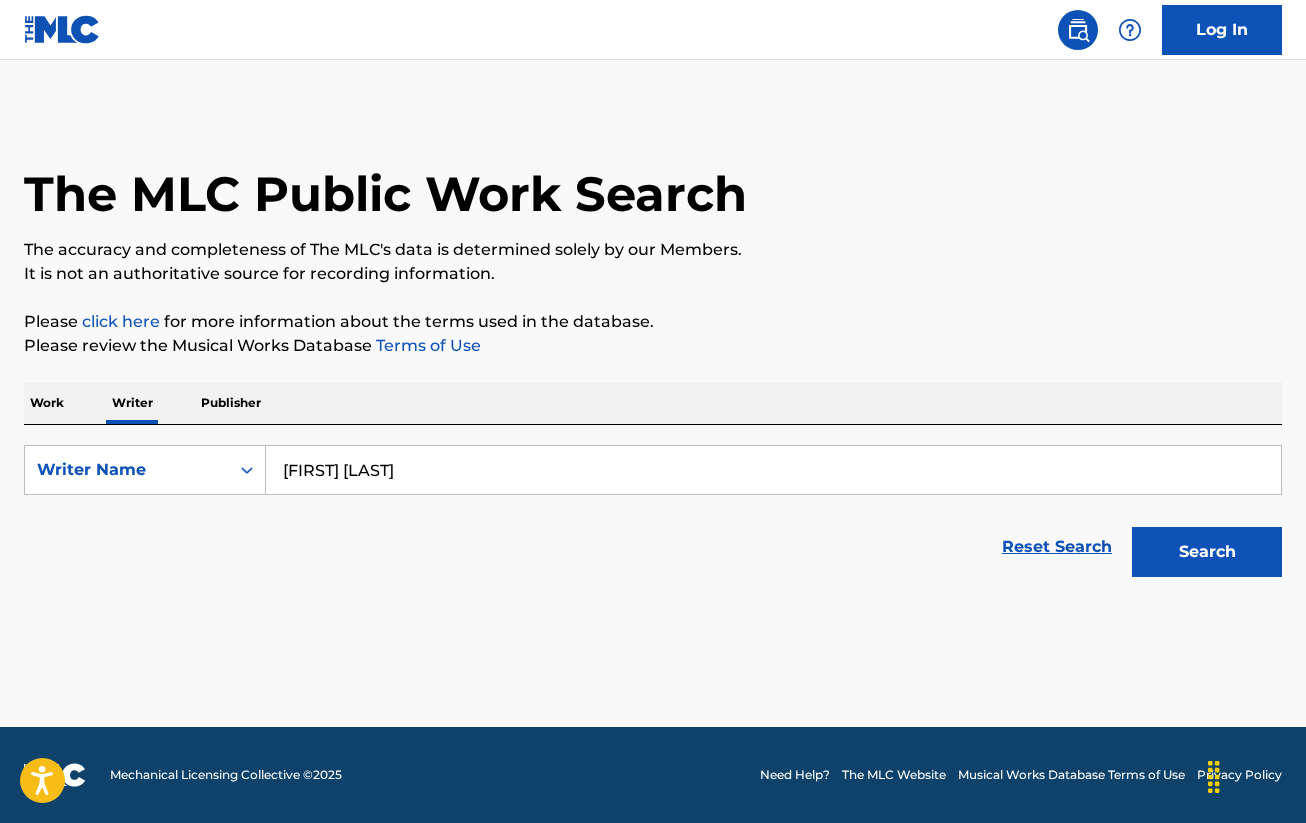 click on "Search" at bounding box center [1207, 552] 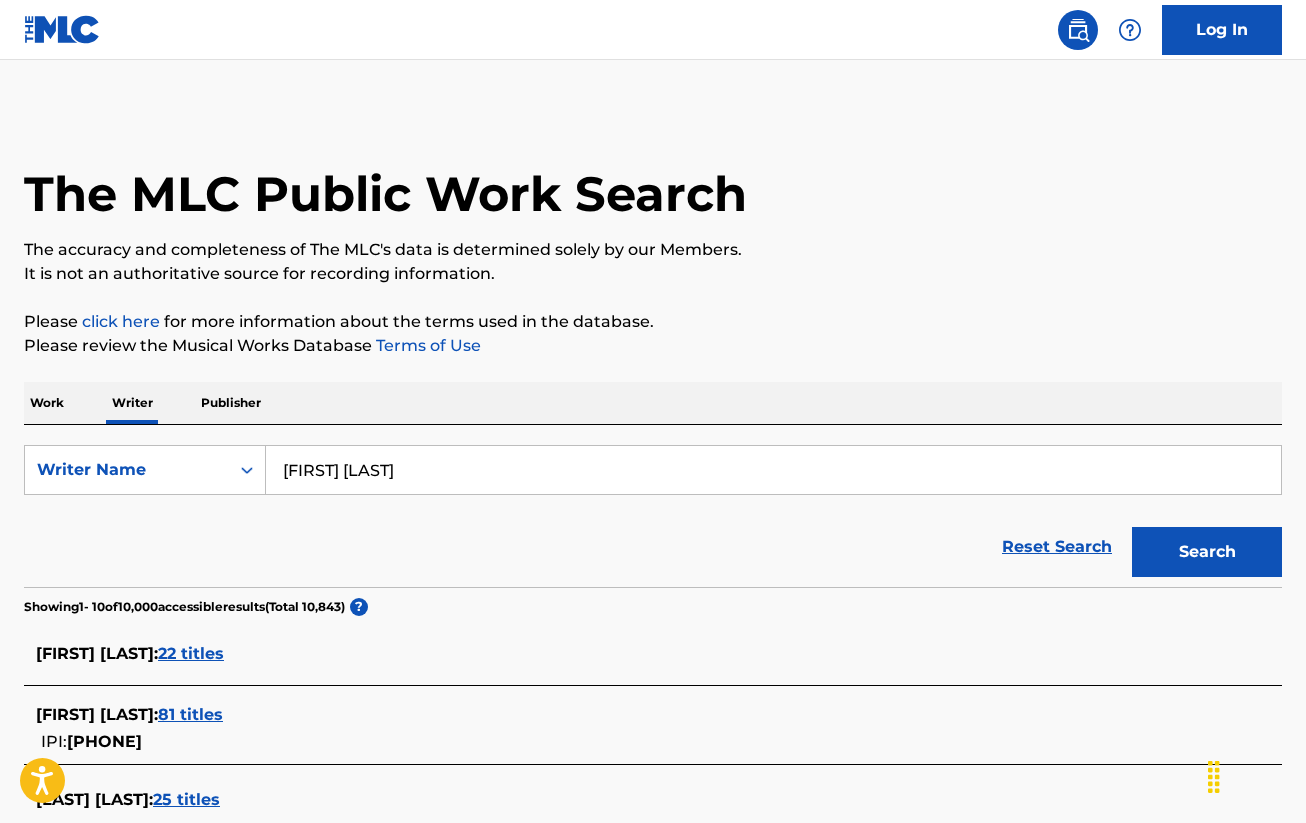 scroll, scrollTop: 100, scrollLeft: 0, axis: vertical 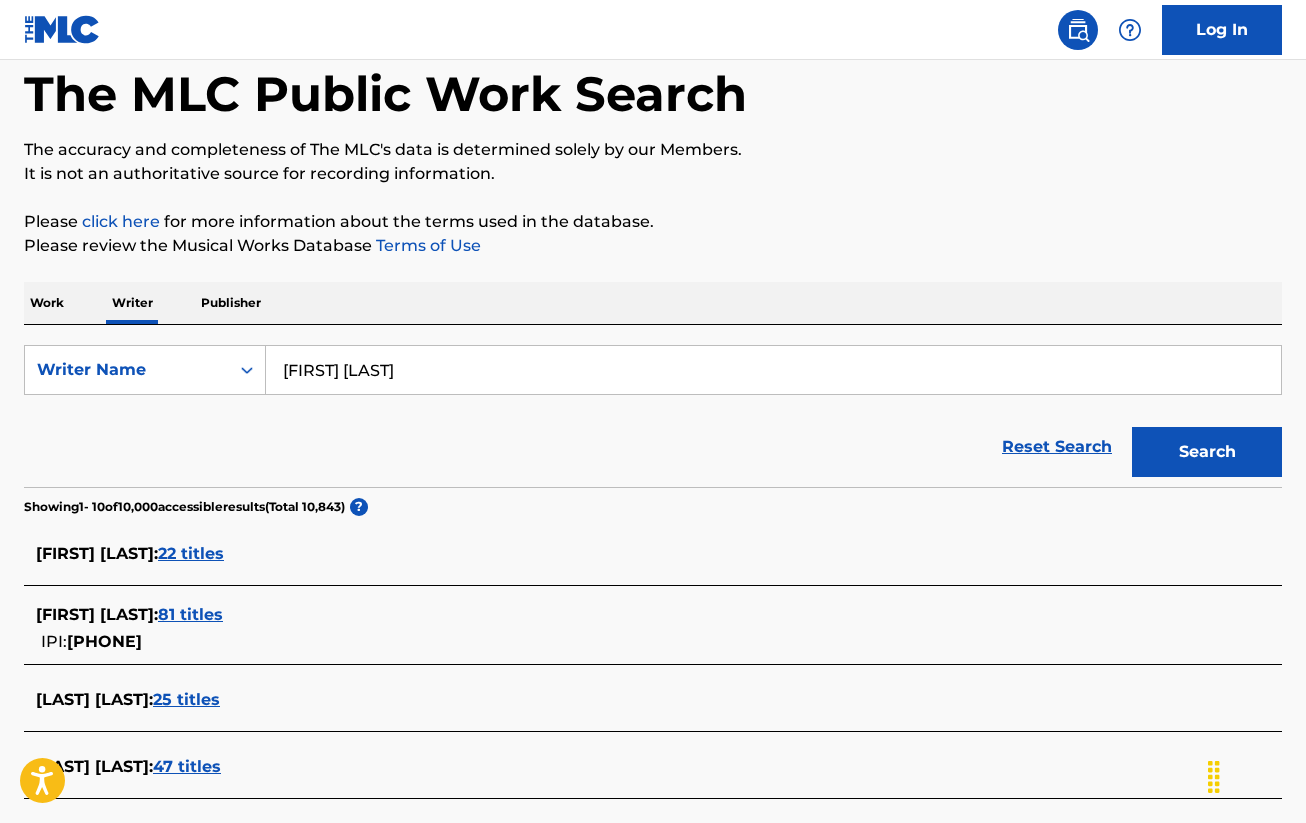 click on "22 titles" at bounding box center (191, 553) 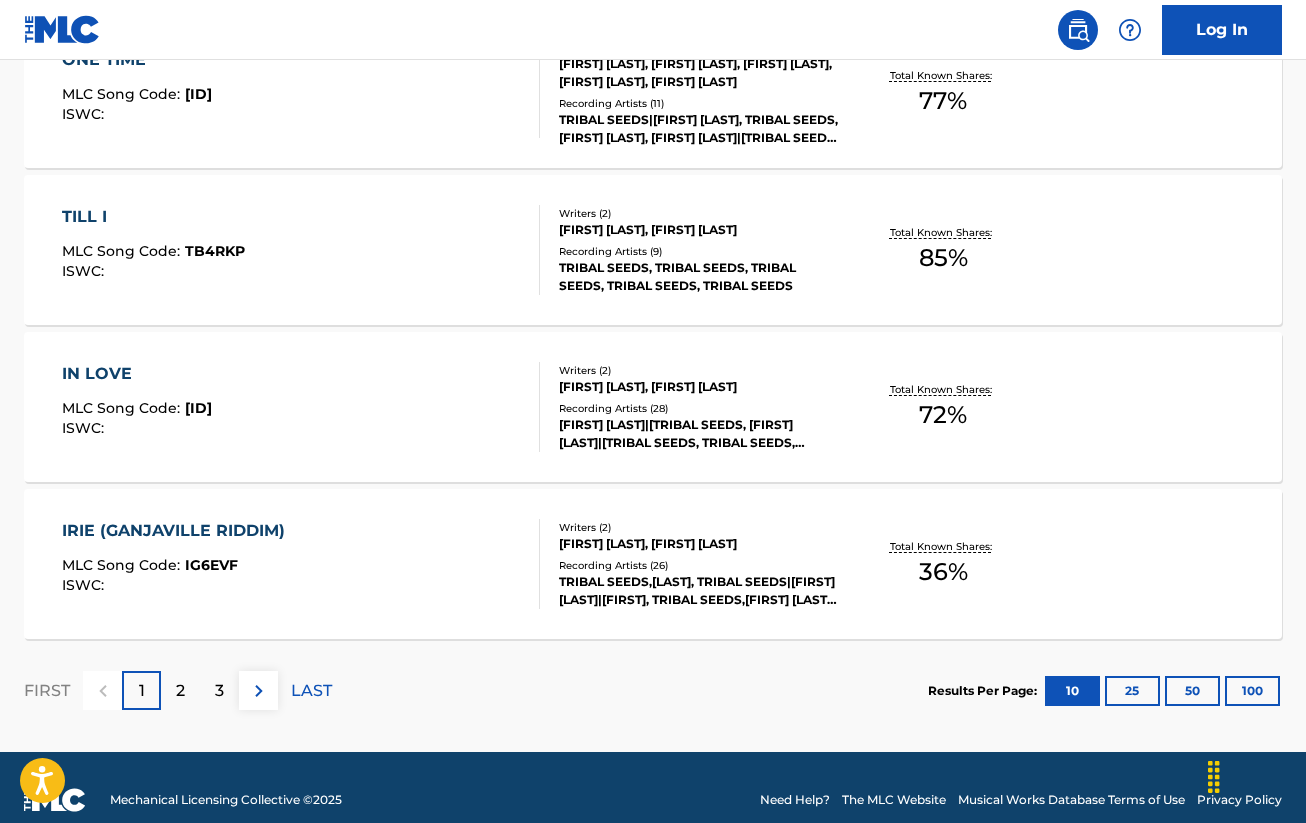 scroll, scrollTop: 1625, scrollLeft: 0, axis: vertical 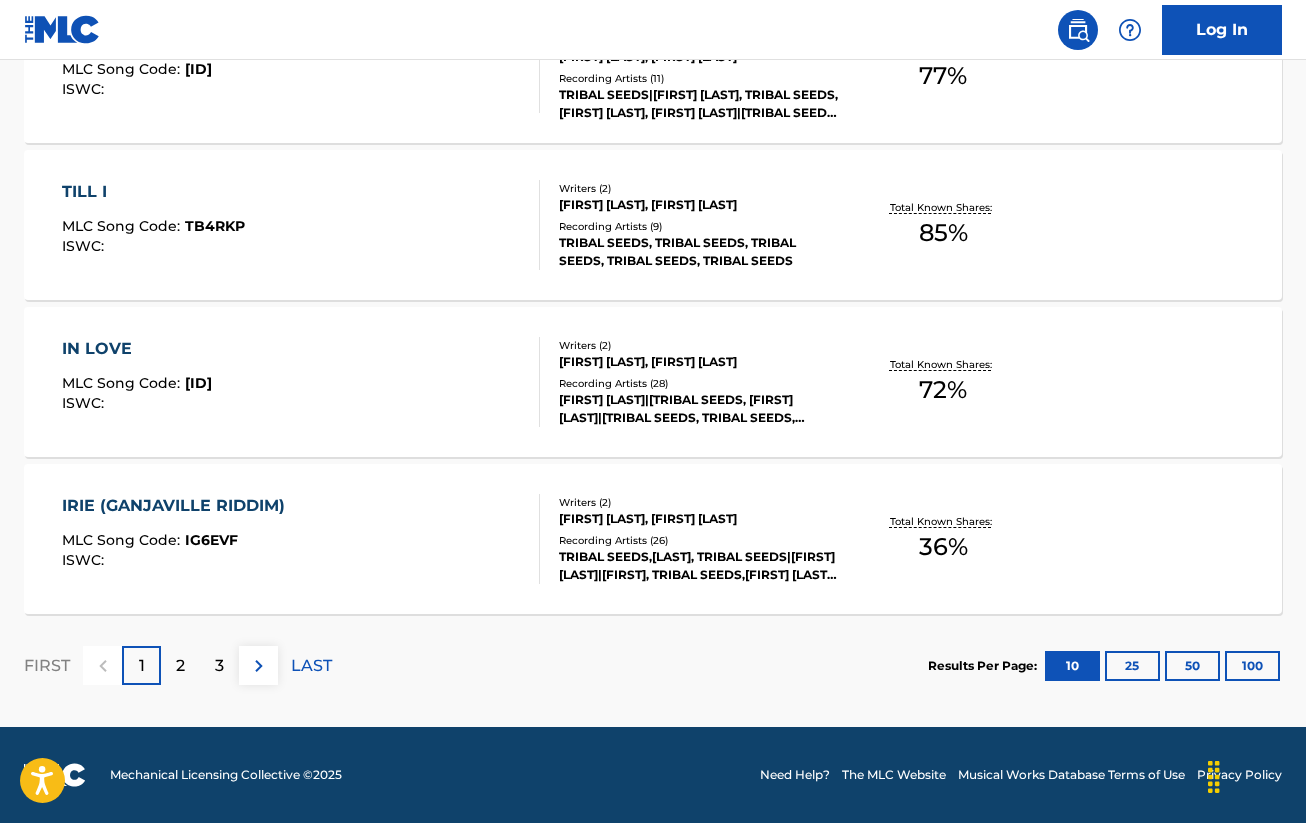 click on "2" at bounding box center [180, 665] 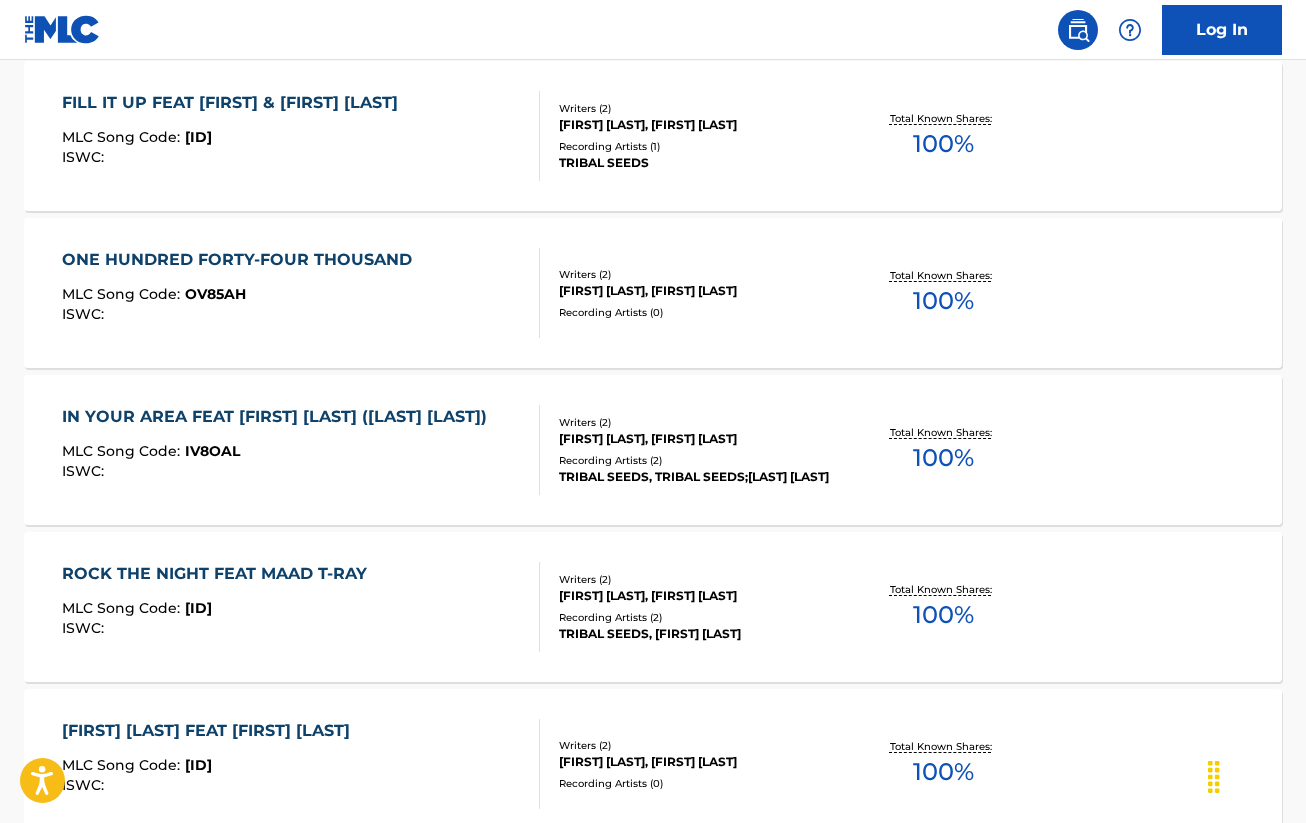 scroll, scrollTop: 1625, scrollLeft: 0, axis: vertical 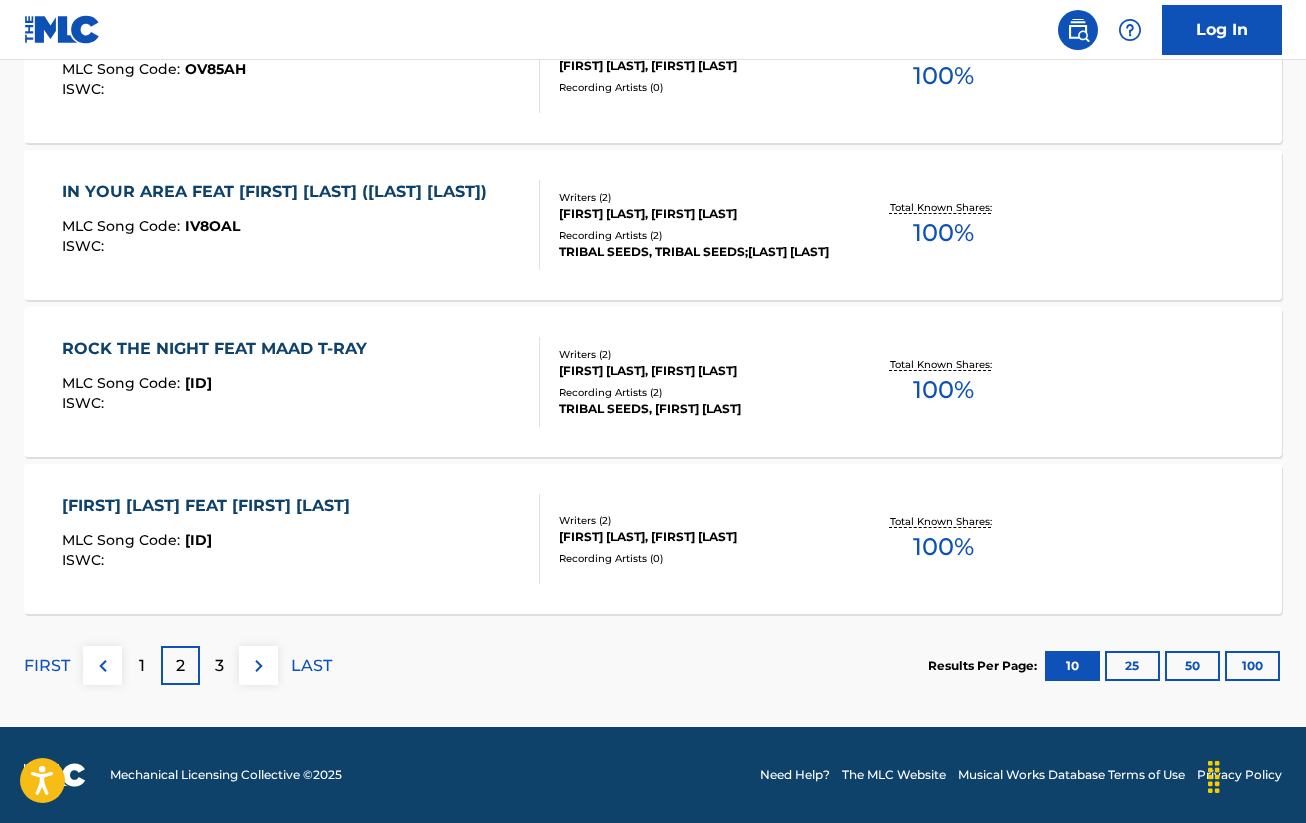 click on "3" at bounding box center (219, 665) 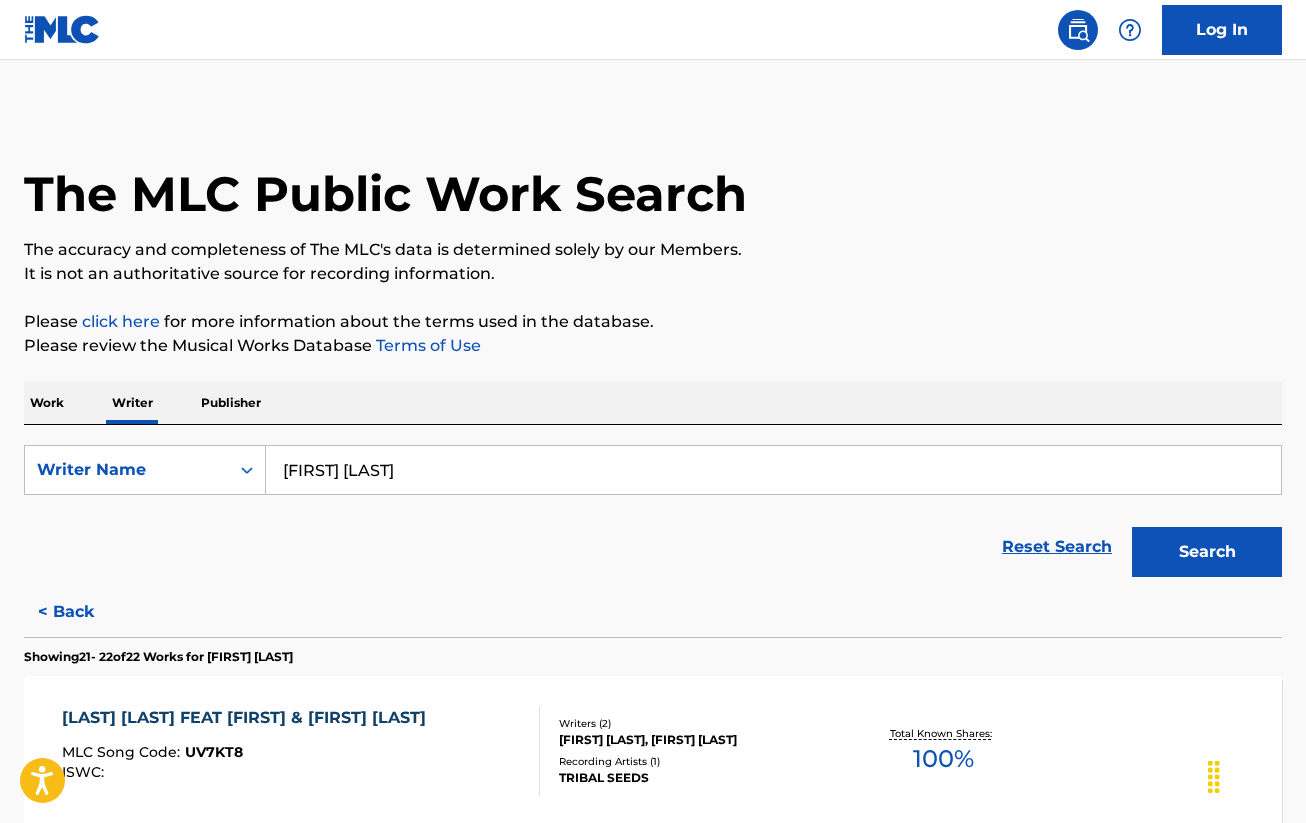 scroll, scrollTop: 300, scrollLeft: 0, axis: vertical 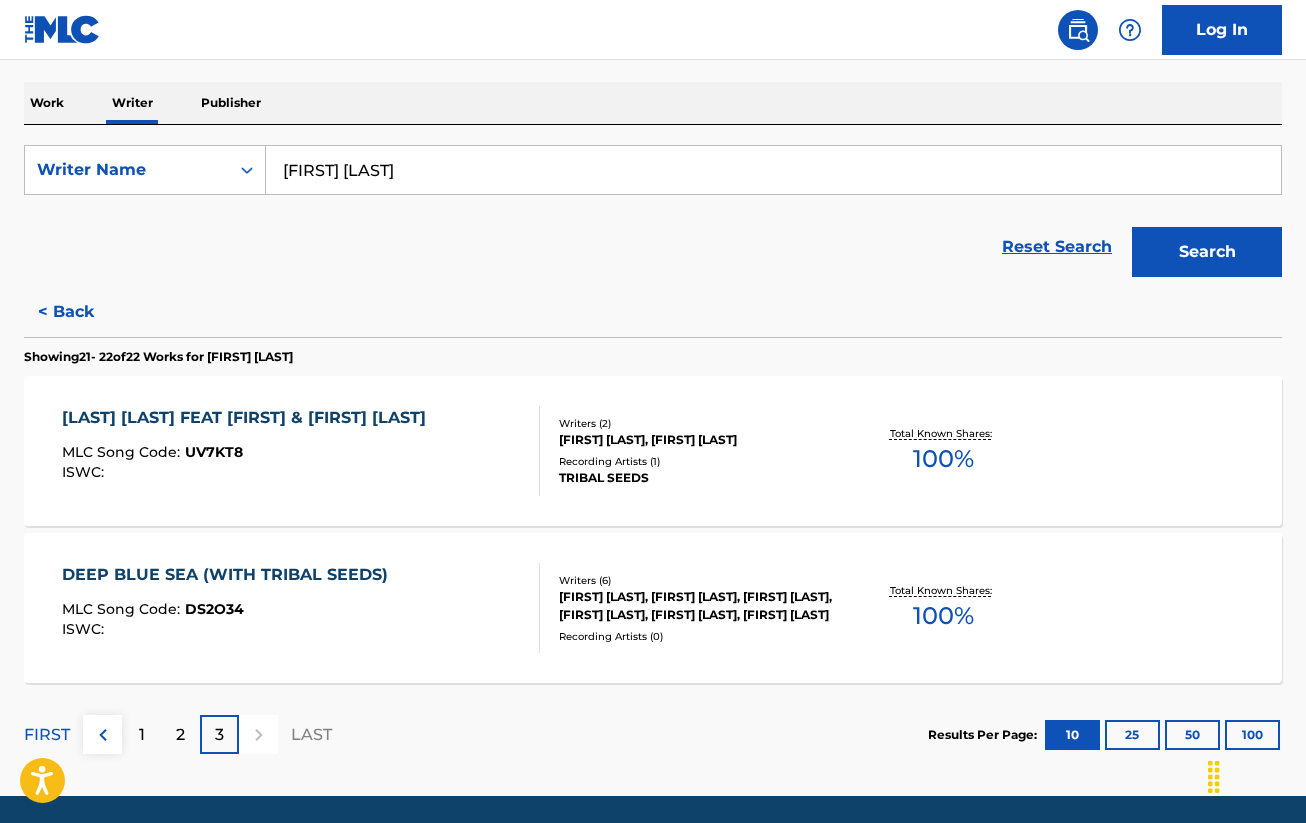 click on "DEEP BLUE SEA (WITH TRIBAL SEEDS) MLC Song Code : DS2O34 ISWC :" at bounding box center (230, 608) 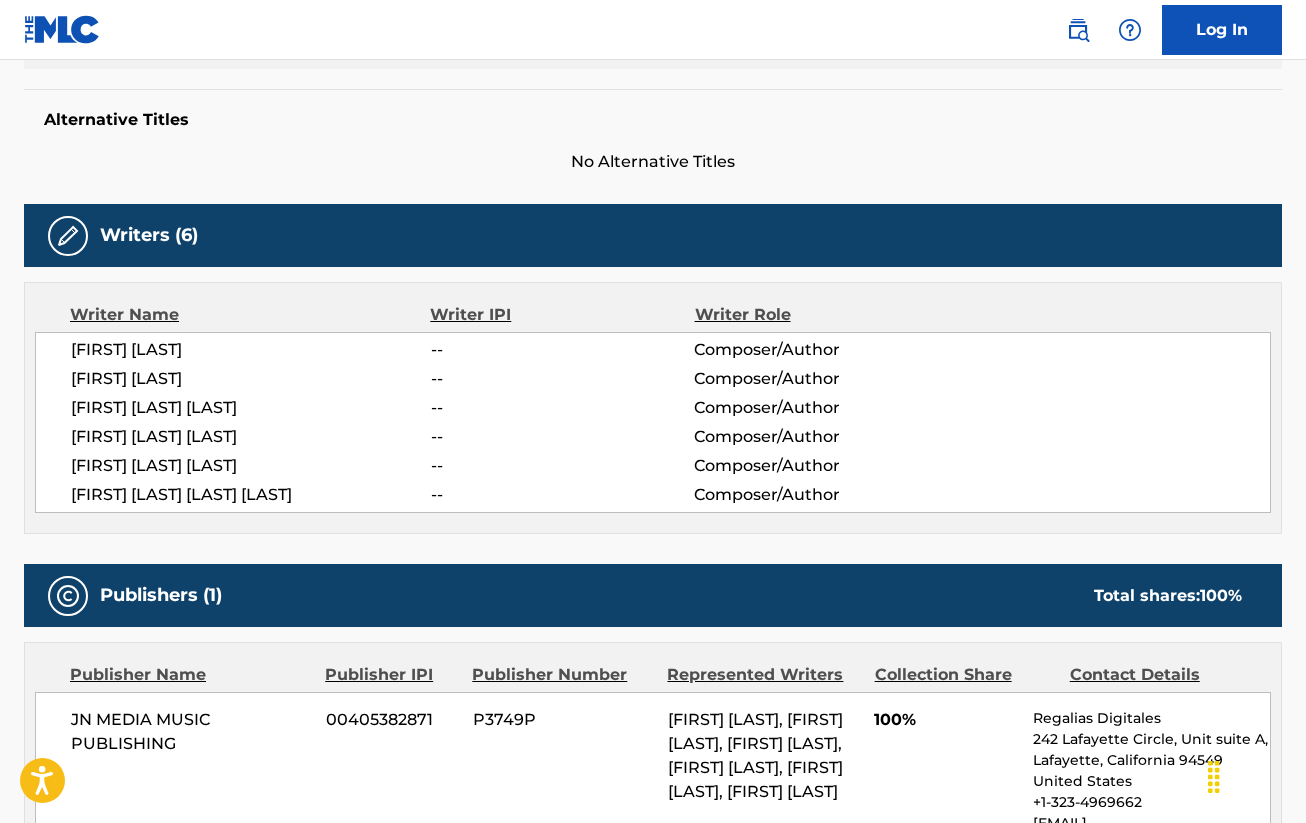 scroll, scrollTop: 800, scrollLeft: 0, axis: vertical 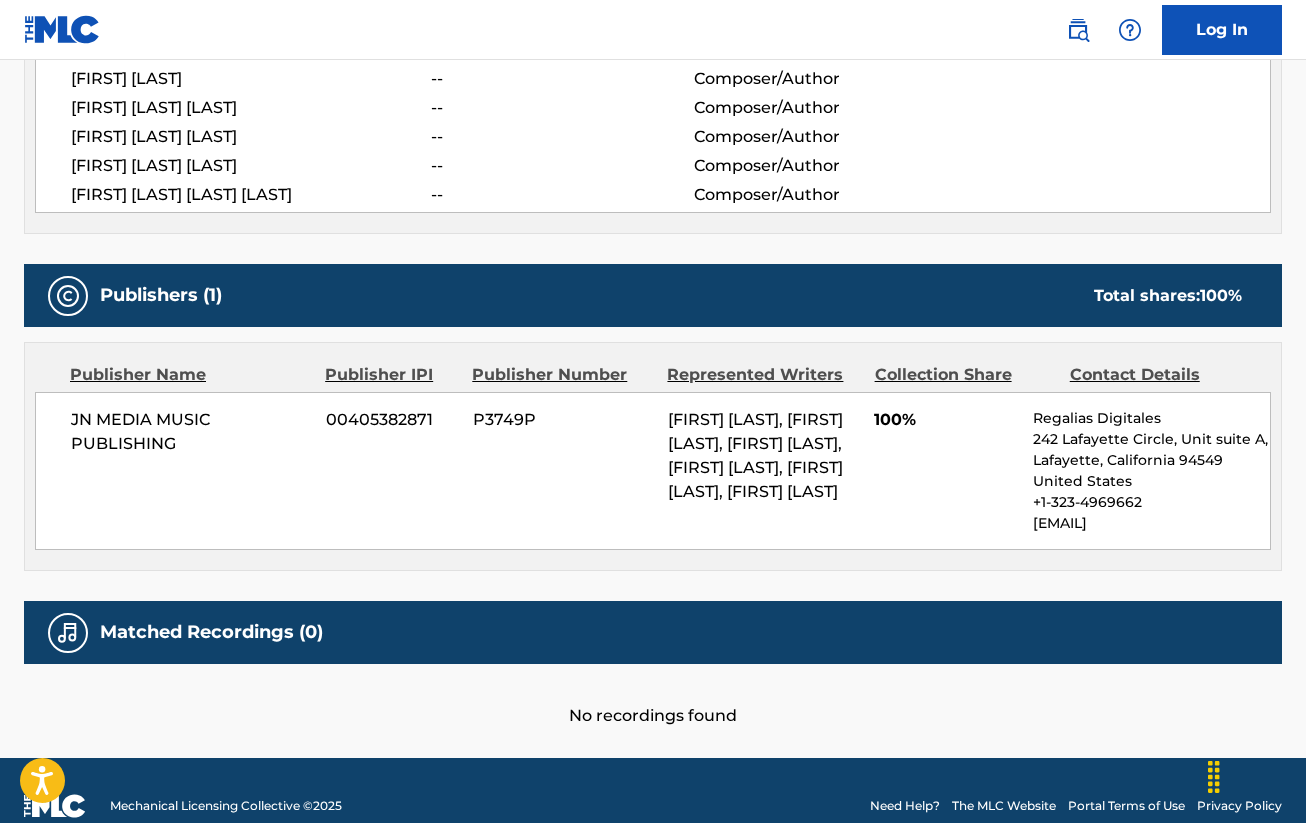 click on "JN MEDIA MUSIC PUBLISHING" at bounding box center [191, 432] 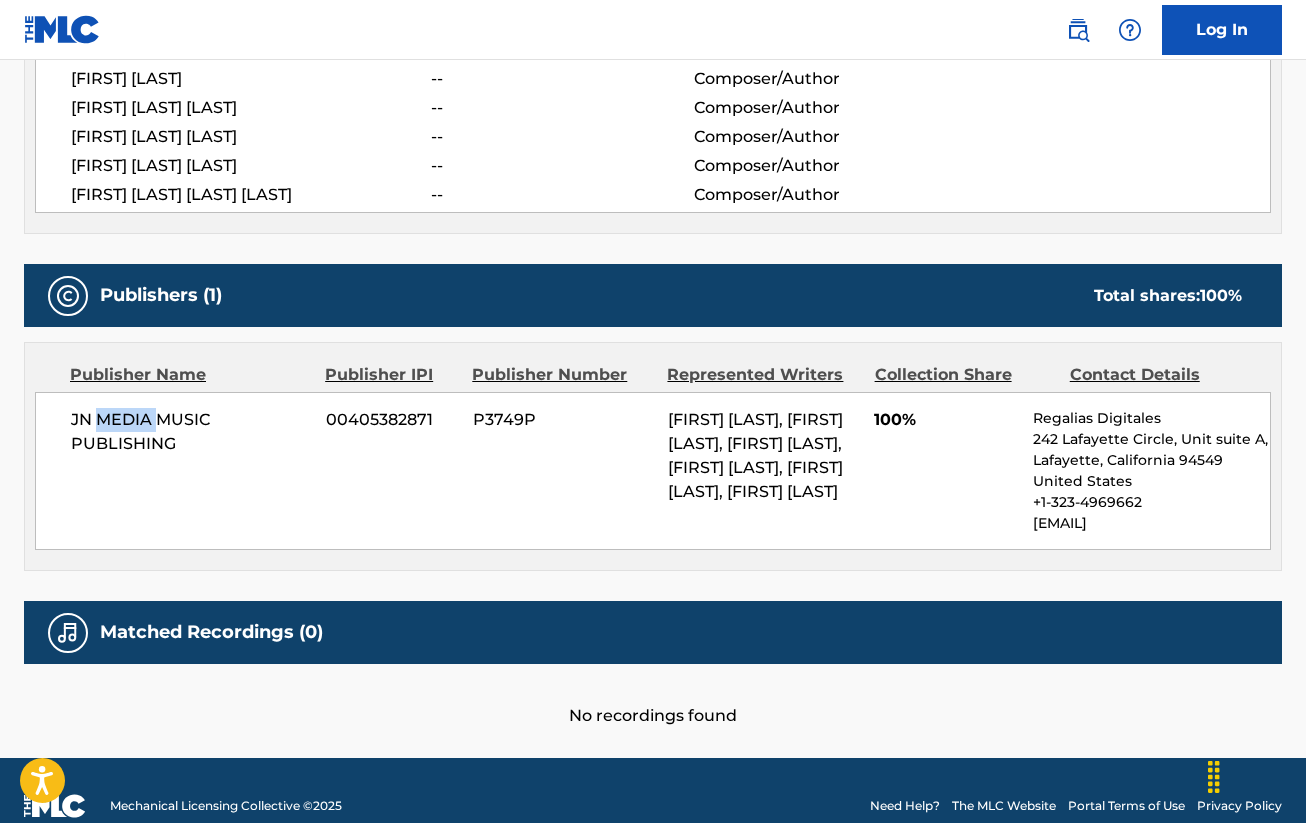 click on "JN MEDIA MUSIC PUBLISHING" at bounding box center (191, 432) 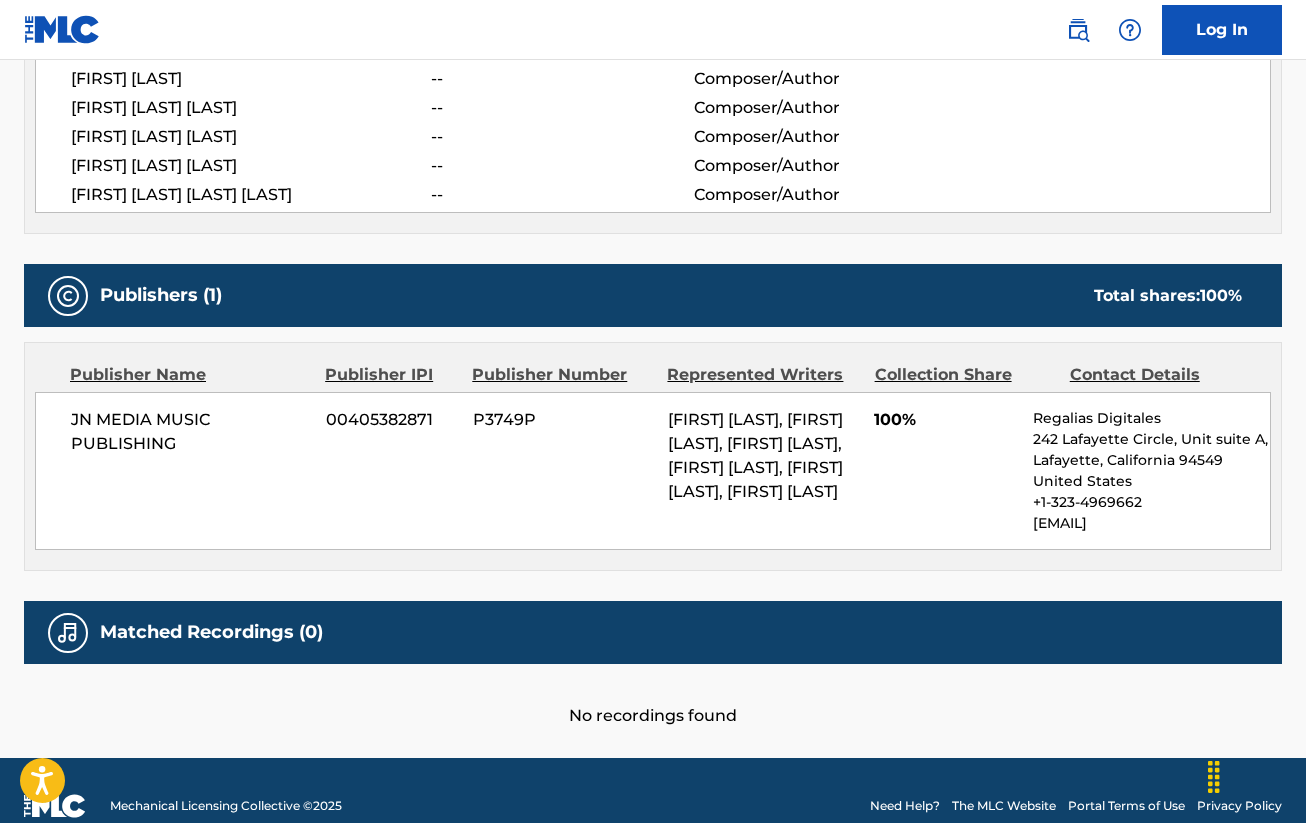 click on "JN MEDIA MUSIC PUBLISHING 00405382871 P3749P STEVEN JACOBO, TONY RAY JACOBO, MATTHEW DAVID GOODWIN, GARY MICHAEL JACKSON, JASON JOSEPH SCHMIDT, JOSHUA TANNER SWAIN 100% Regalias Digitales 242 Lafayette Circle, Unit suite A,  Lafayette, California 94549 United States +1-323-4969662 josh@regaliasdigitales.com" at bounding box center [653, 471] 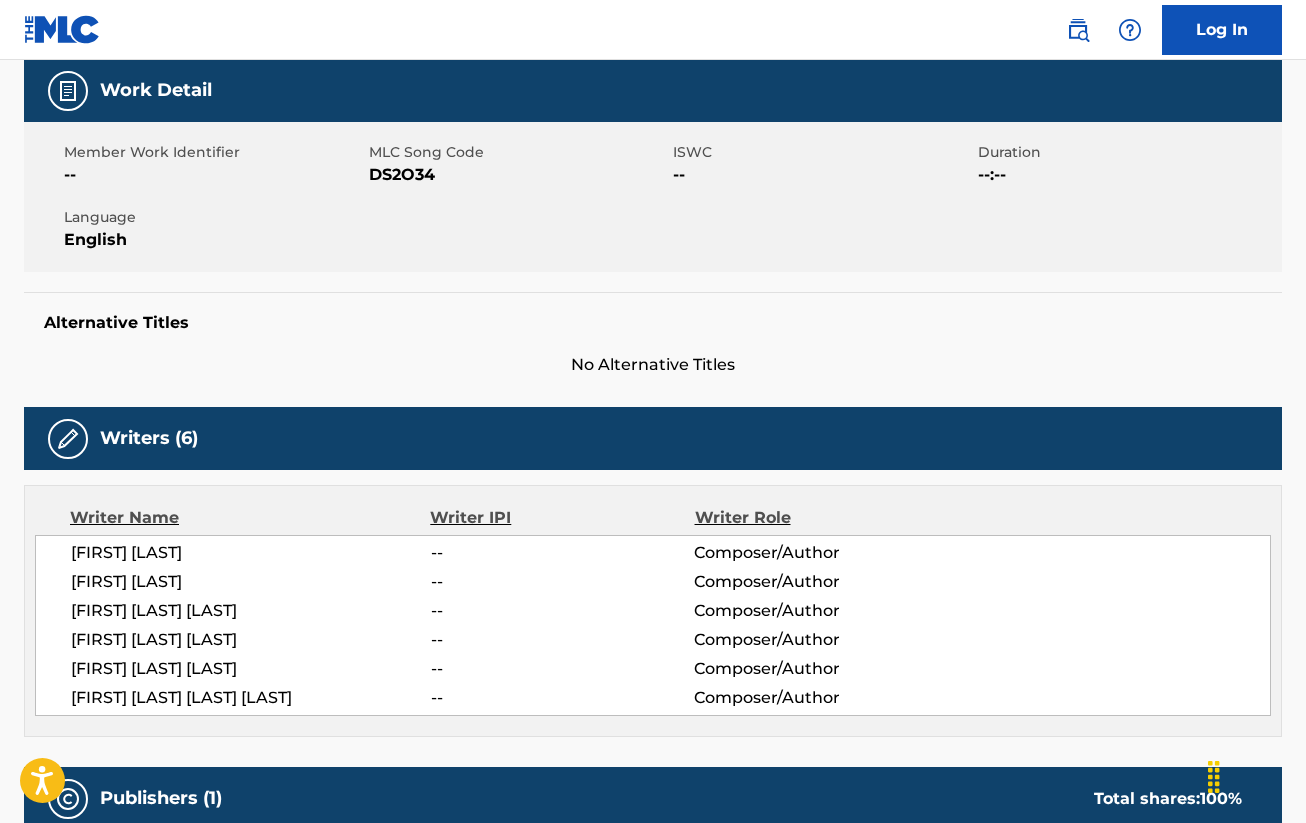 scroll, scrollTop: 0, scrollLeft: 0, axis: both 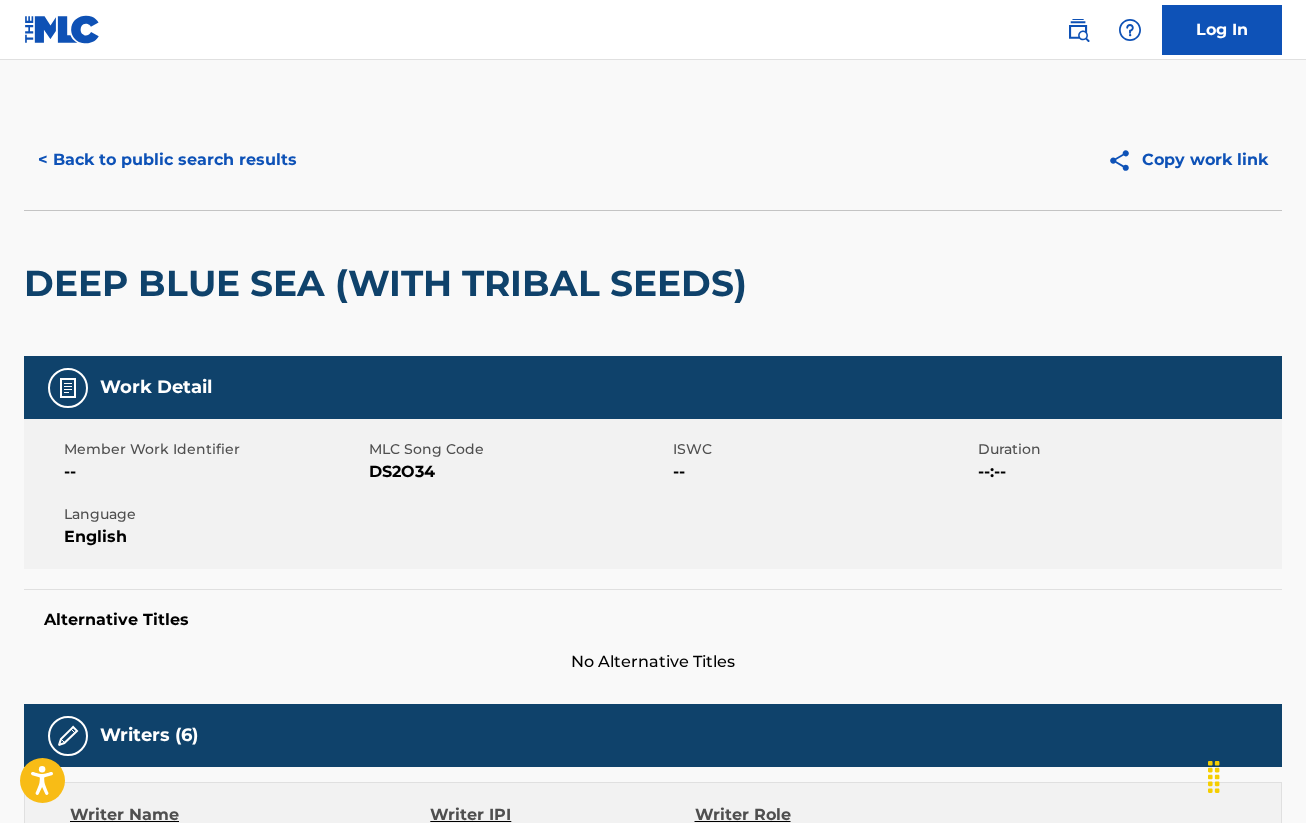 click on "< Back to public search results" at bounding box center (167, 160) 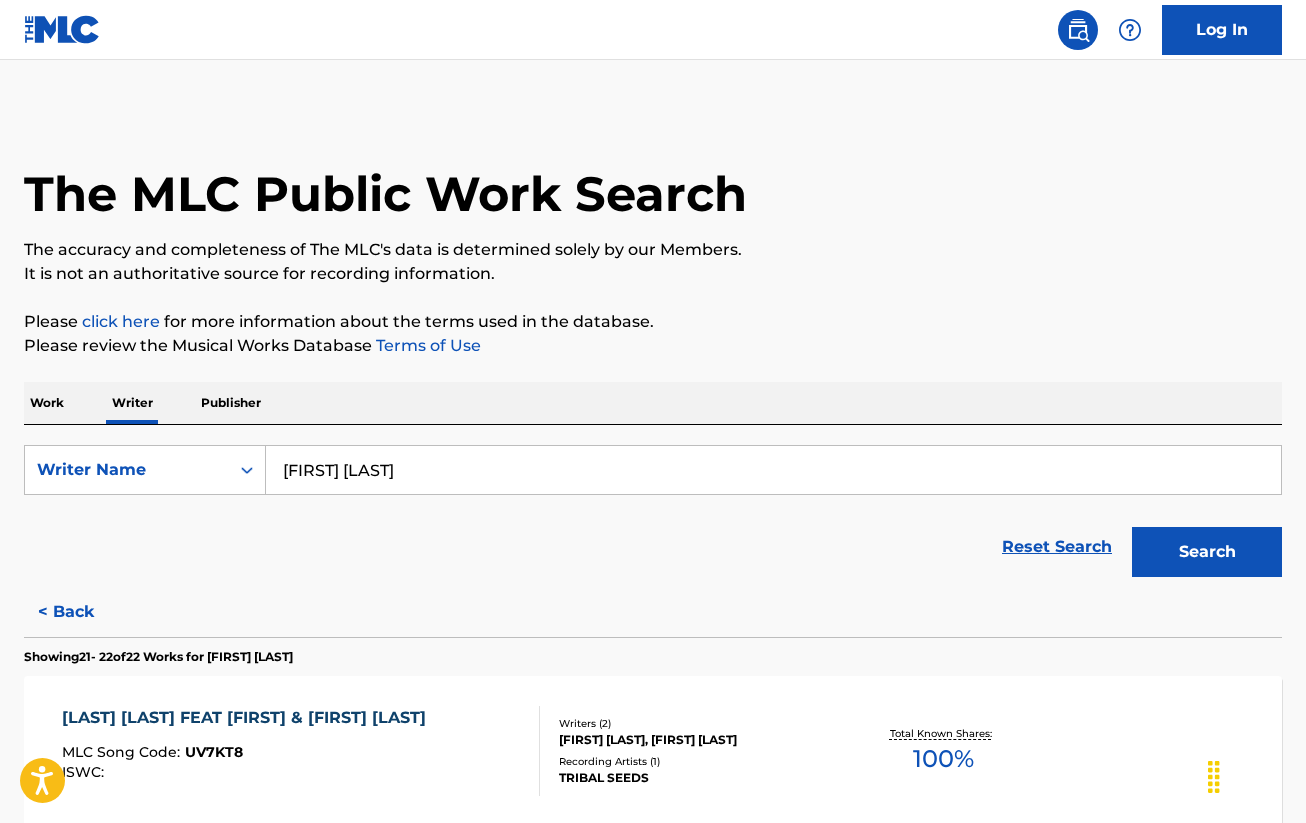 click on "Please review the Musical Works Database   Terms of Use" at bounding box center (653, 346) 